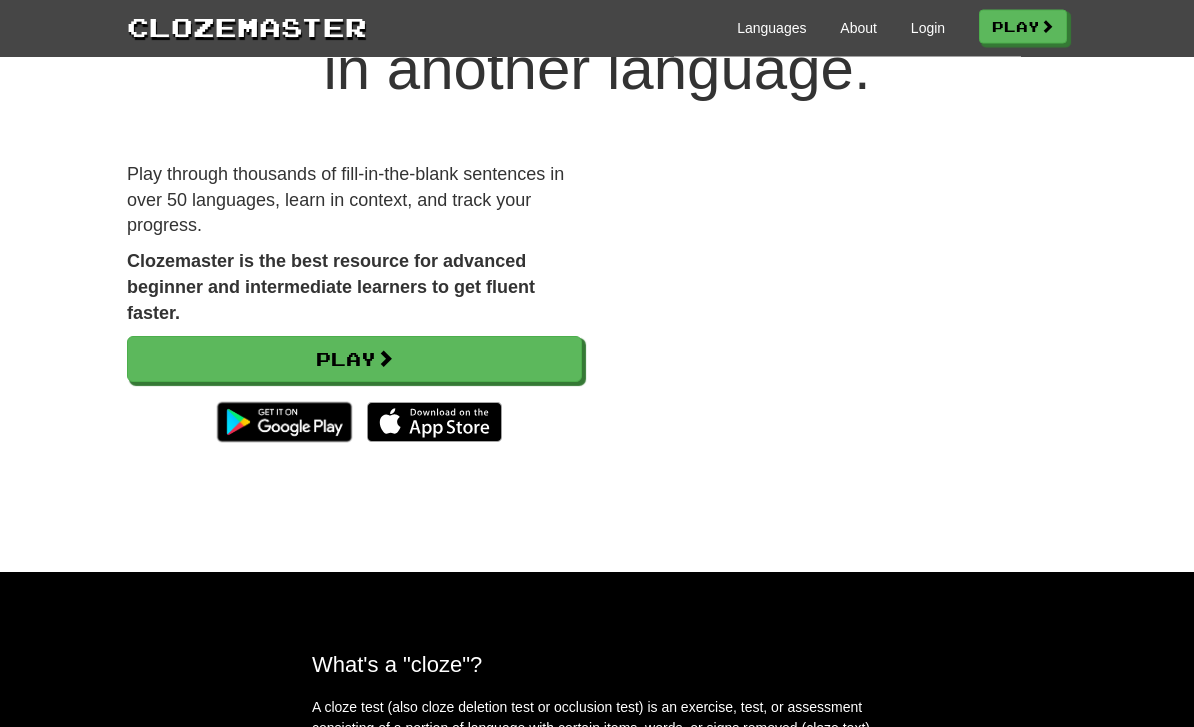 scroll, scrollTop: 150, scrollLeft: 0, axis: vertical 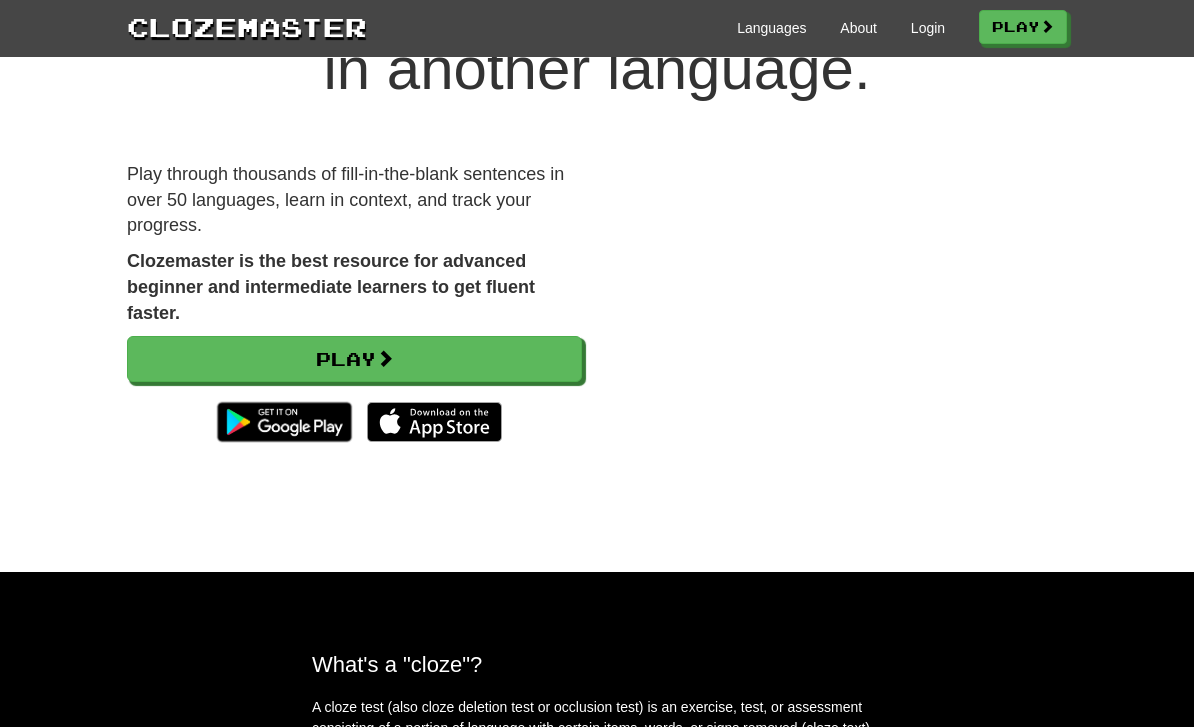 click on "Play" at bounding box center (354, 359) 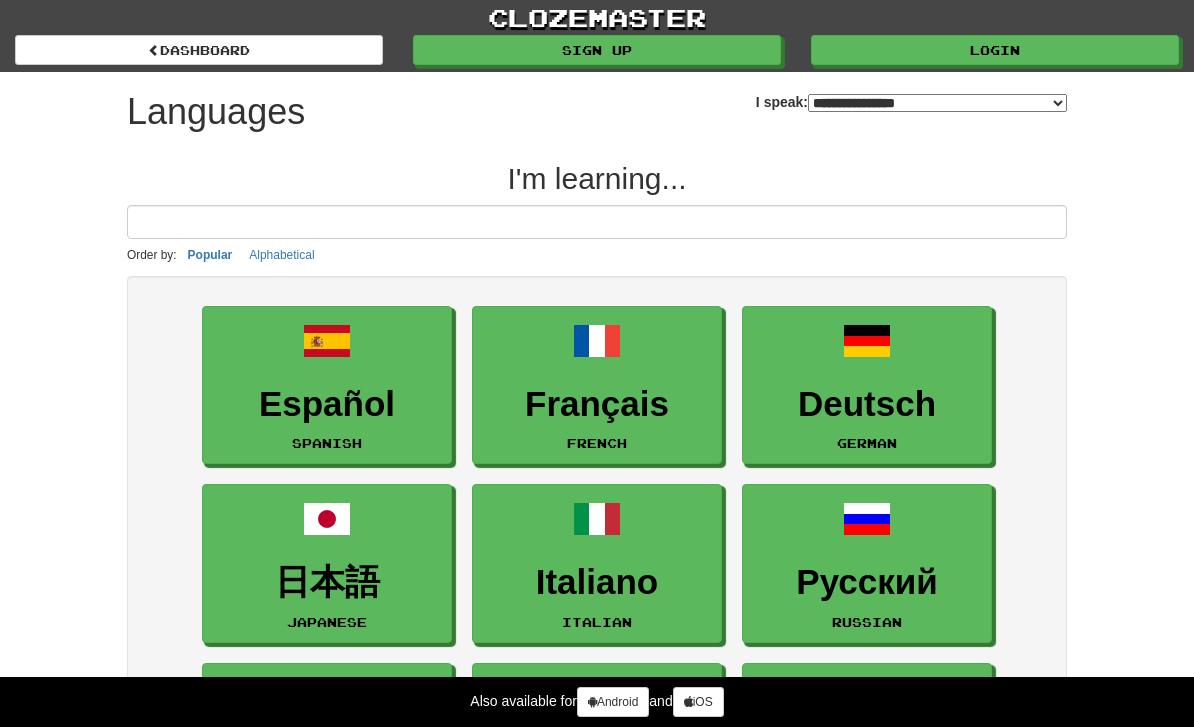 select on "*******" 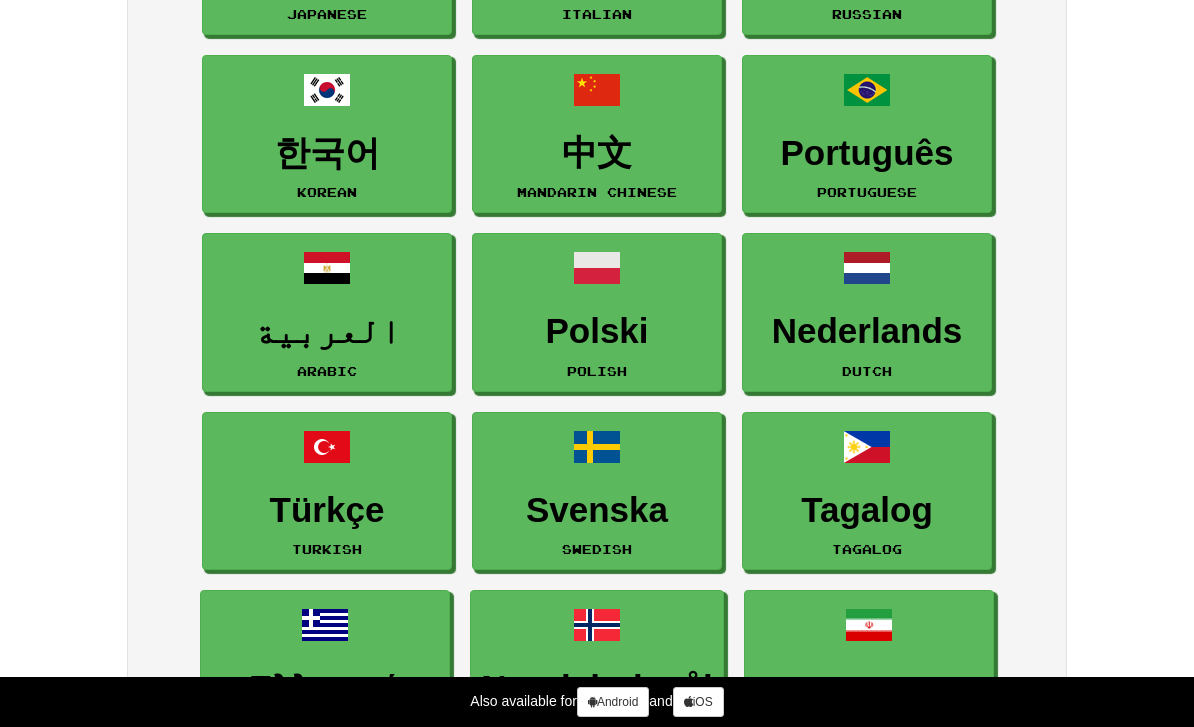 scroll, scrollTop: 604, scrollLeft: 0, axis: vertical 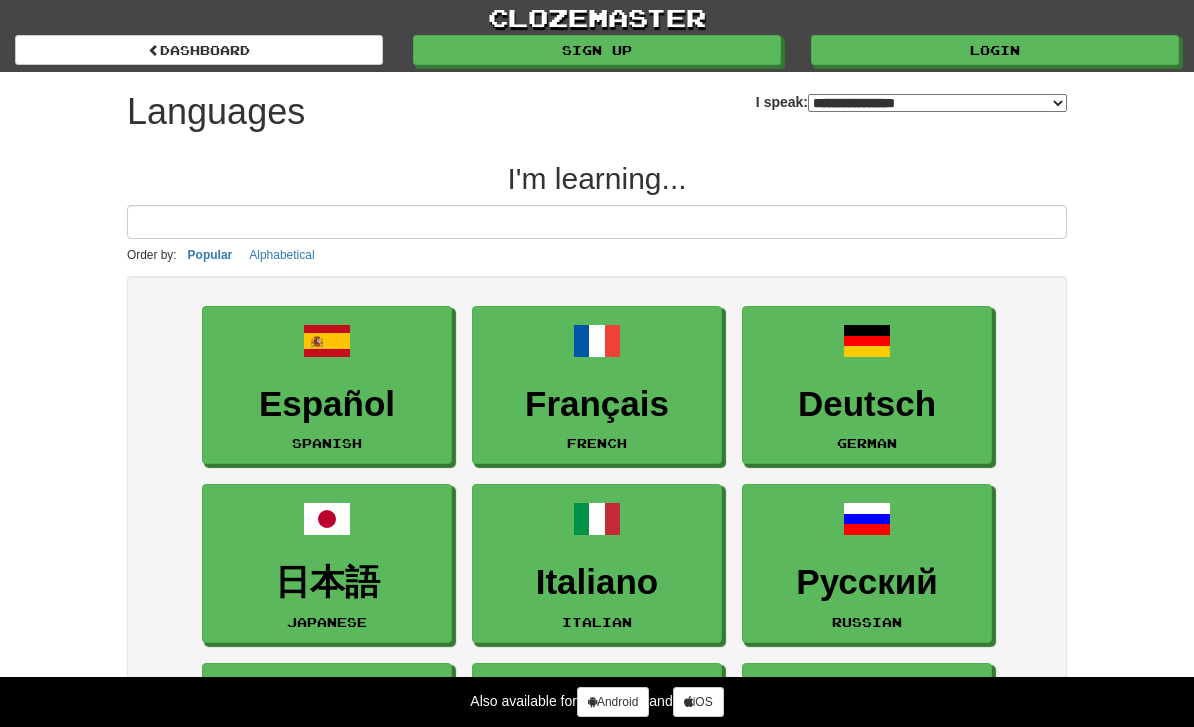 click on "Español Spanish" at bounding box center (327, 385) 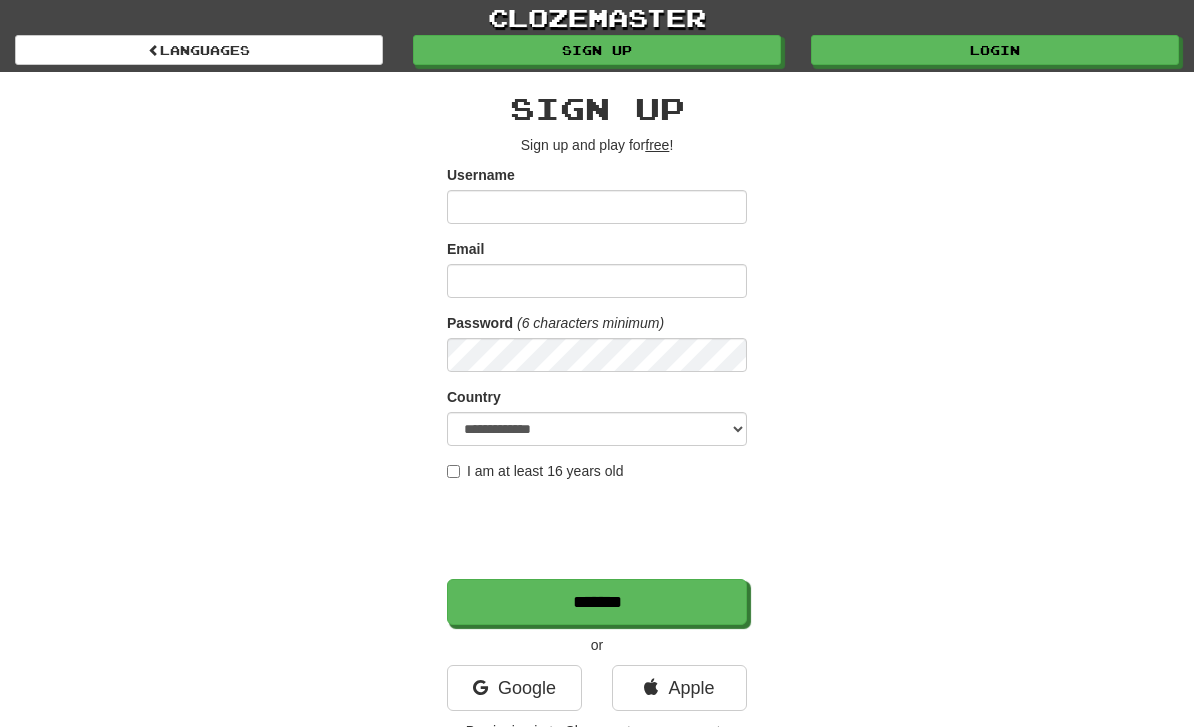 scroll, scrollTop: 0, scrollLeft: 0, axis: both 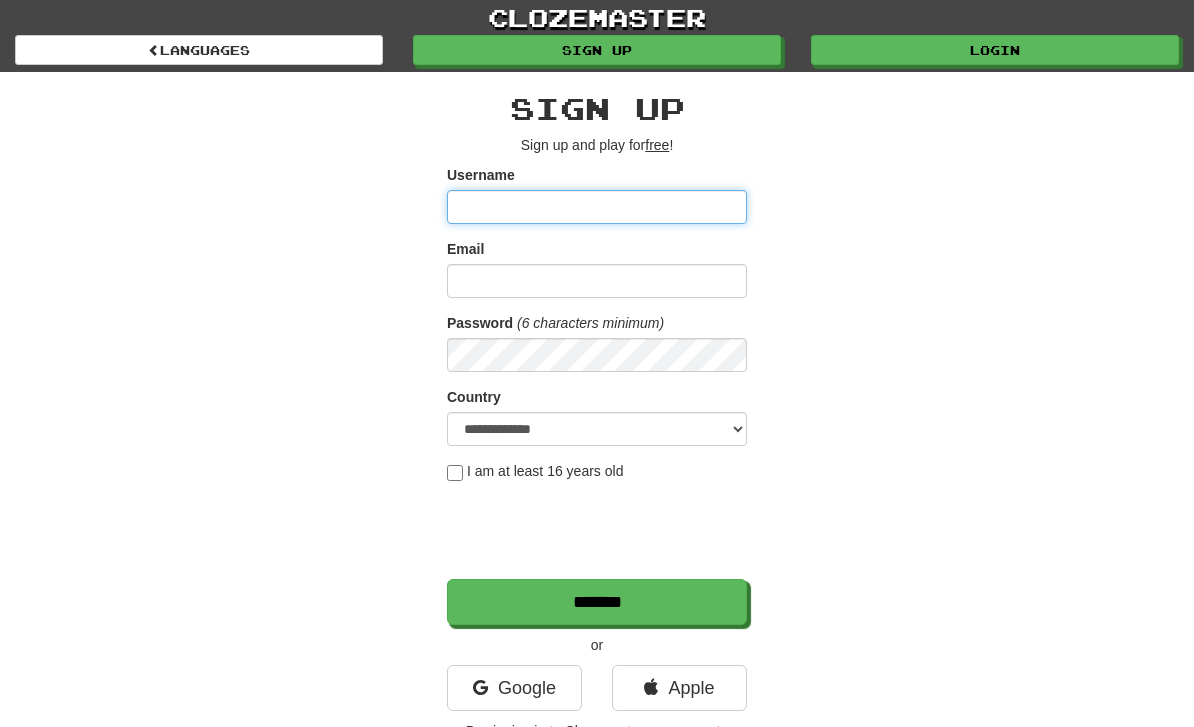 click on "Username" at bounding box center (597, 207) 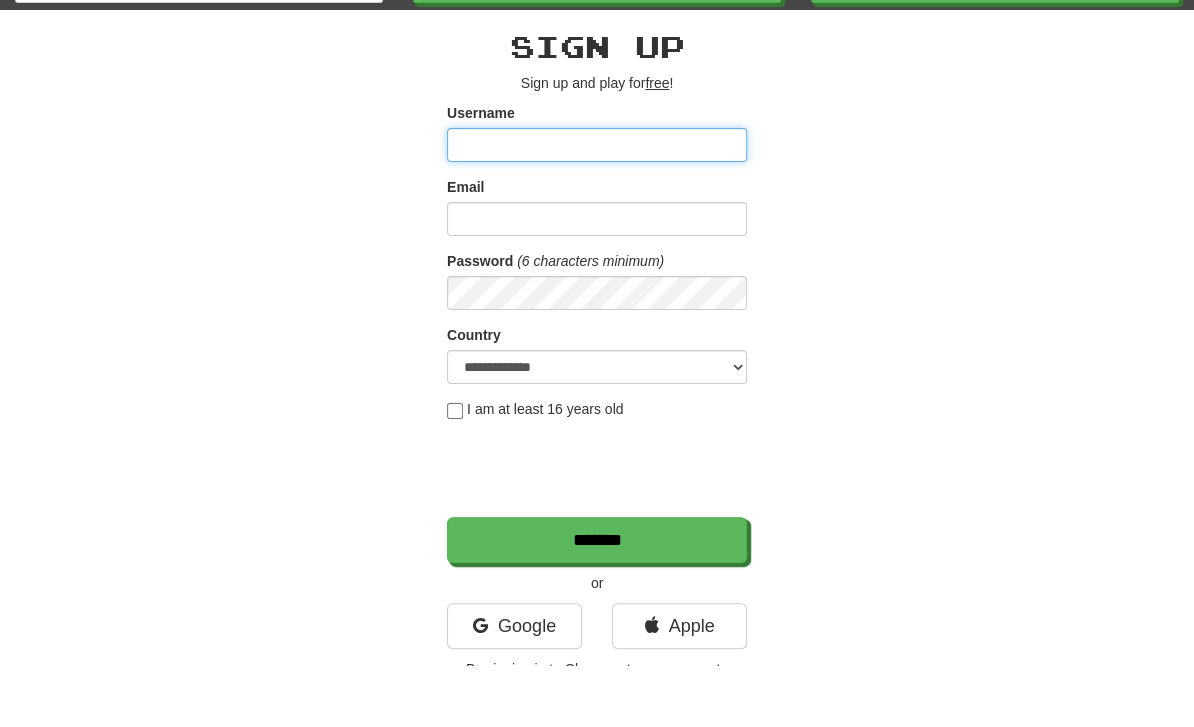 type on "**********" 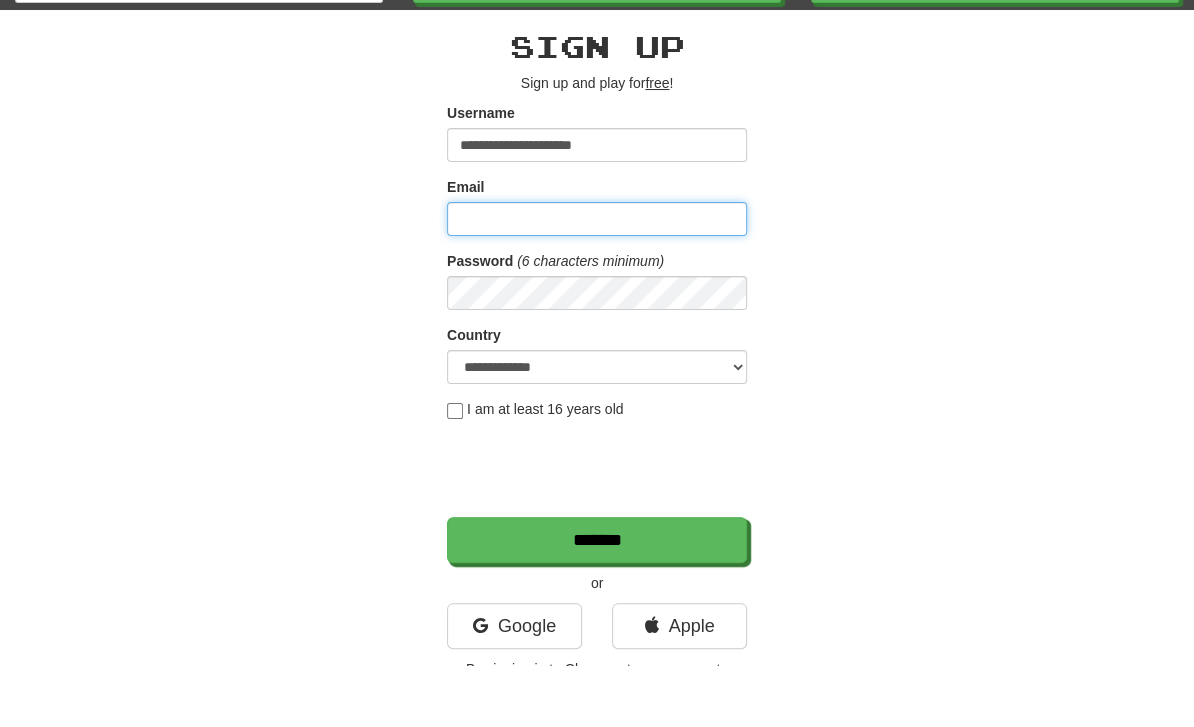 type on "**********" 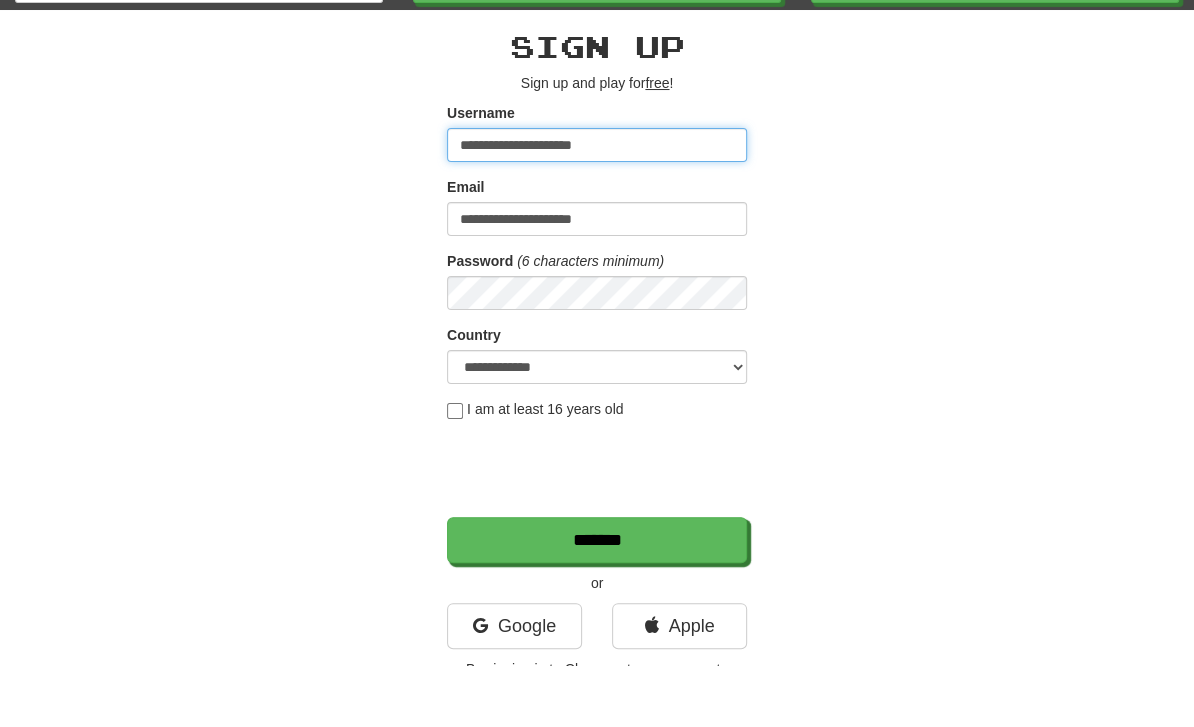 click on "**********" at bounding box center [597, 207] 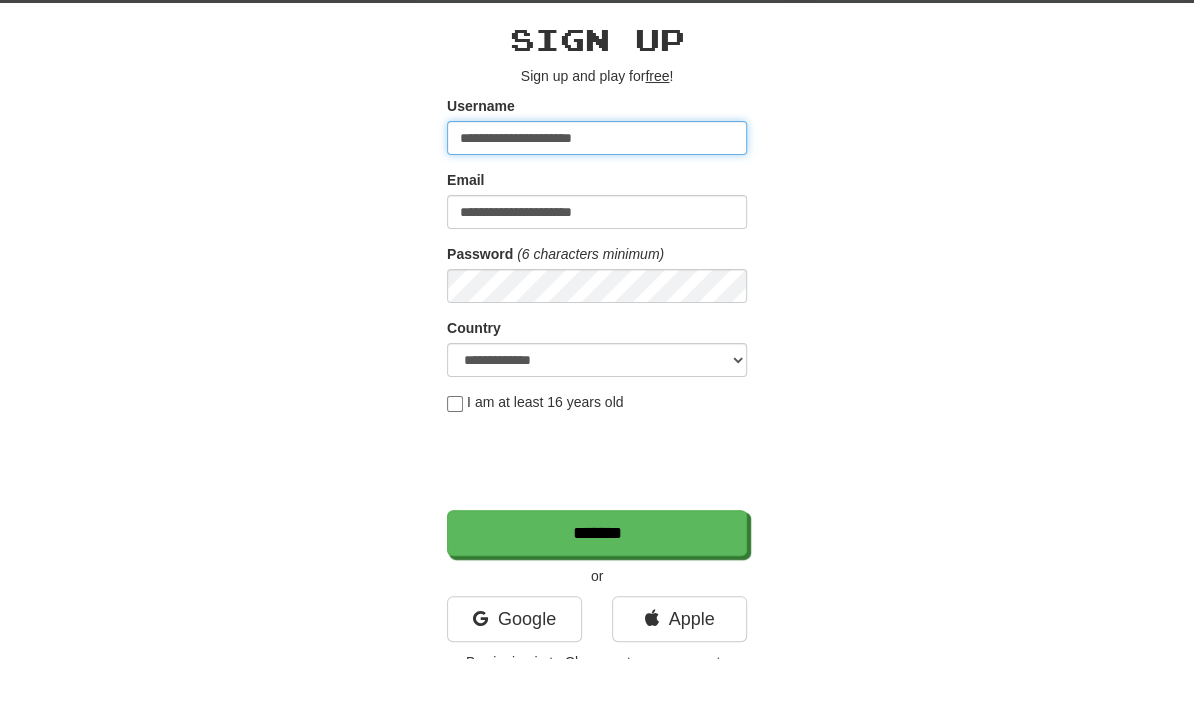 click on "**********" at bounding box center (597, 207) 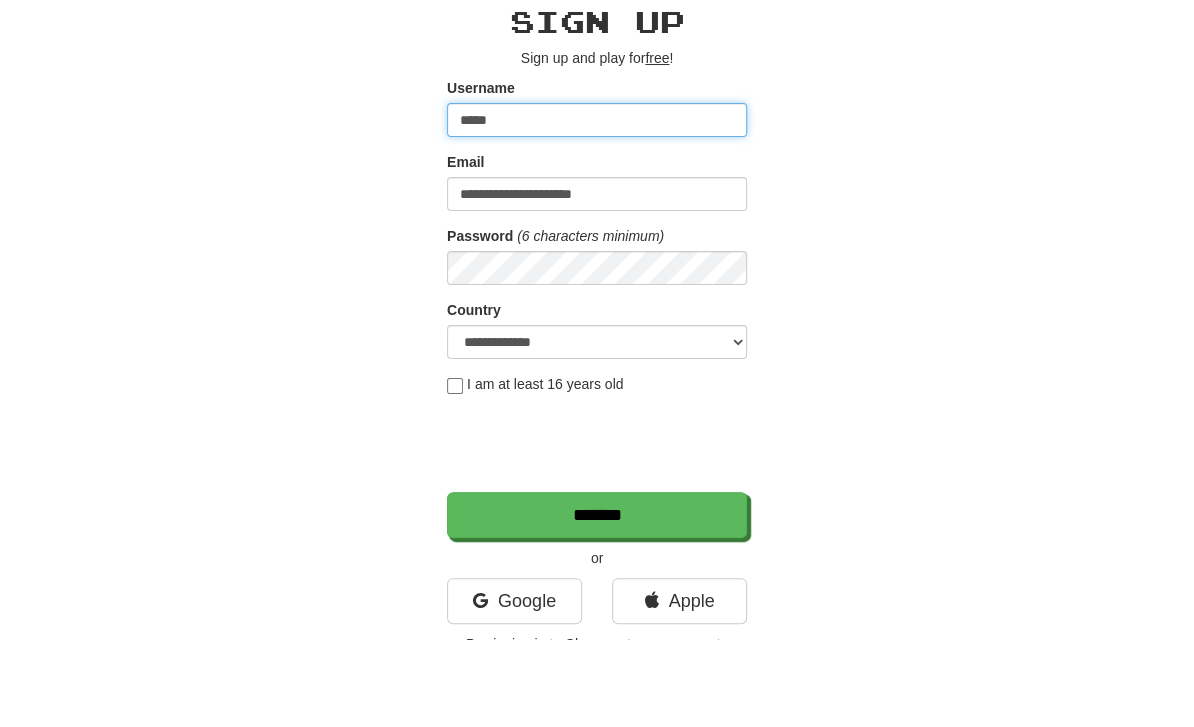 type on "*****" 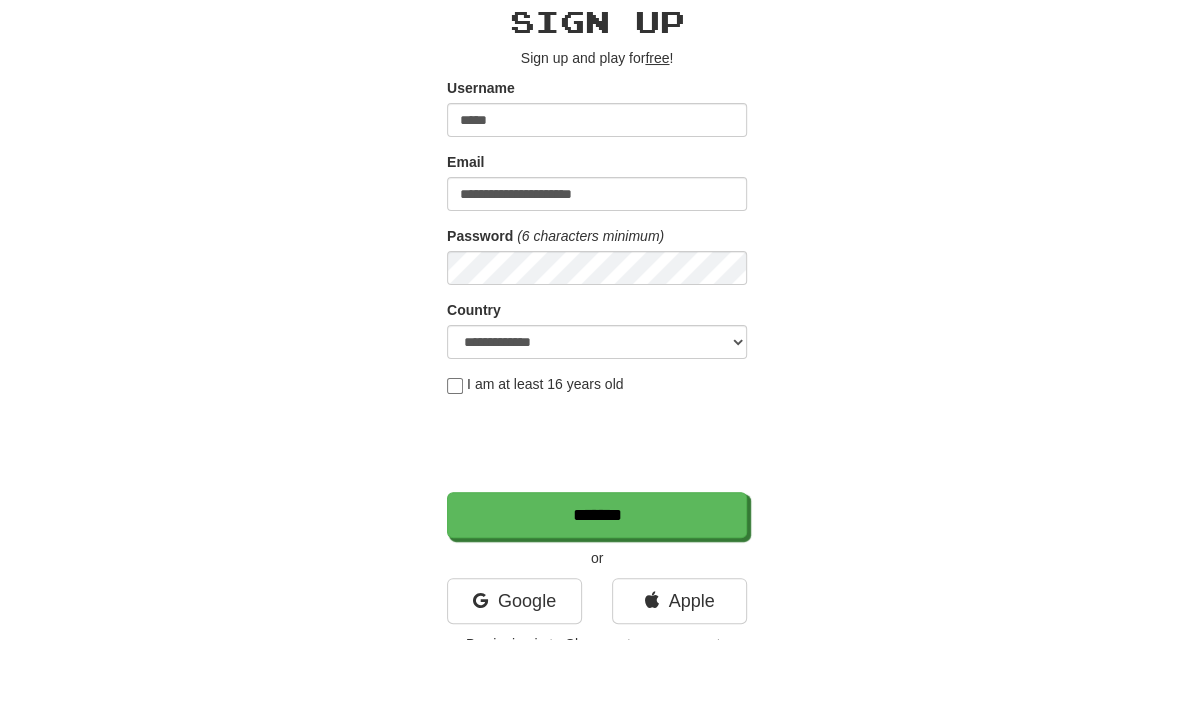click on "Password
(6 characters minimum)" at bounding box center [597, 342] 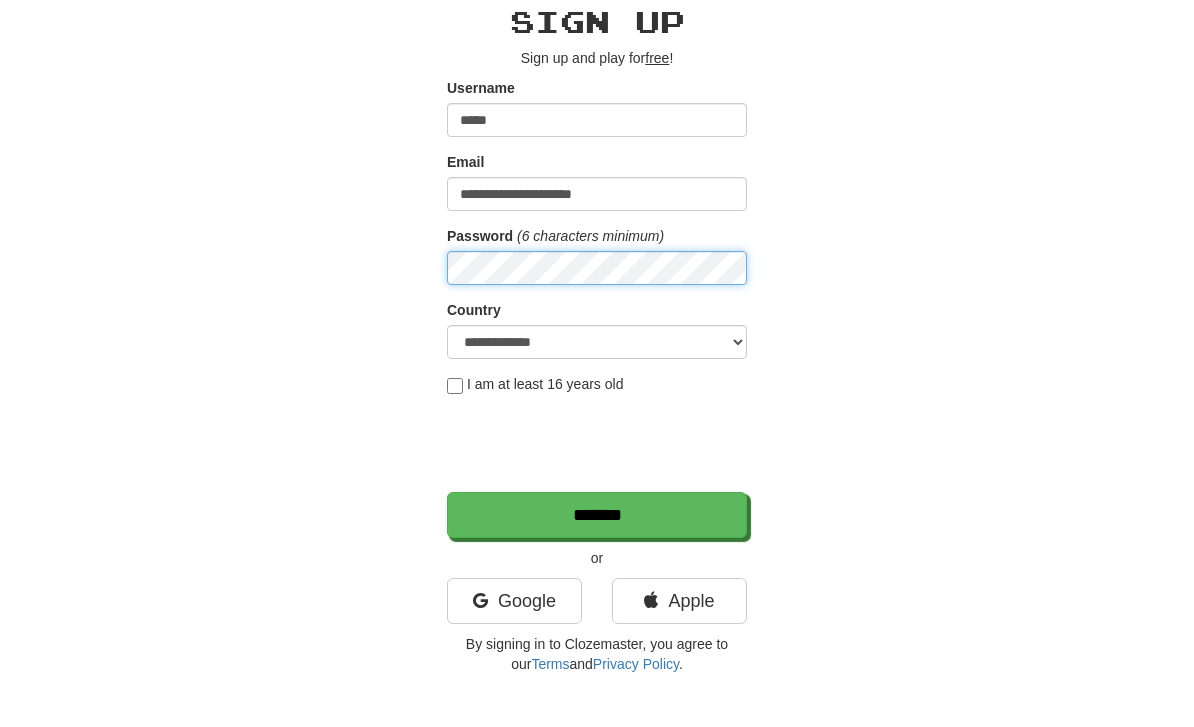 scroll, scrollTop: 87, scrollLeft: 0, axis: vertical 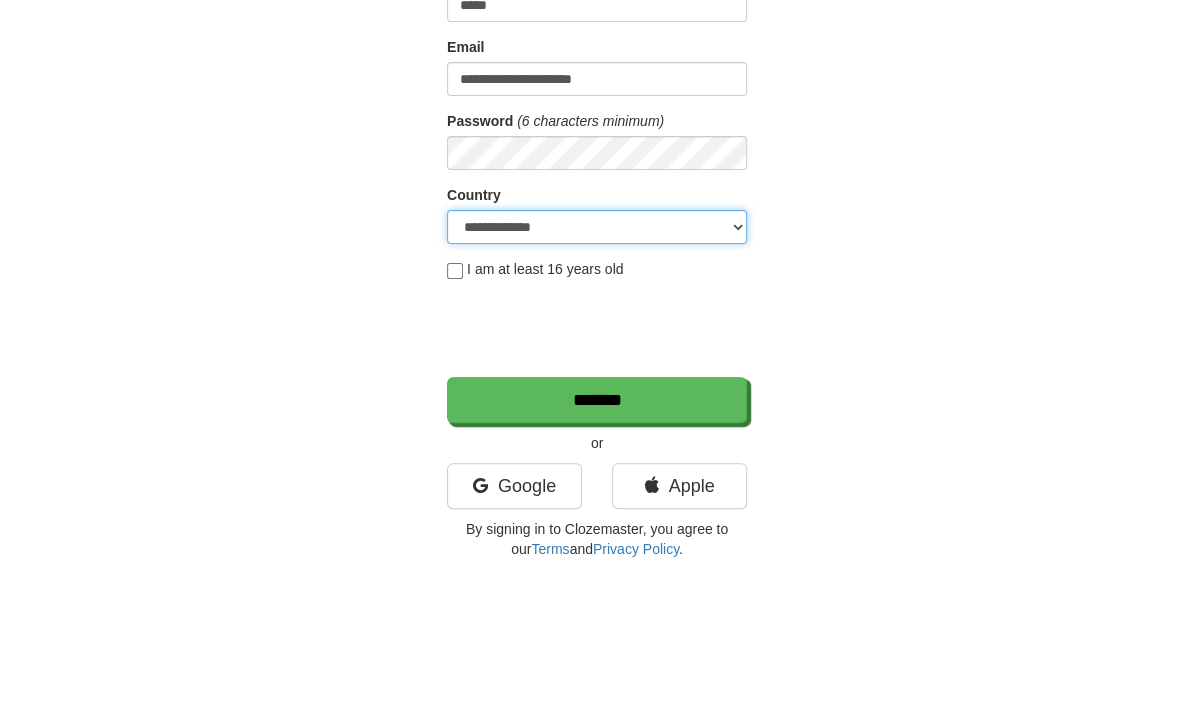 click on "**********" at bounding box center [597, 342] 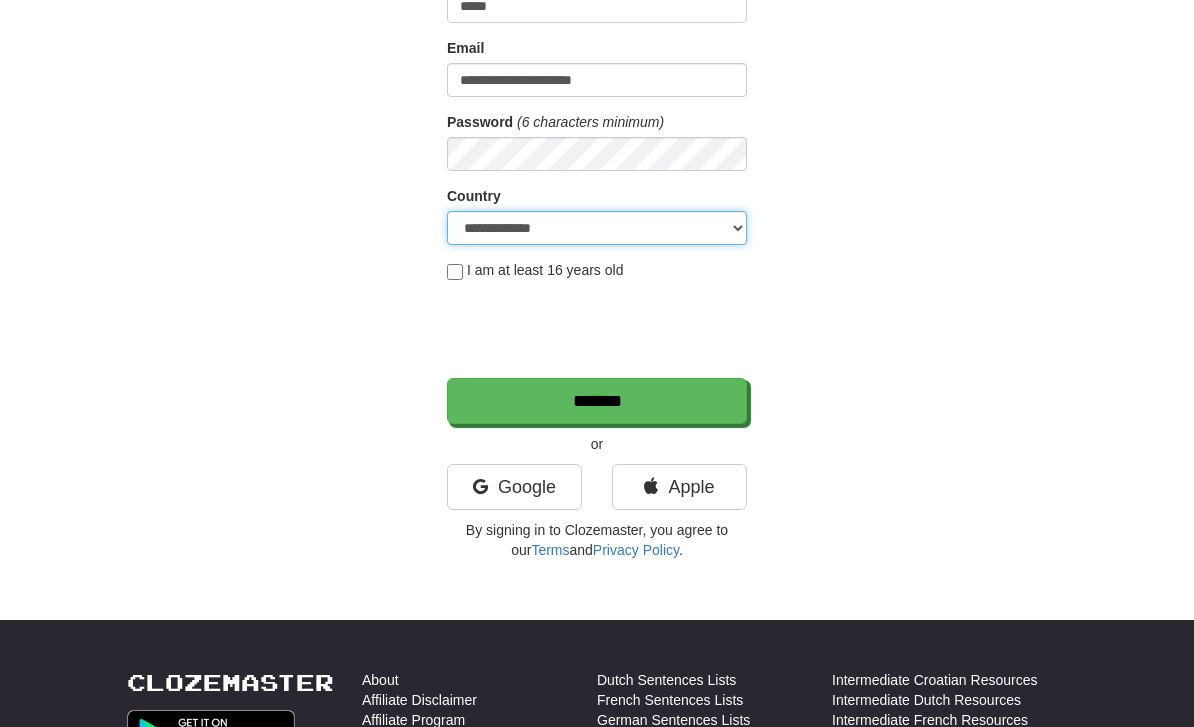 select on "**" 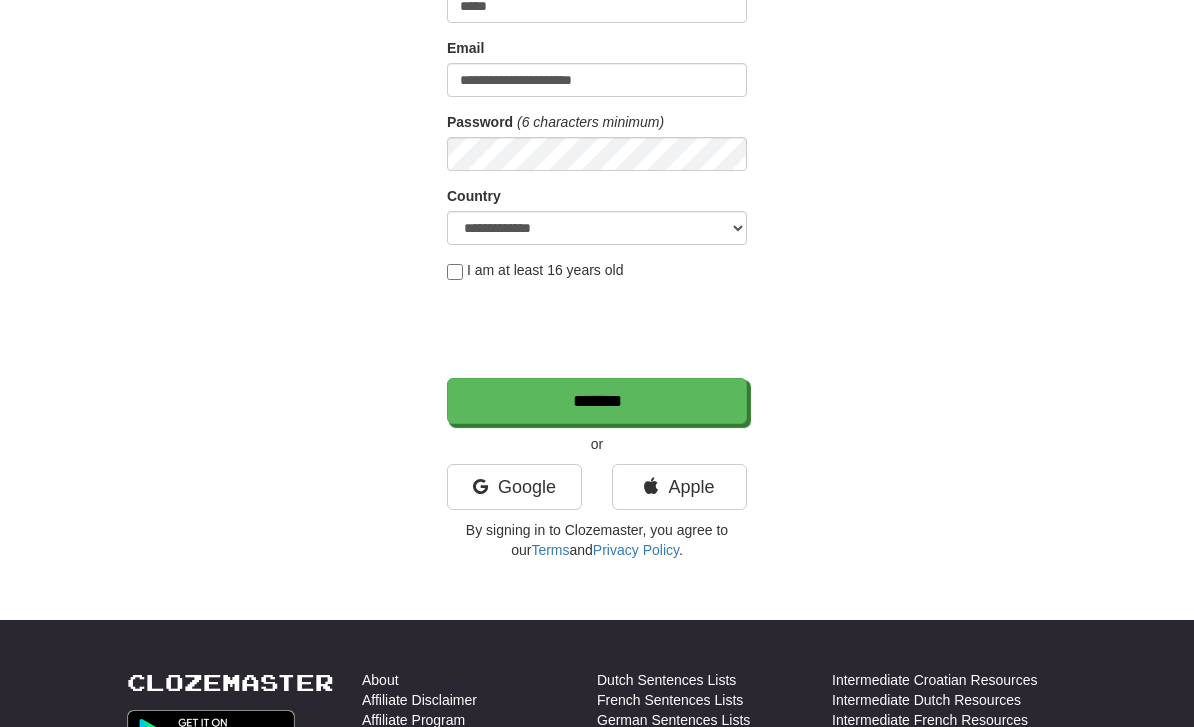 click on "*******" at bounding box center [597, 401] 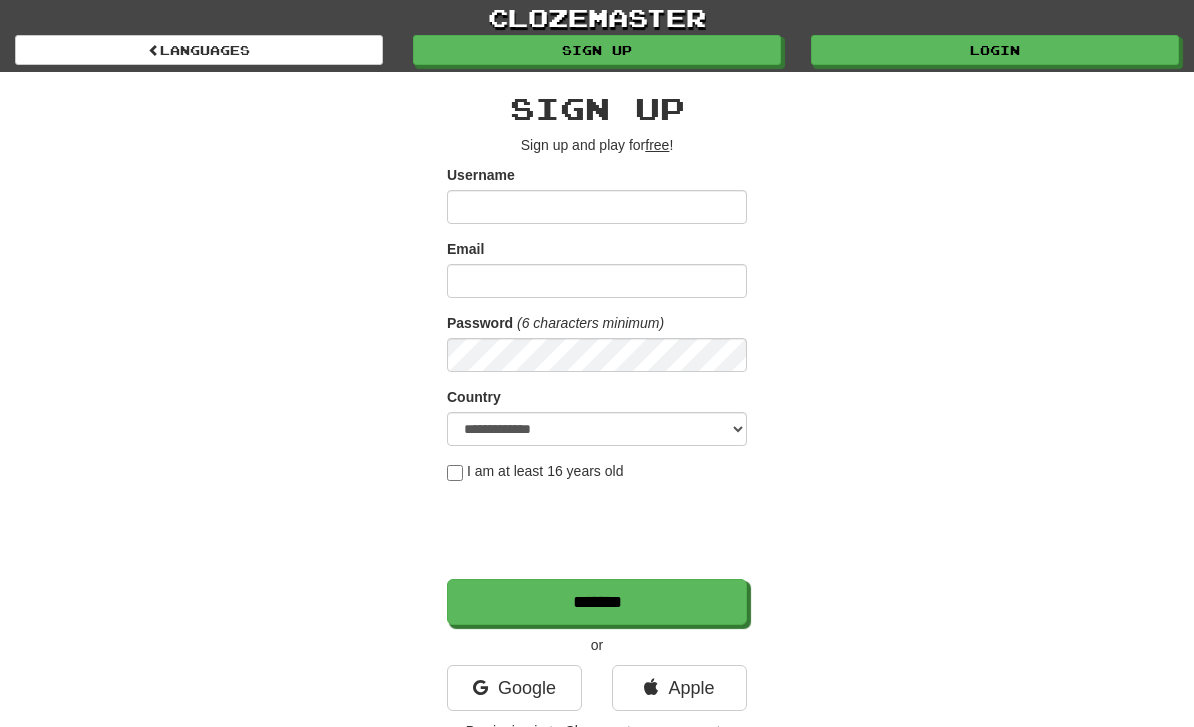 scroll, scrollTop: 0, scrollLeft: 0, axis: both 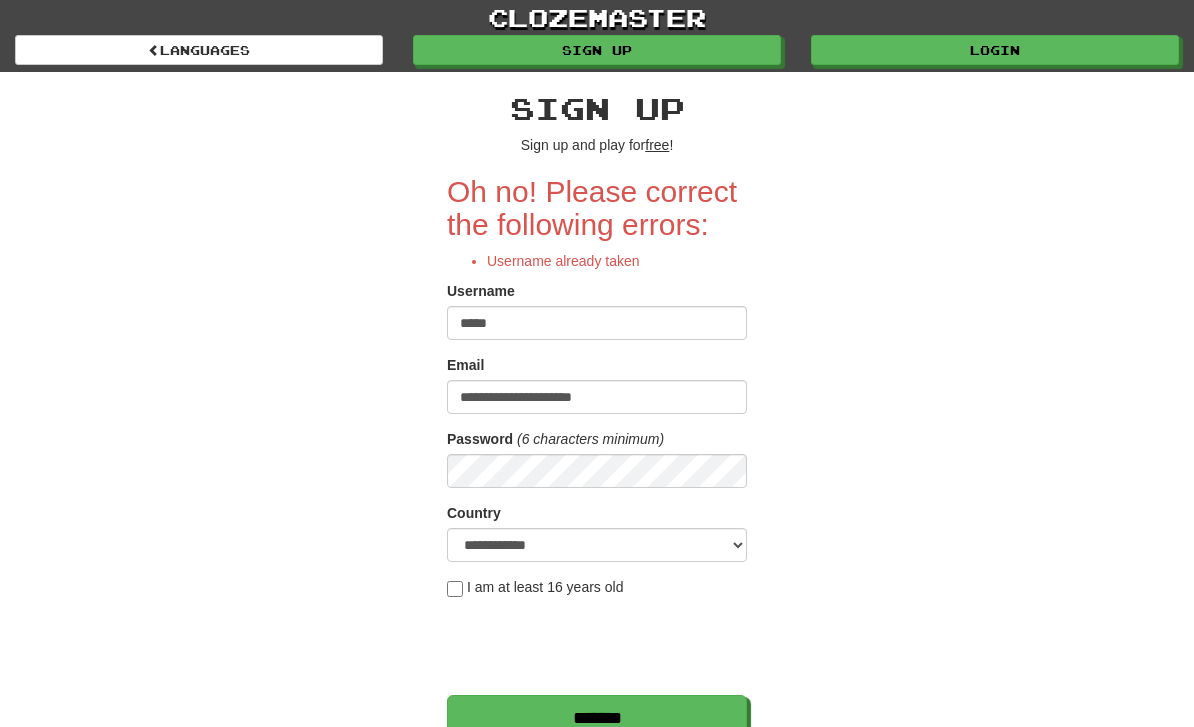click on "*****" at bounding box center (597, 323) 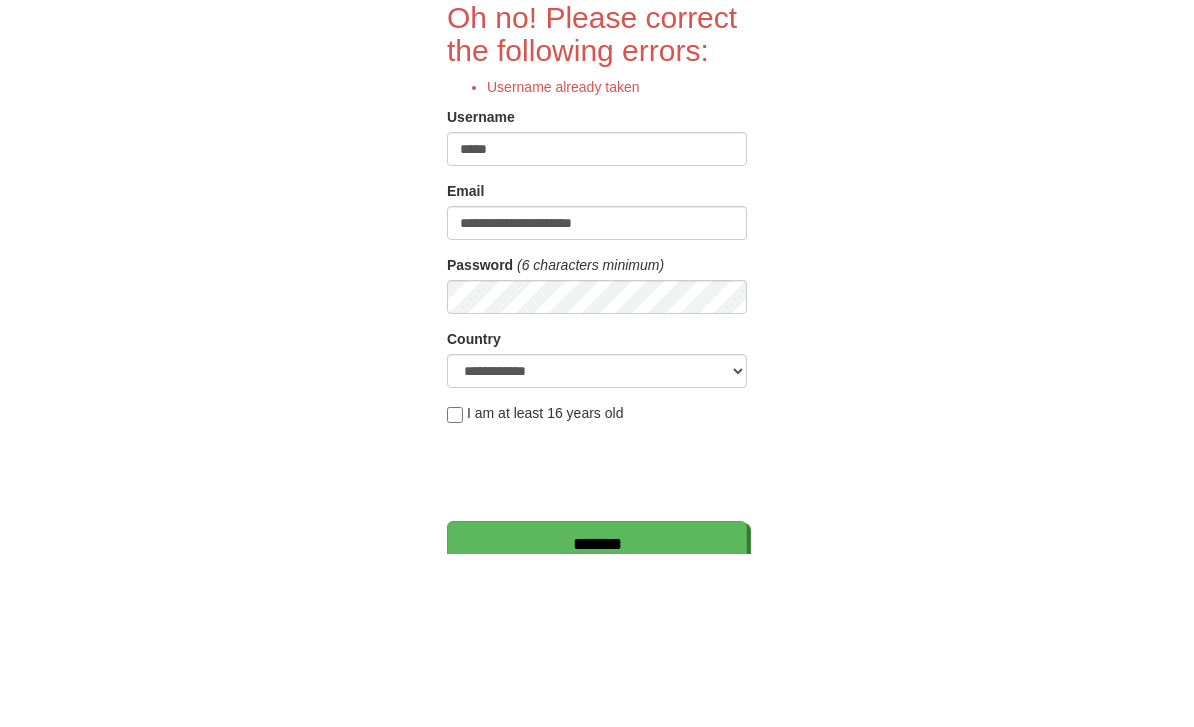 click on "*****" at bounding box center [597, 323] 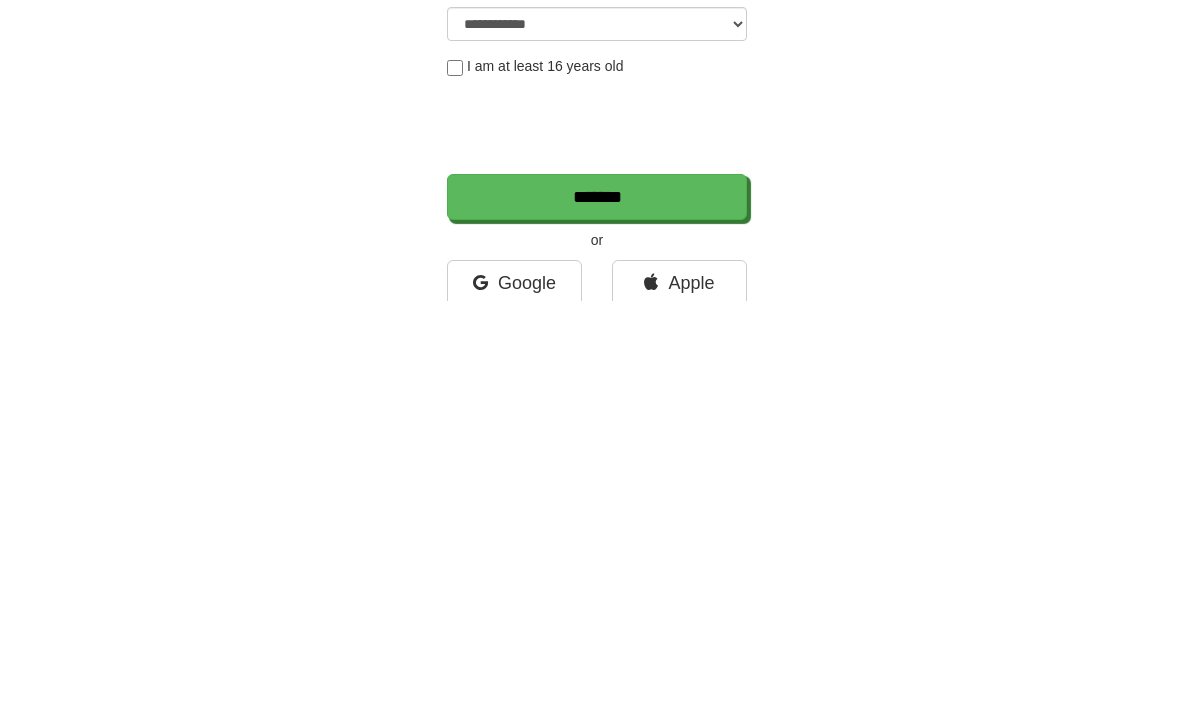 type on "*****" 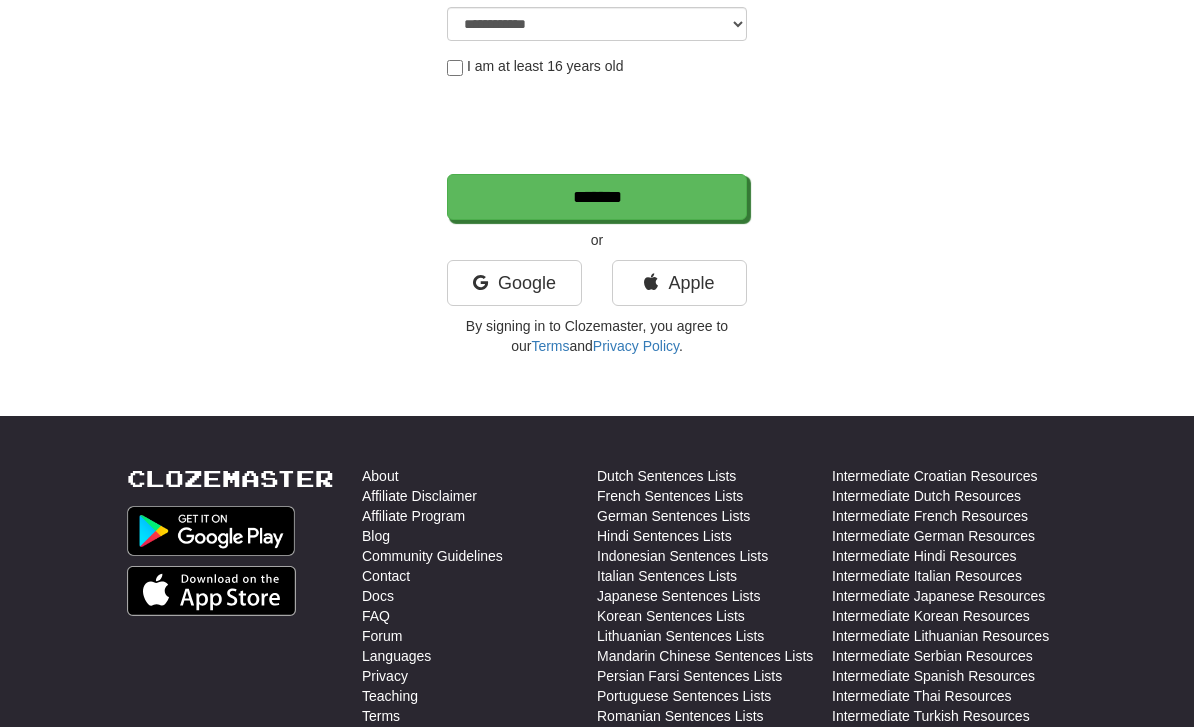 click on "*******" at bounding box center (597, 197) 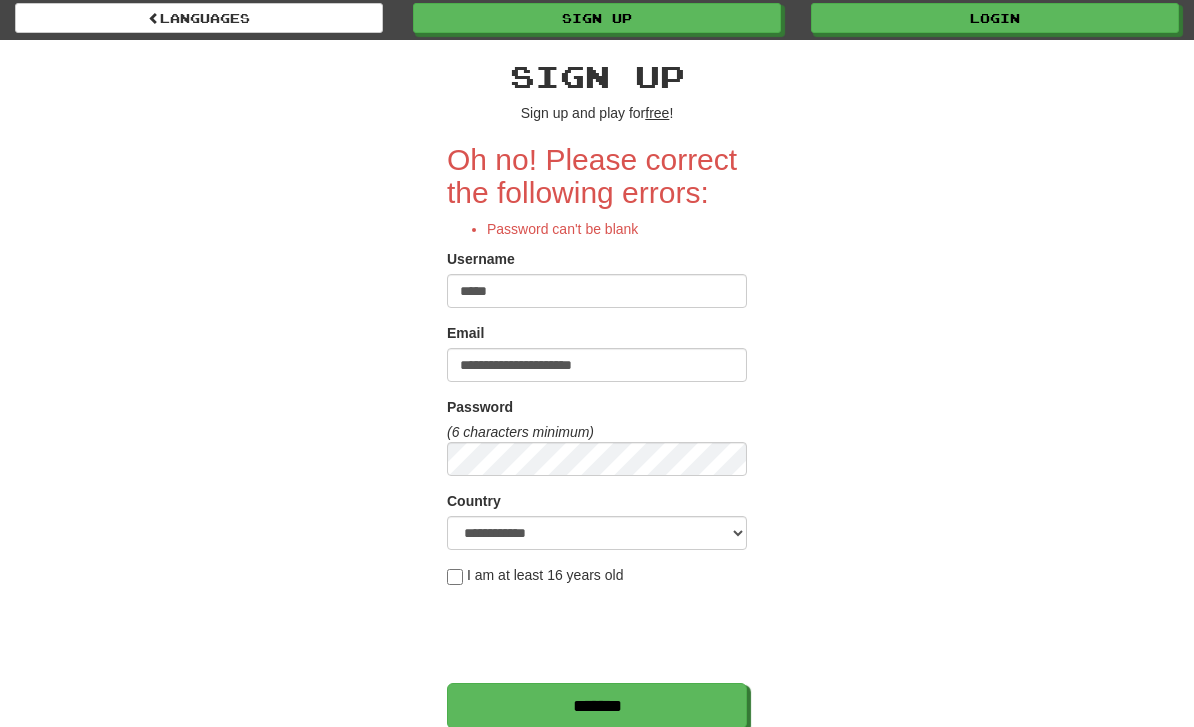 scroll, scrollTop: 47, scrollLeft: 0, axis: vertical 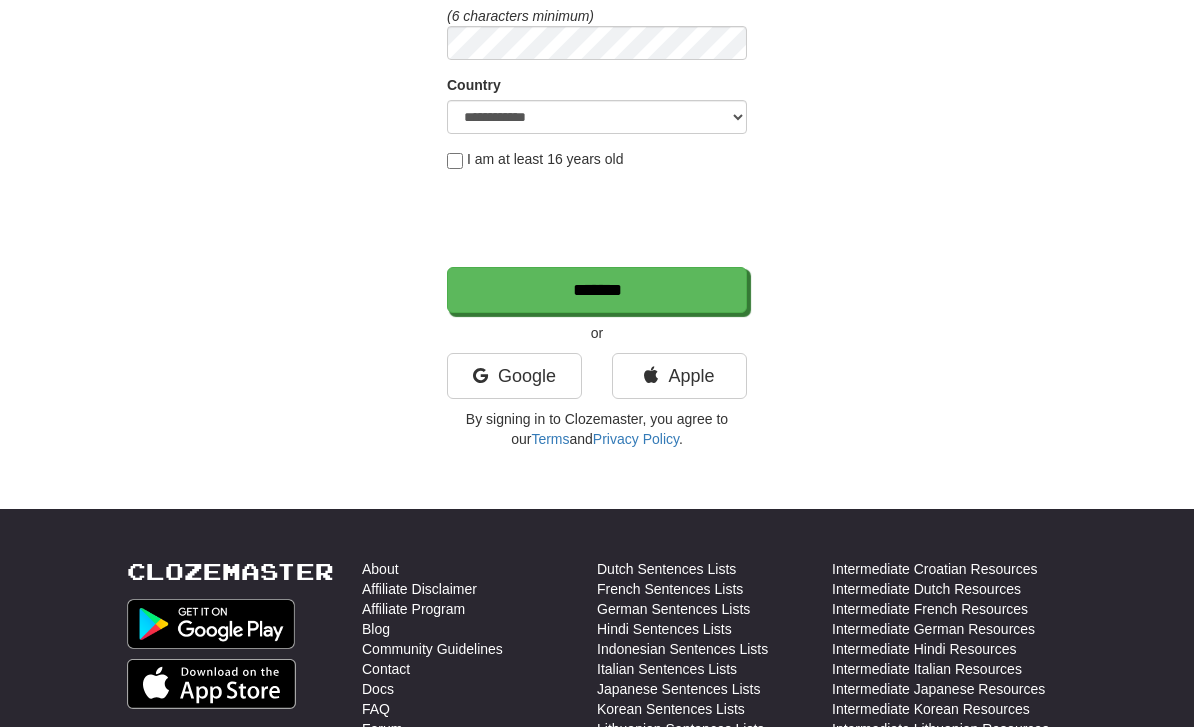 click on "*******" at bounding box center [597, 290] 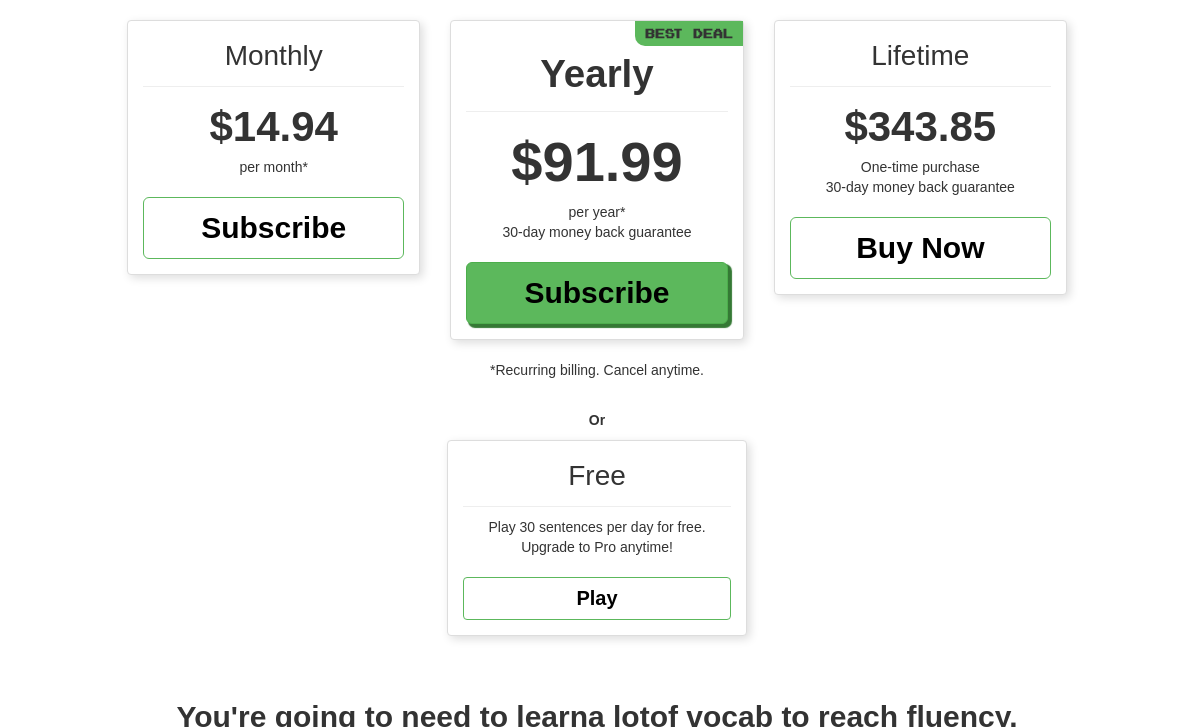 scroll, scrollTop: 288, scrollLeft: 0, axis: vertical 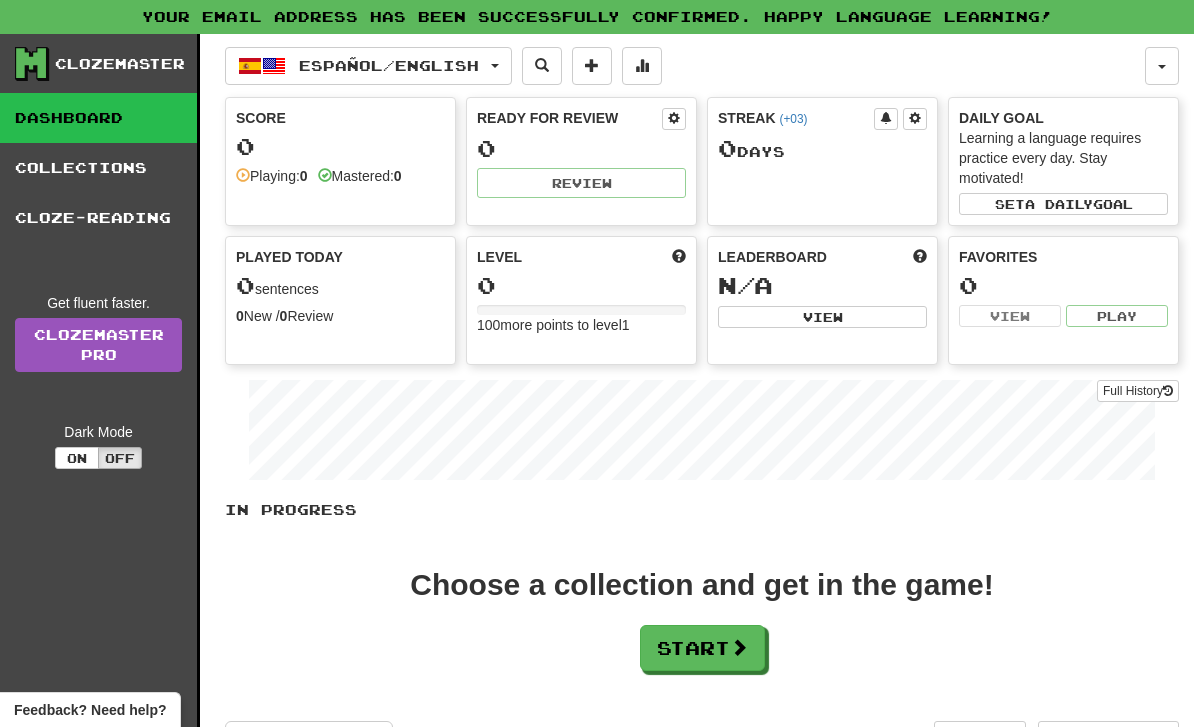 click on "Set  a daily  goal" at bounding box center (1063, 204) 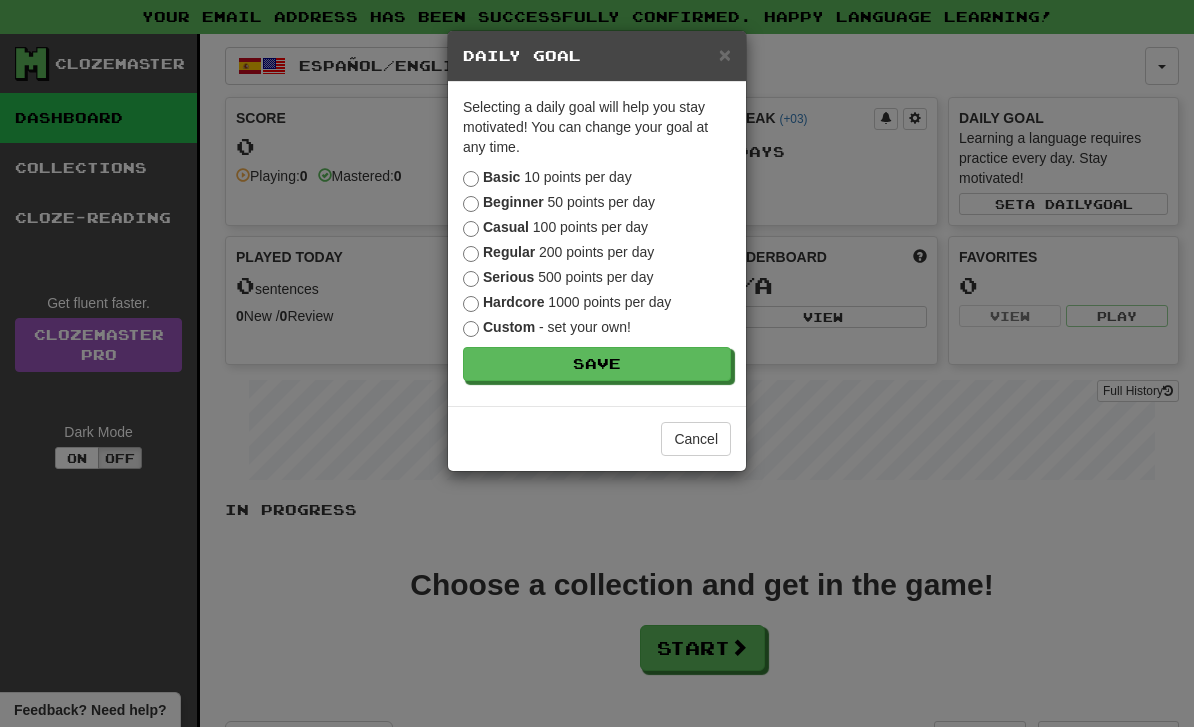 click on "Save" at bounding box center (597, 364) 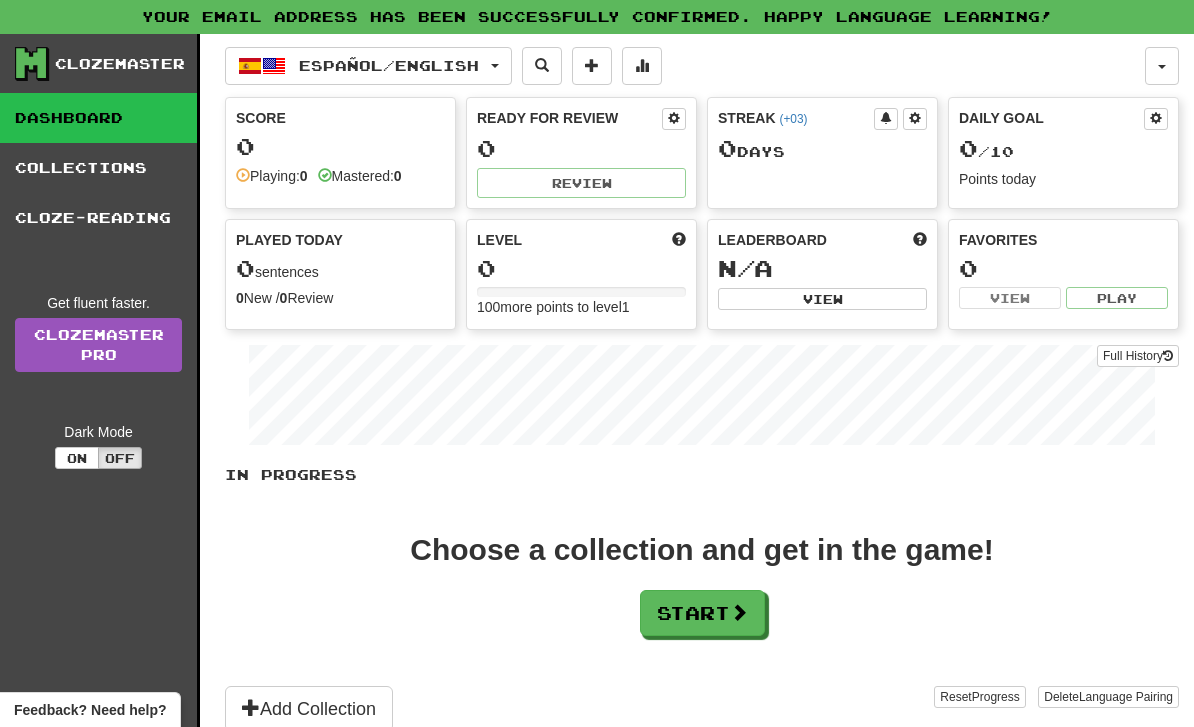 click at bounding box center (1156, 118) 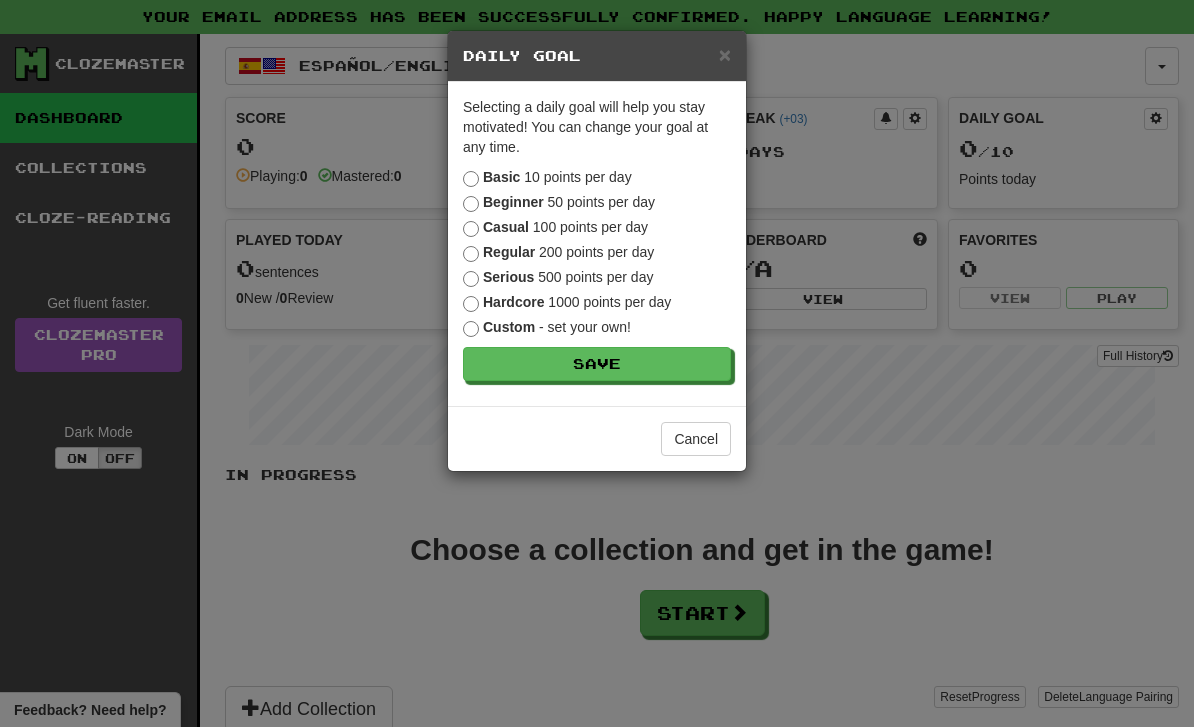 click on "Beginner   50 points per day" at bounding box center [559, 202] 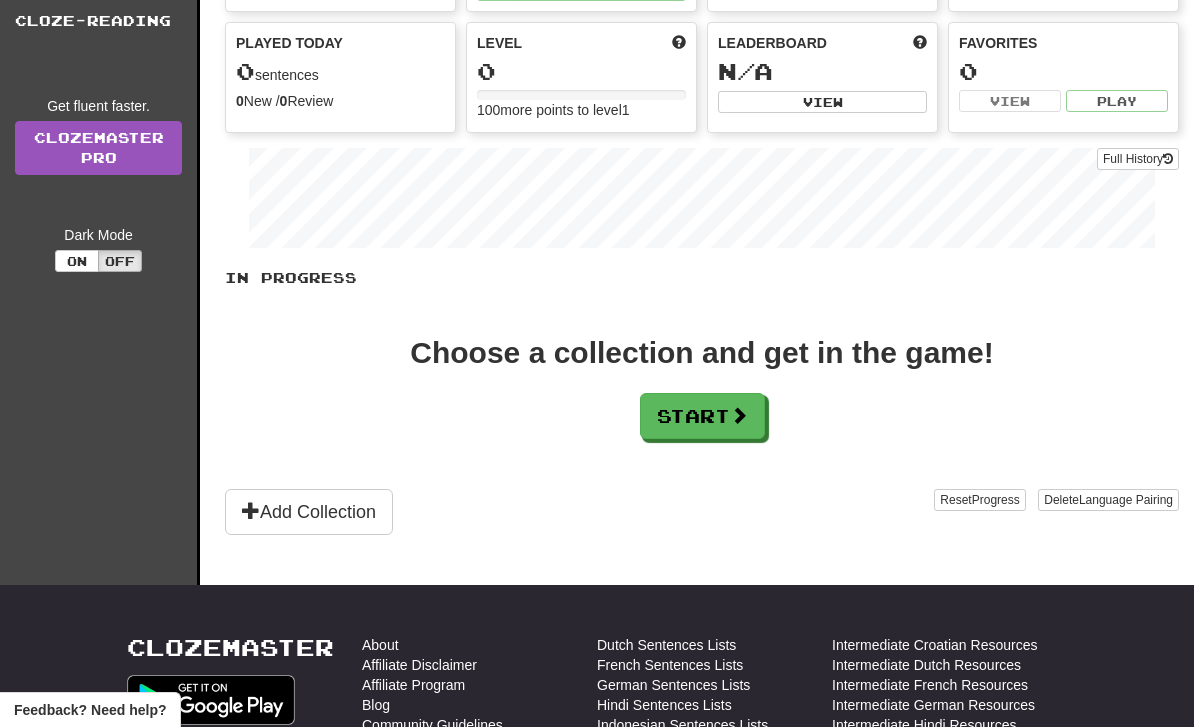 scroll, scrollTop: 133, scrollLeft: 0, axis: vertical 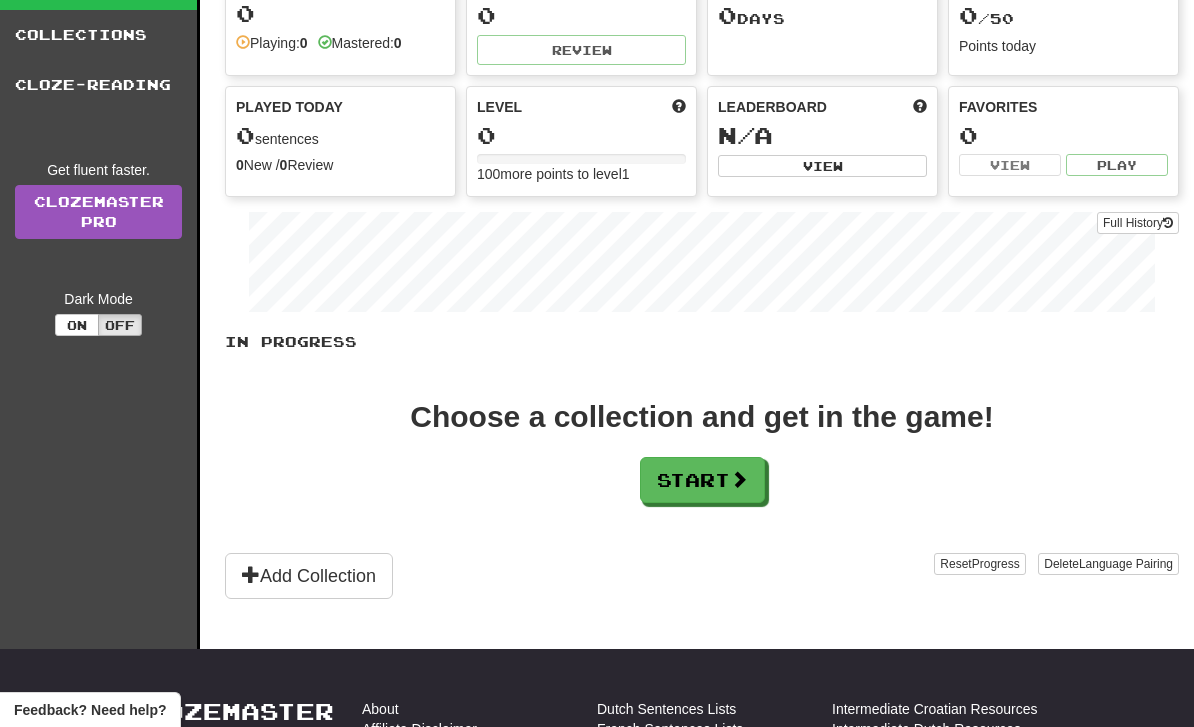 click on "Start" at bounding box center (702, 480) 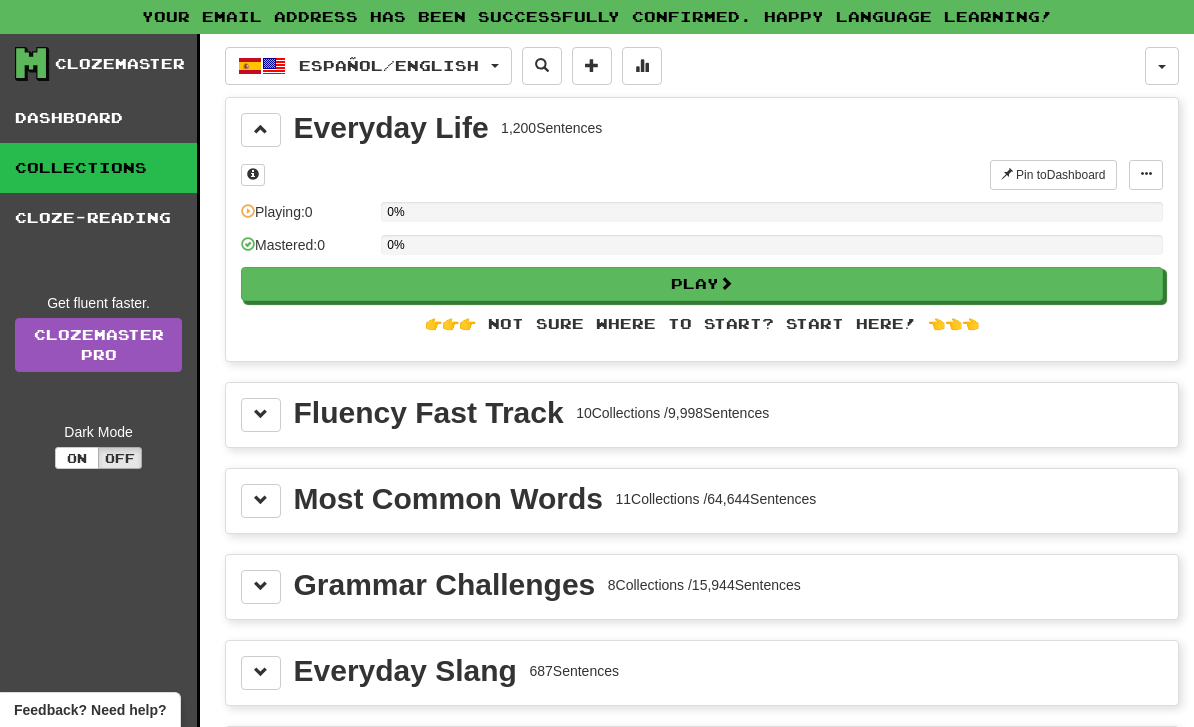 click on "Español  /  English" at bounding box center (368, 66) 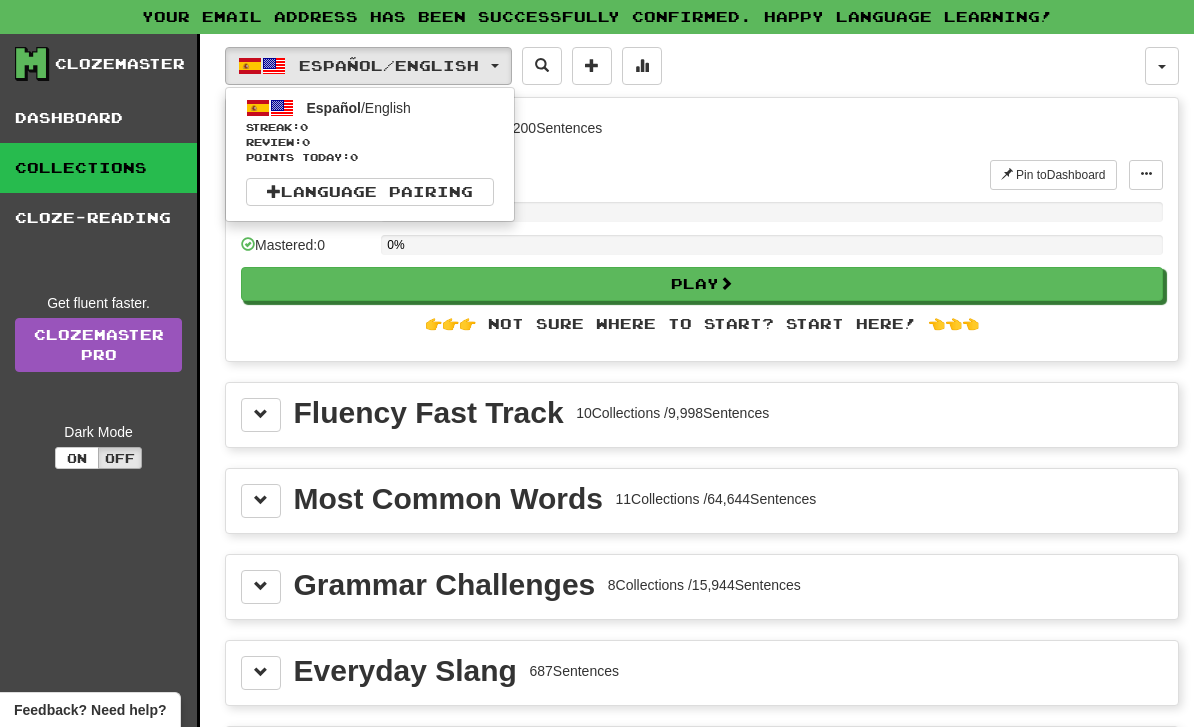 click on "Español  /  English" at bounding box center [359, 108] 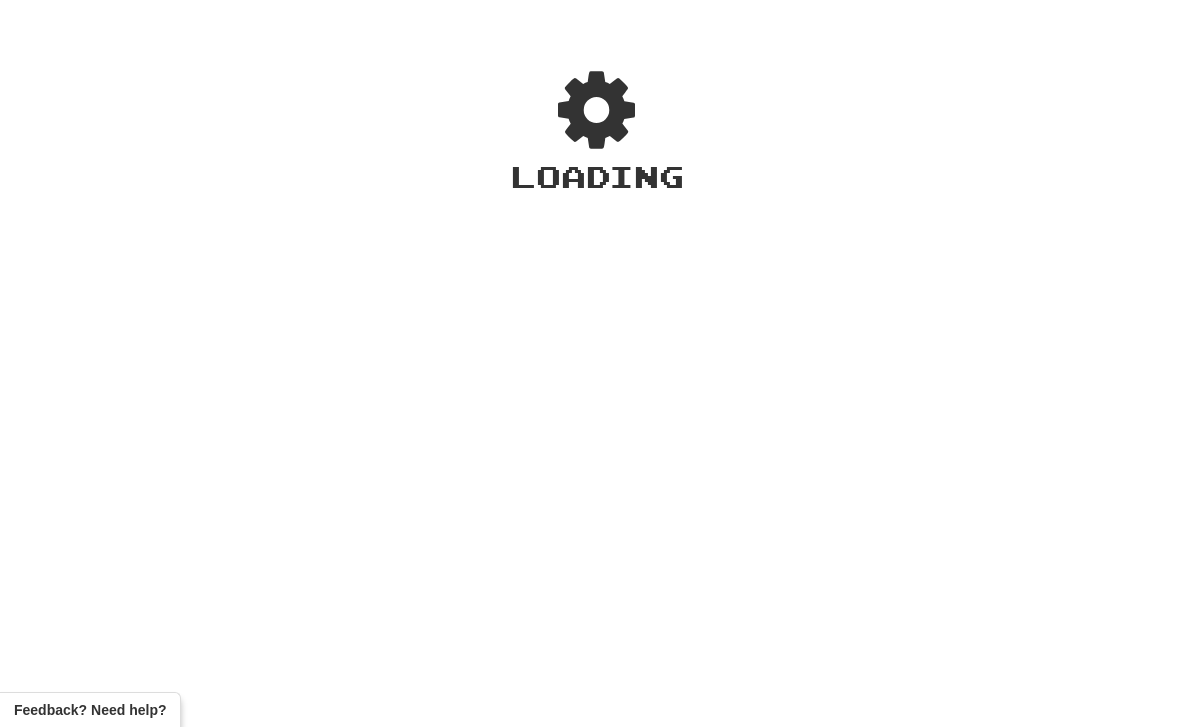 scroll, scrollTop: 0, scrollLeft: 0, axis: both 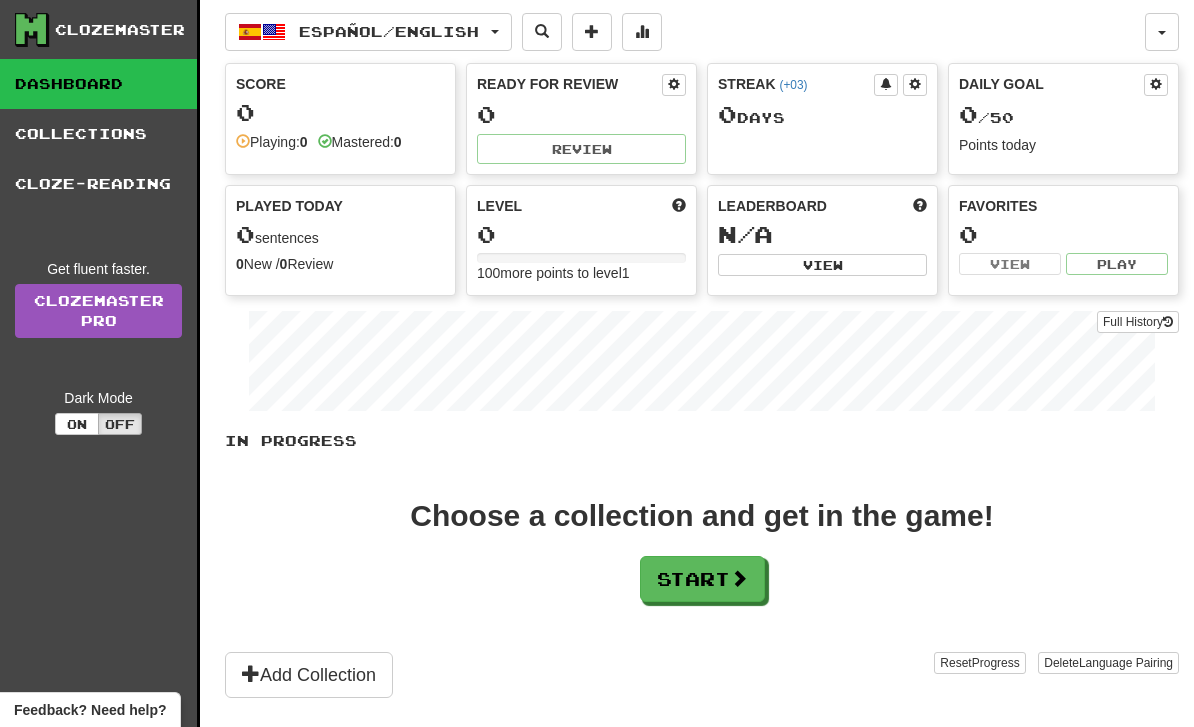 click on "Dashboard" at bounding box center (98, 84) 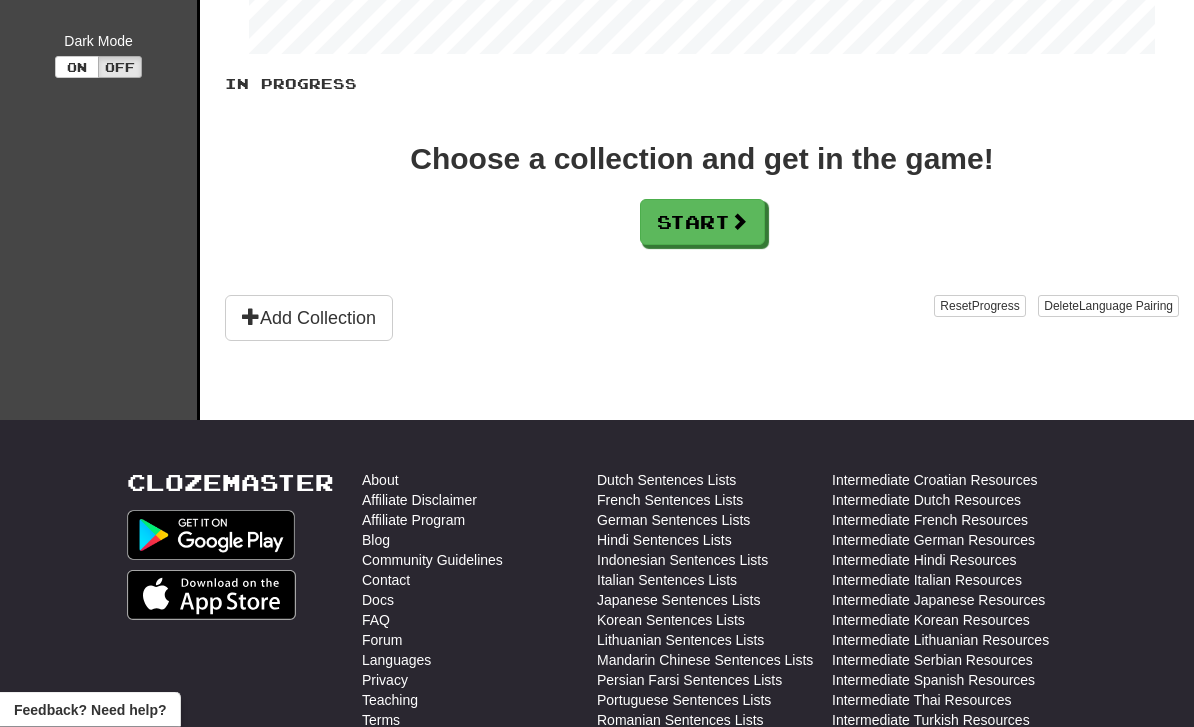 click on "Choose a collection and get in the game!" at bounding box center [701, 160] 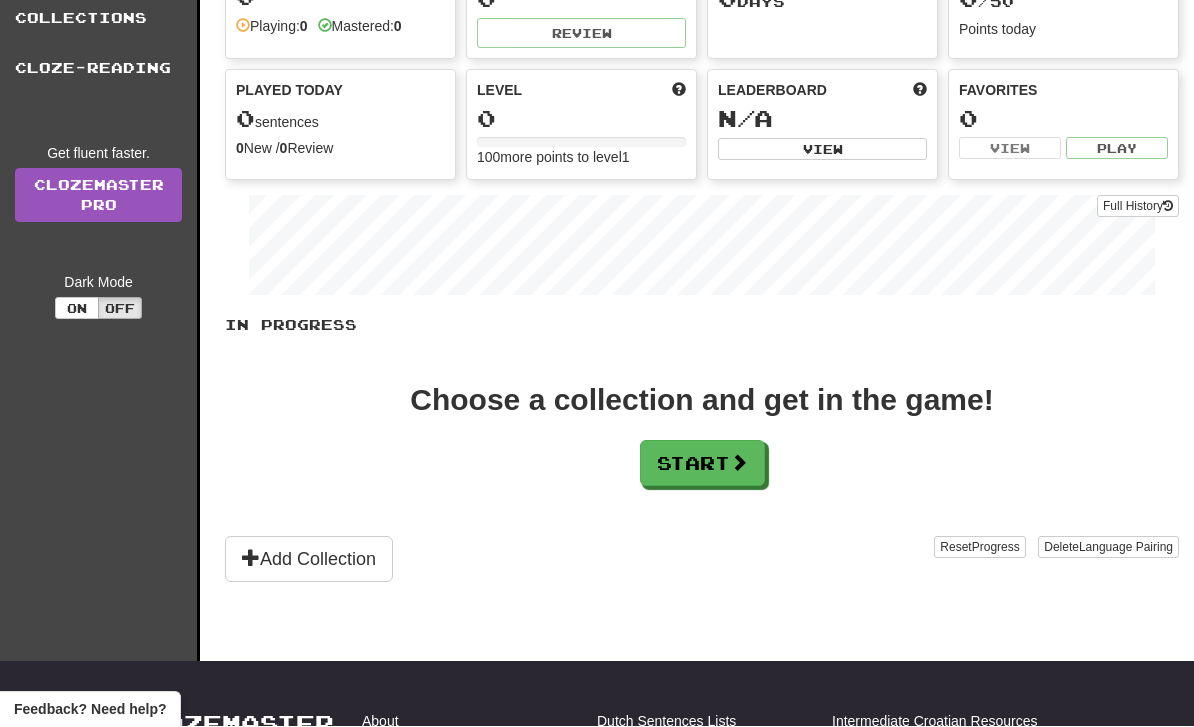 scroll, scrollTop: 0, scrollLeft: 0, axis: both 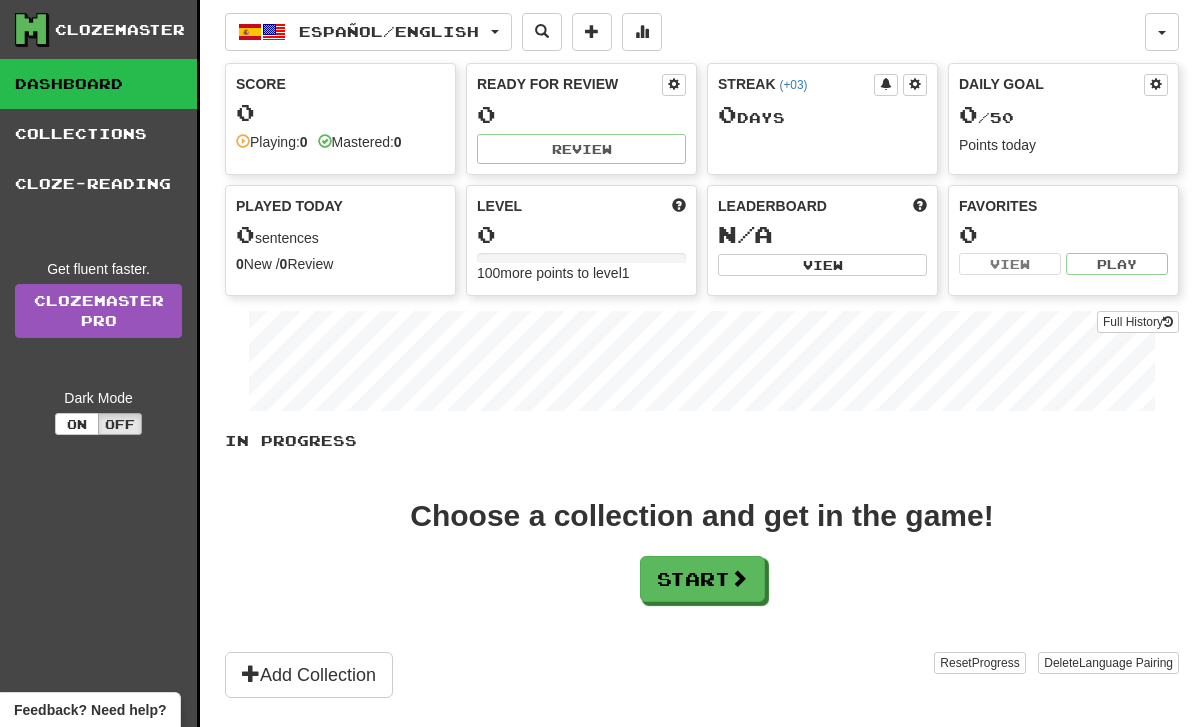 click on "Español  /  English" at bounding box center (389, 31) 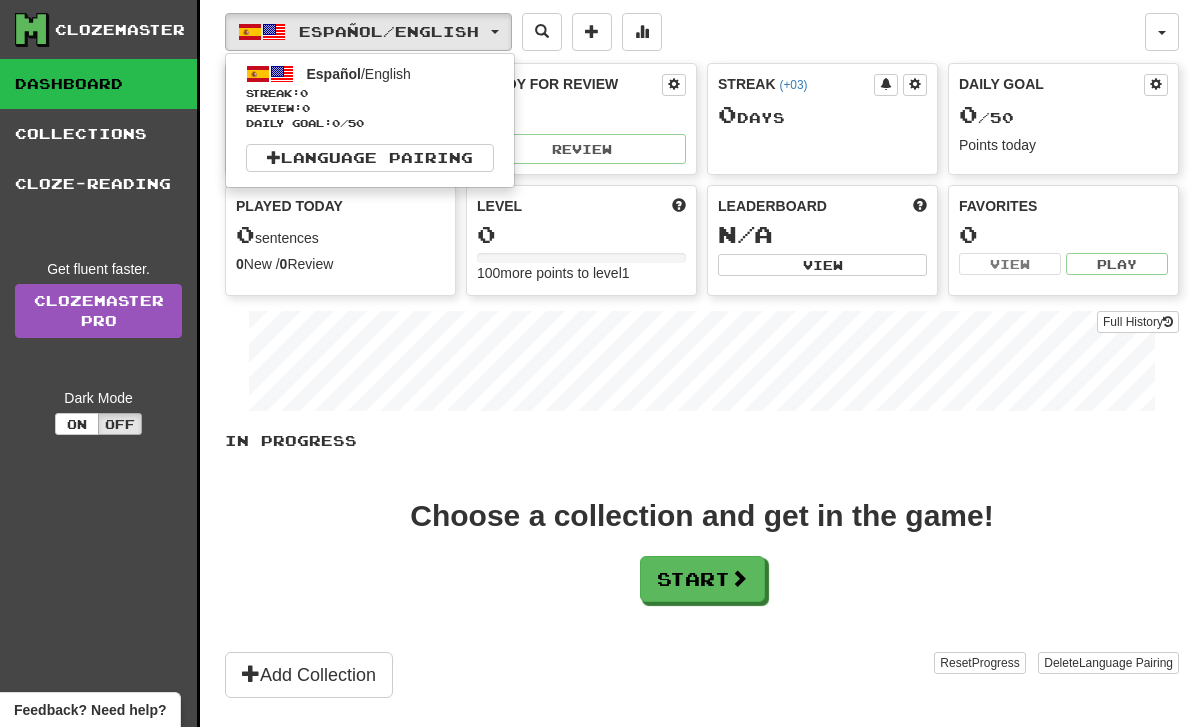 click on "Language Pairing" at bounding box center [370, 158] 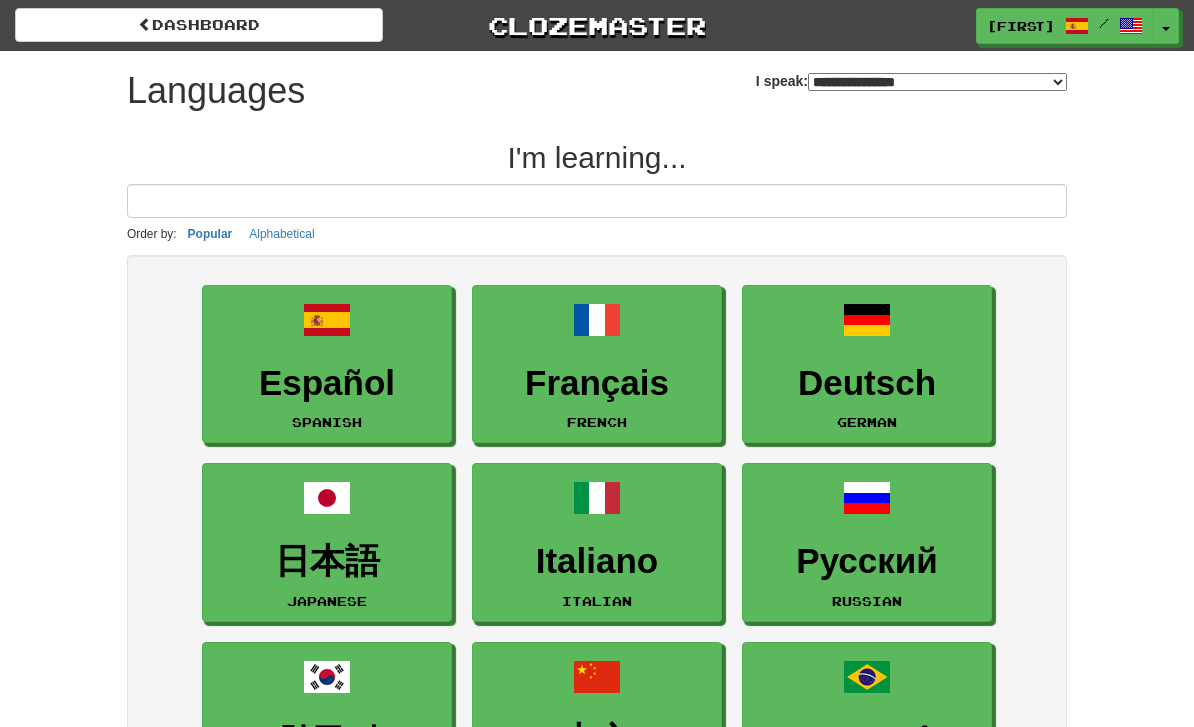 select on "*******" 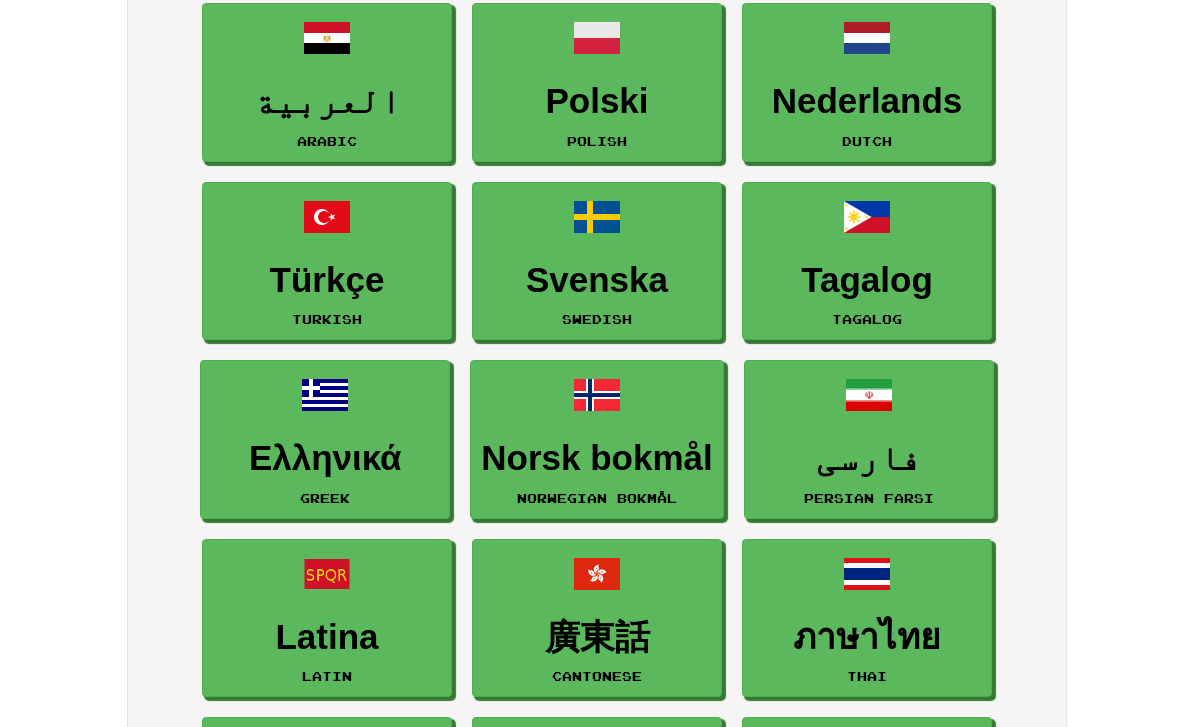 scroll, scrollTop: 818, scrollLeft: 0, axis: vertical 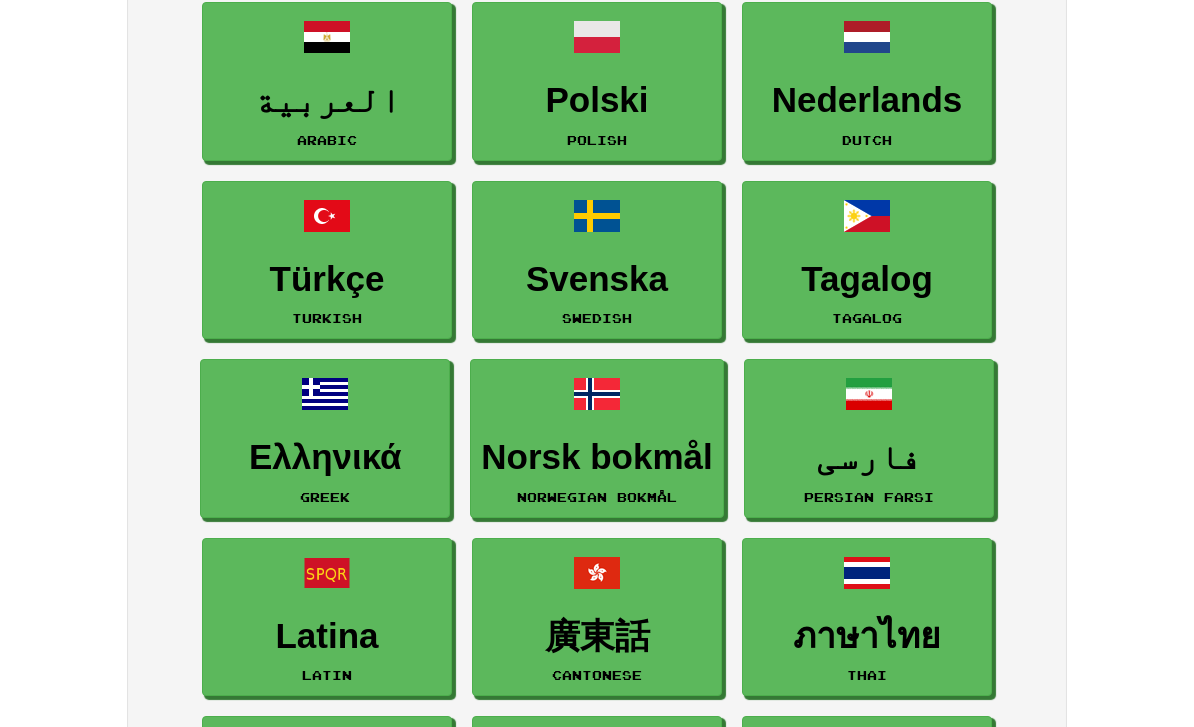 click on "Türkçe Turkish" at bounding box center (327, 260) 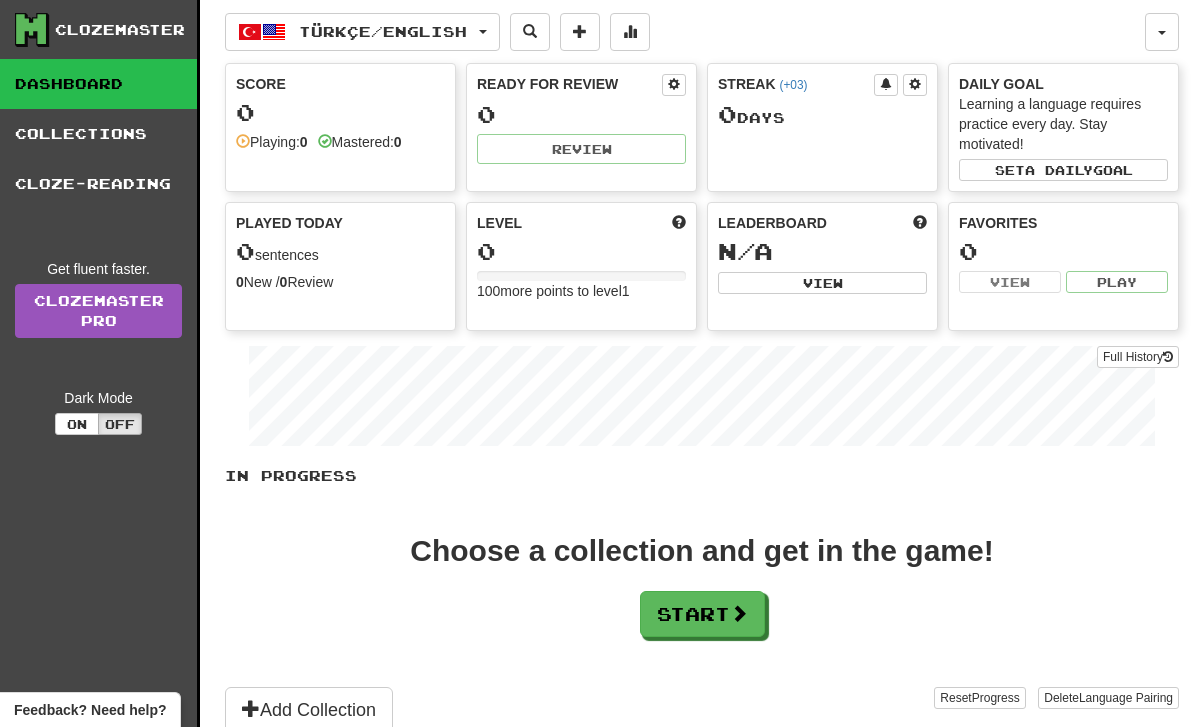 scroll, scrollTop: 0, scrollLeft: 0, axis: both 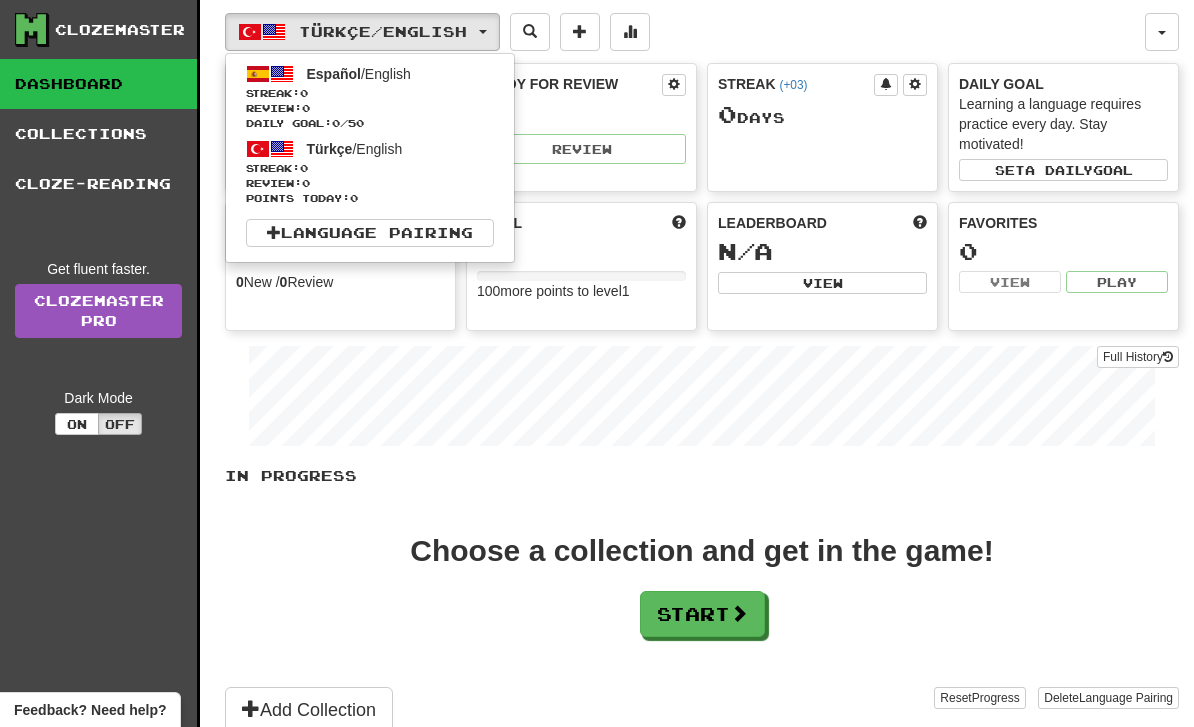 click on "Türkçe  /  English" at bounding box center [355, 149] 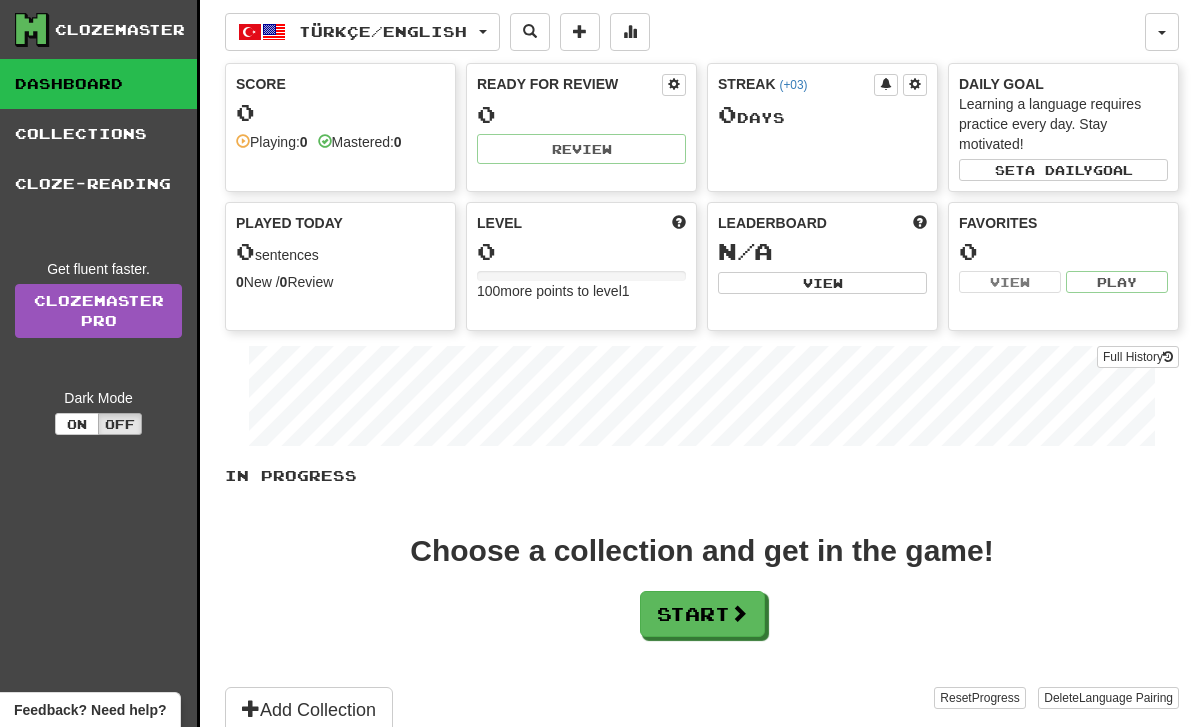scroll, scrollTop: 0, scrollLeft: 0, axis: both 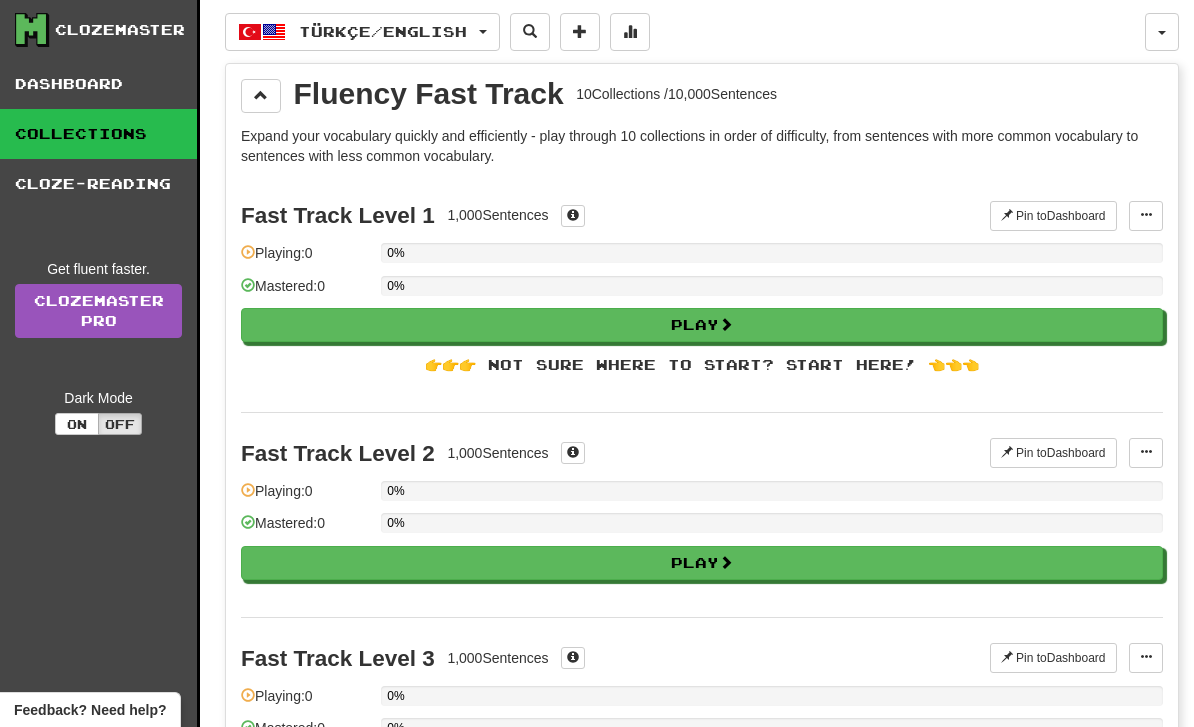 click on "Play" at bounding box center (702, 325) 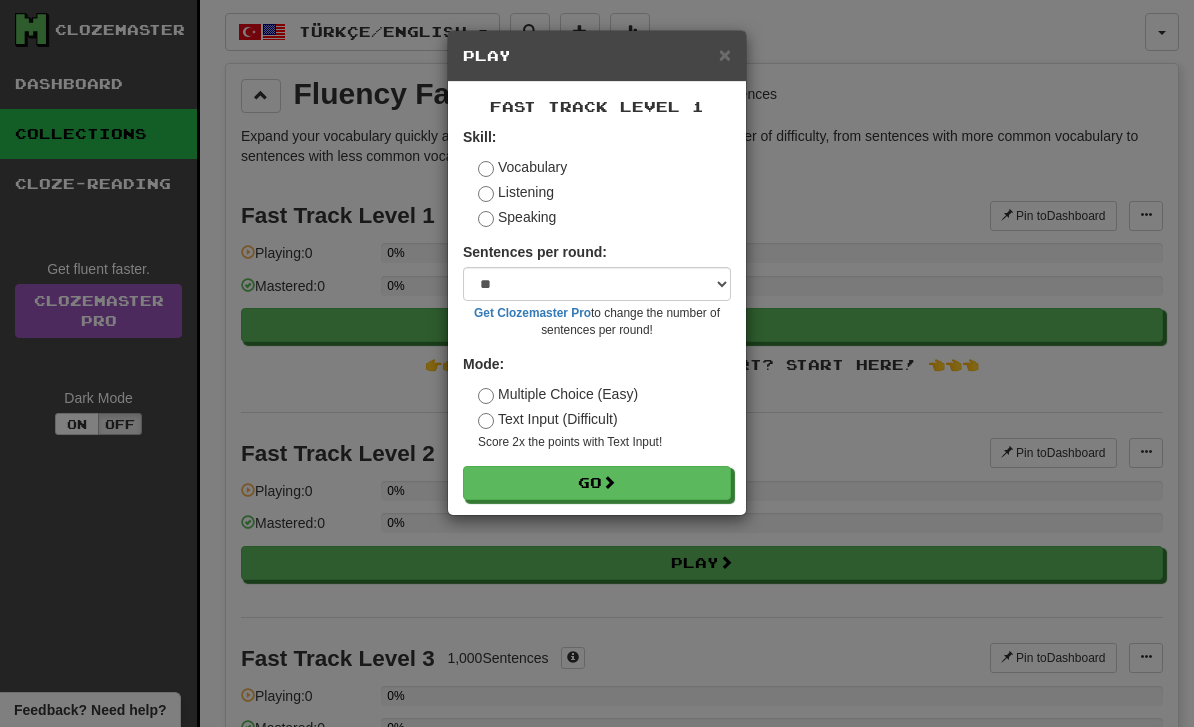 click on "Go" at bounding box center (597, 483) 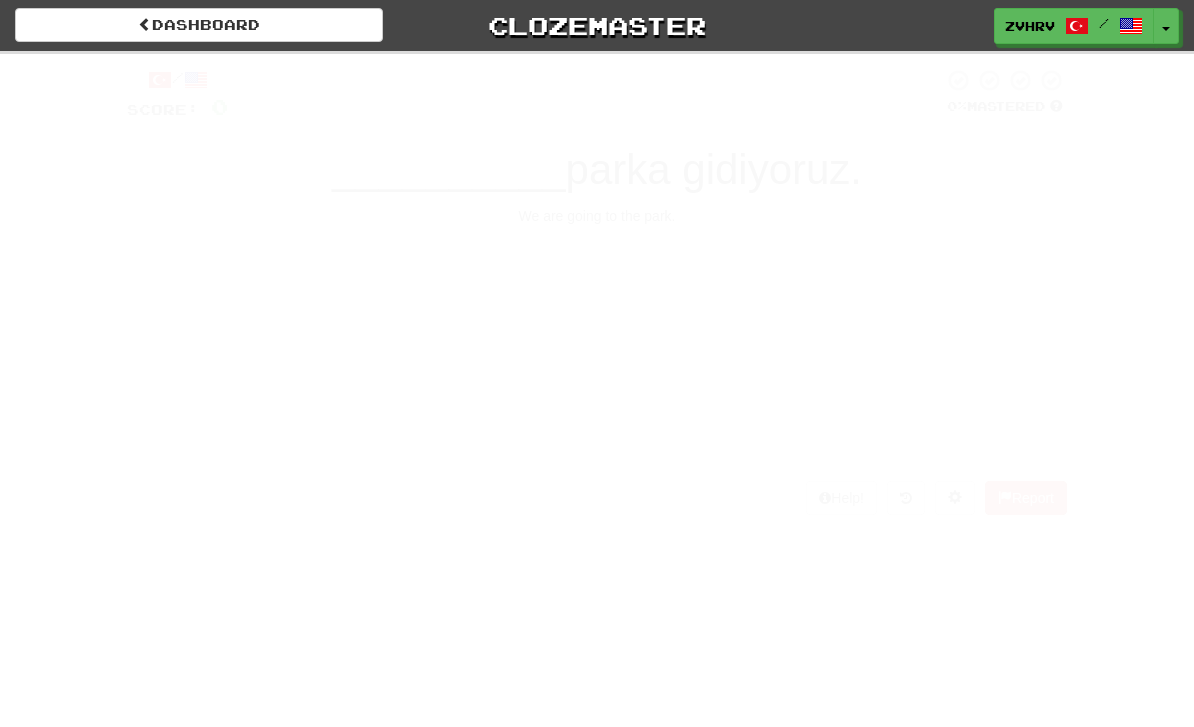 scroll, scrollTop: 0, scrollLeft: 0, axis: both 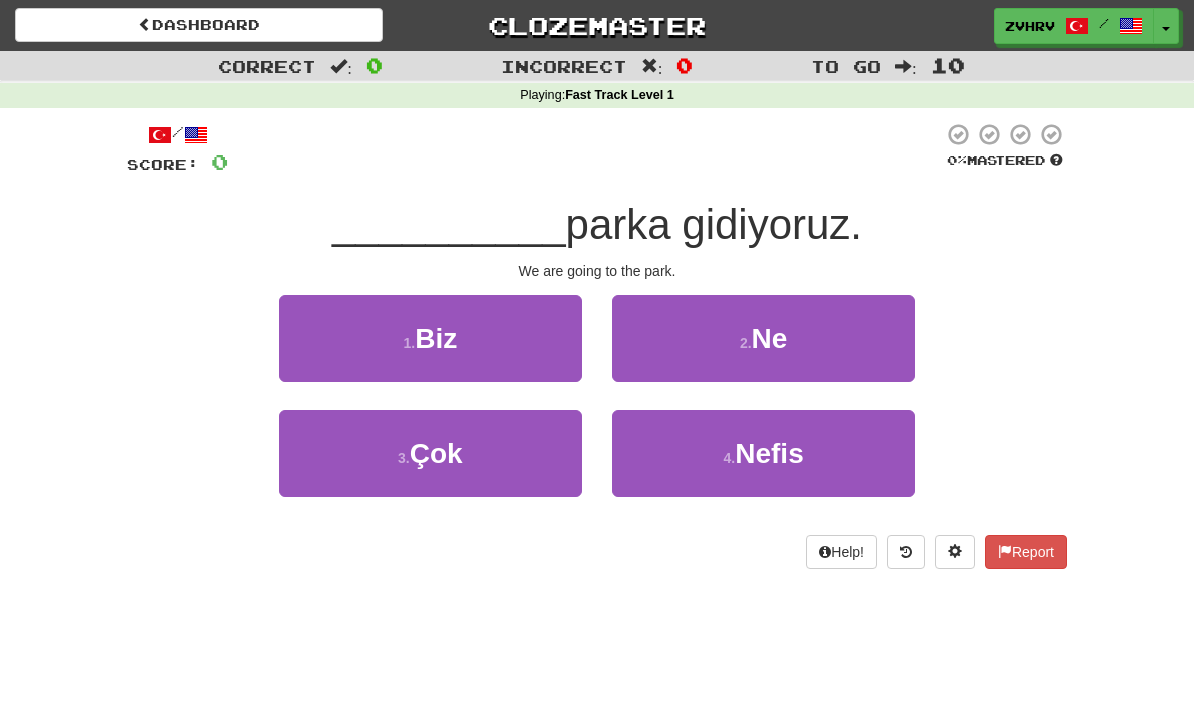 click on "1 .  Biz" at bounding box center [430, 338] 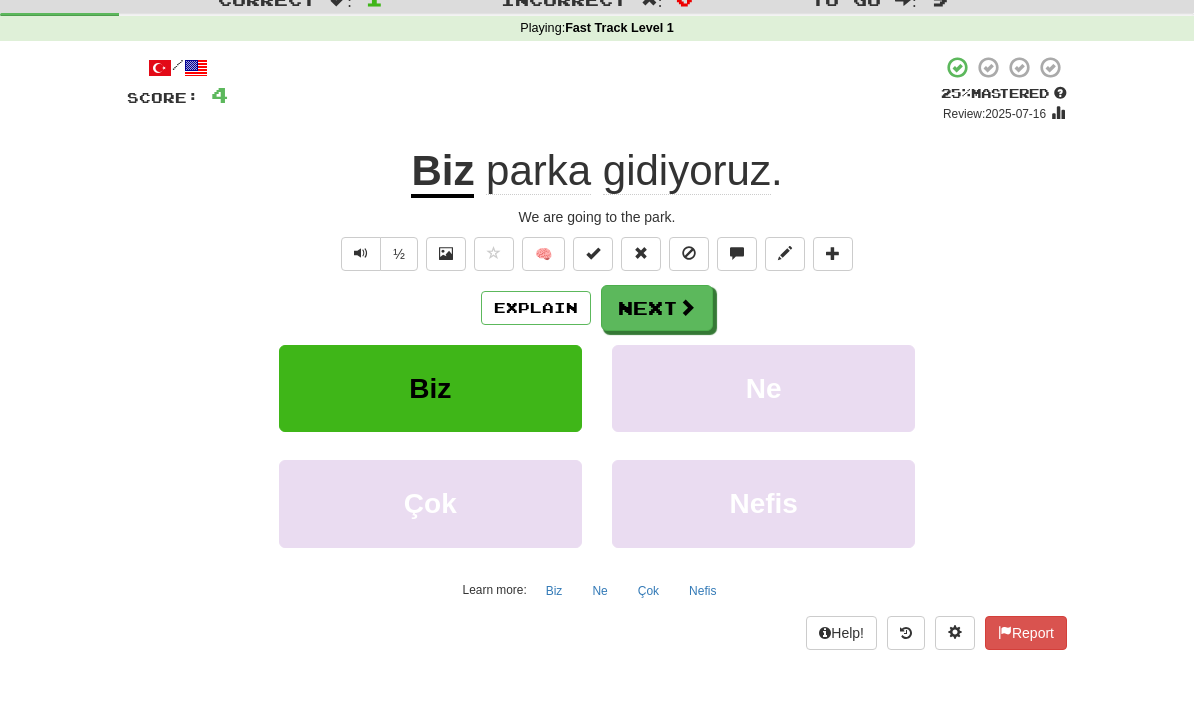 scroll, scrollTop: 67, scrollLeft: 0, axis: vertical 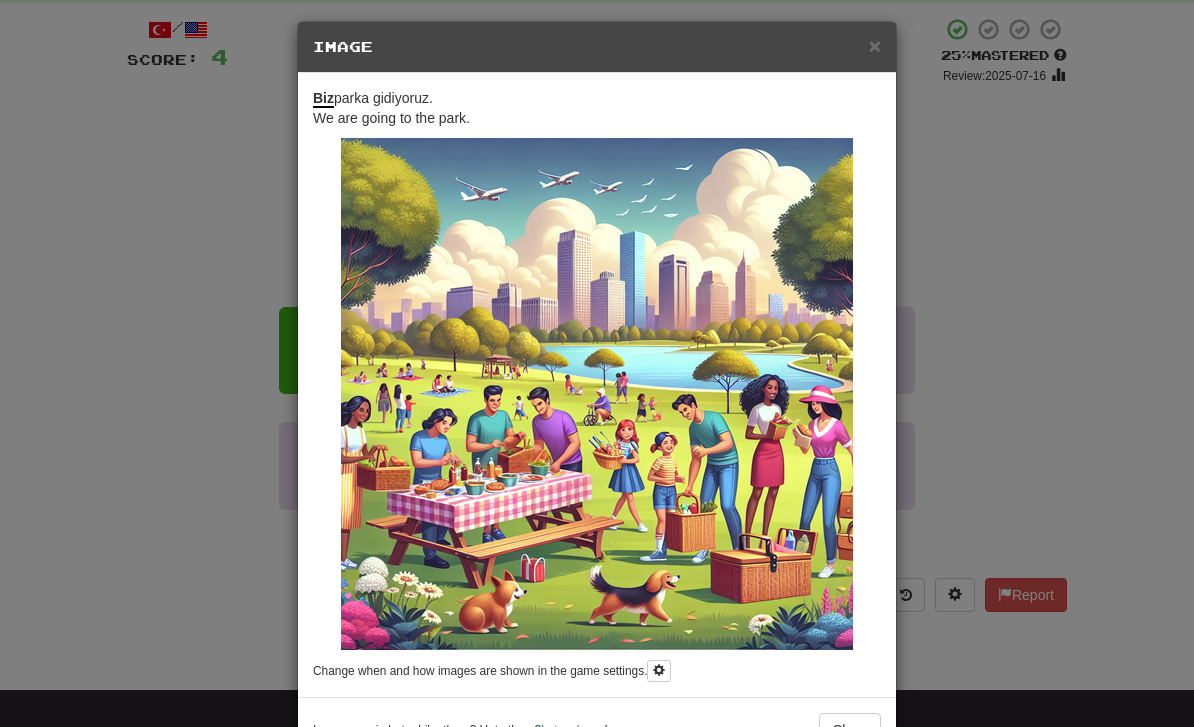 click on "×" at bounding box center (875, 45) 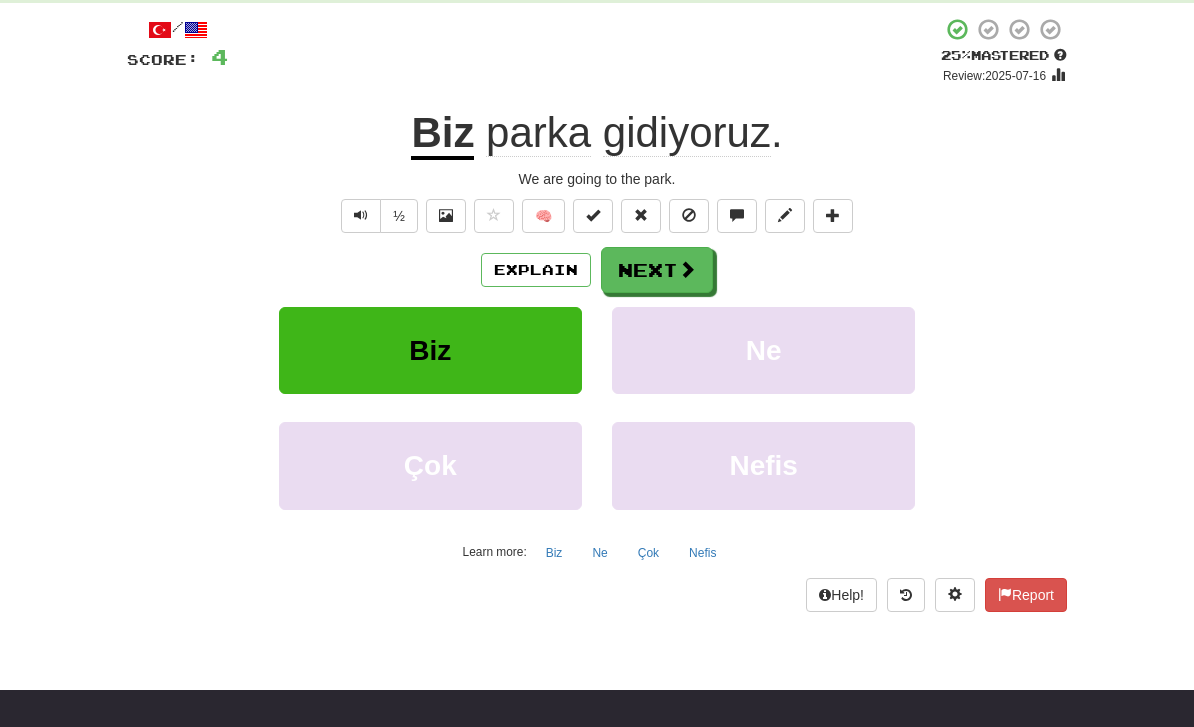 click on "Explain" at bounding box center [536, 270] 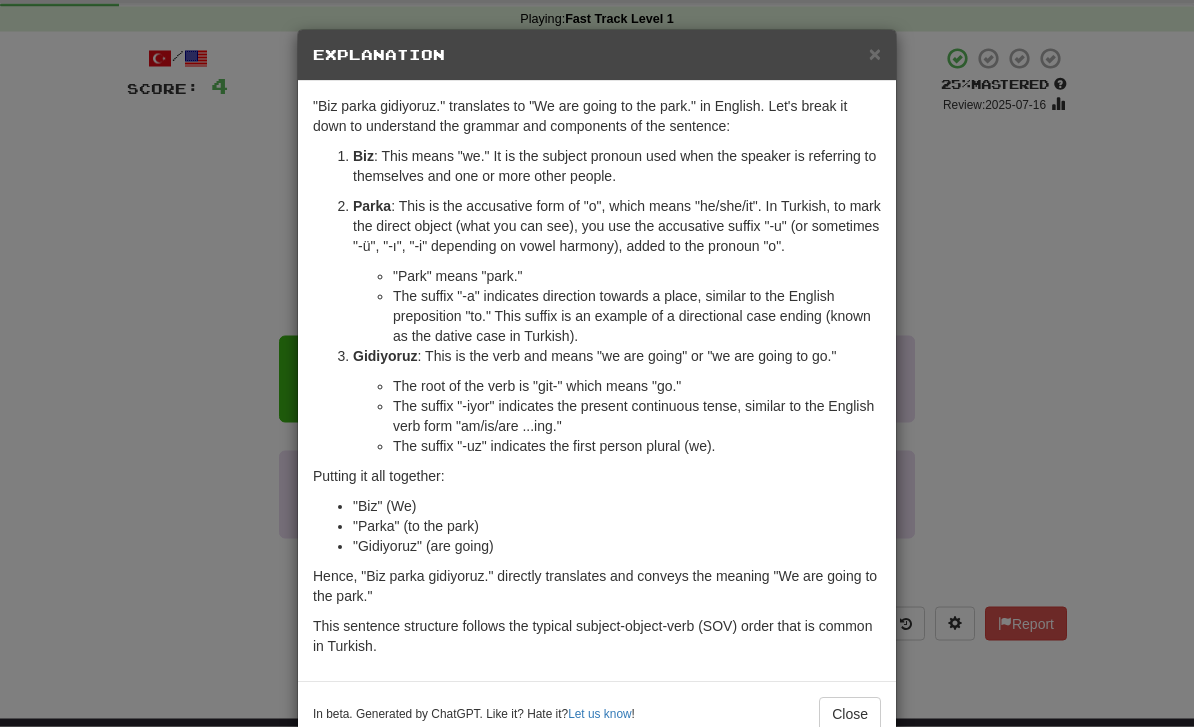 scroll, scrollTop: 0, scrollLeft: 0, axis: both 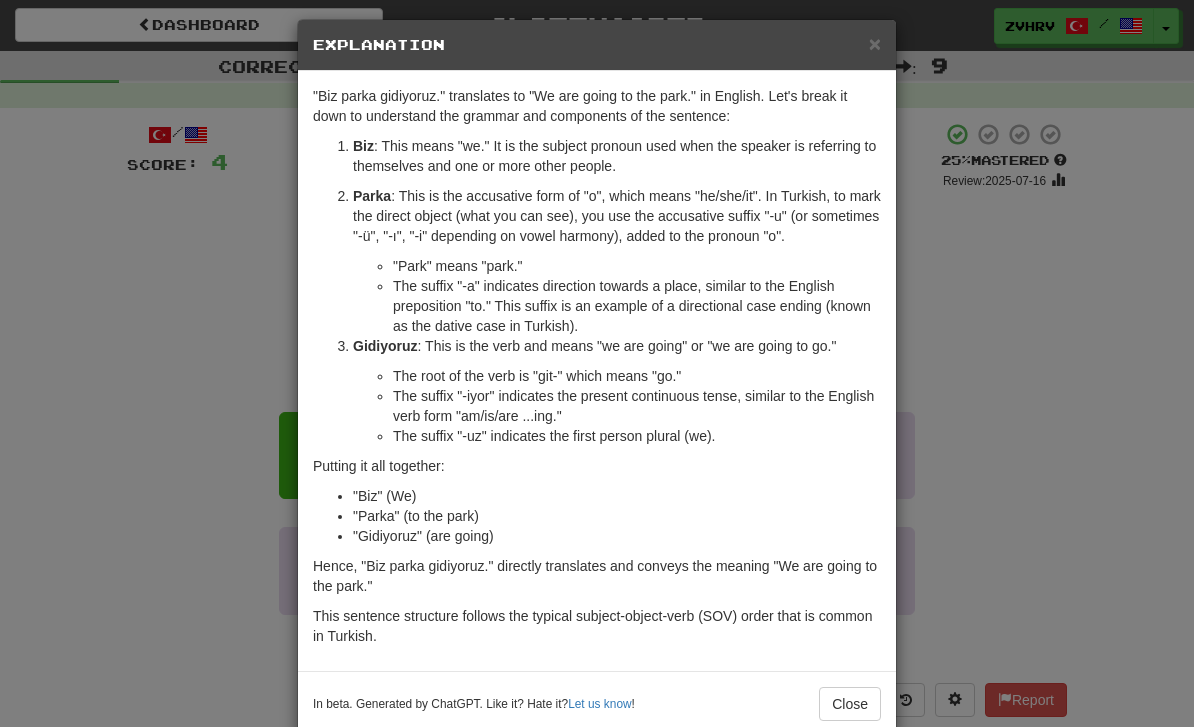 click on "Close" at bounding box center [850, 704] 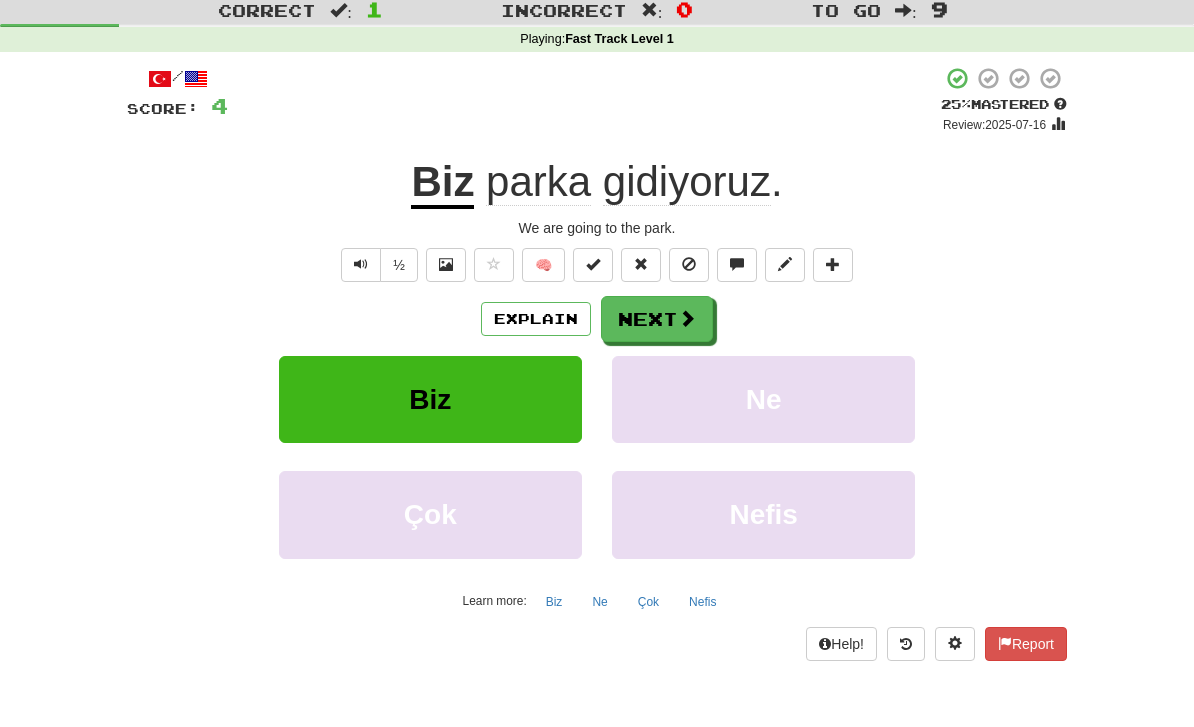 click at bounding box center (687, 319) 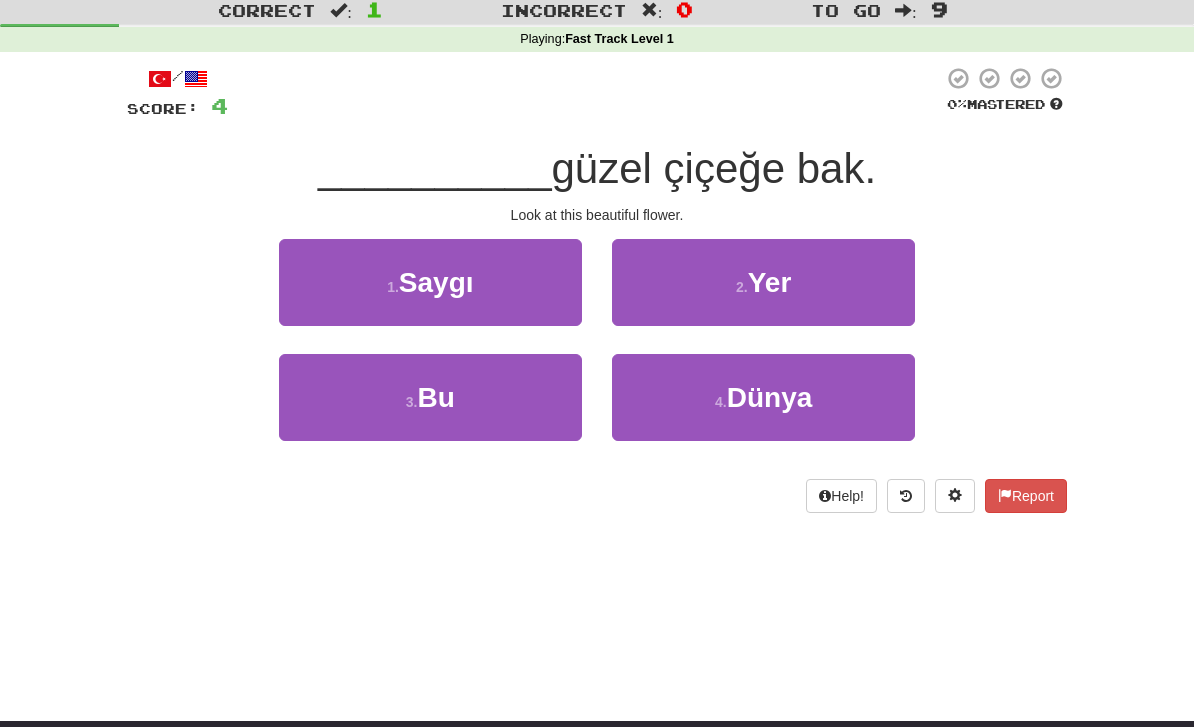 click on "3 .  Bu" at bounding box center [430, 397] 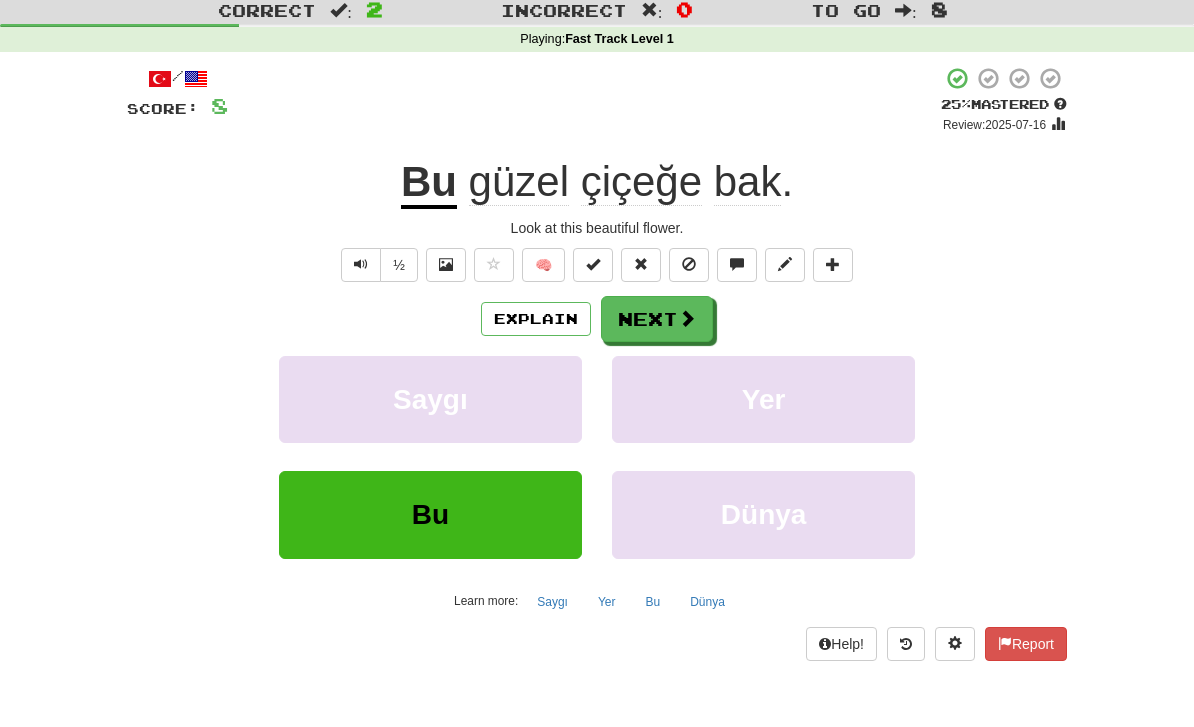 click on "çiçeğe" at bounding box center (641, 182) 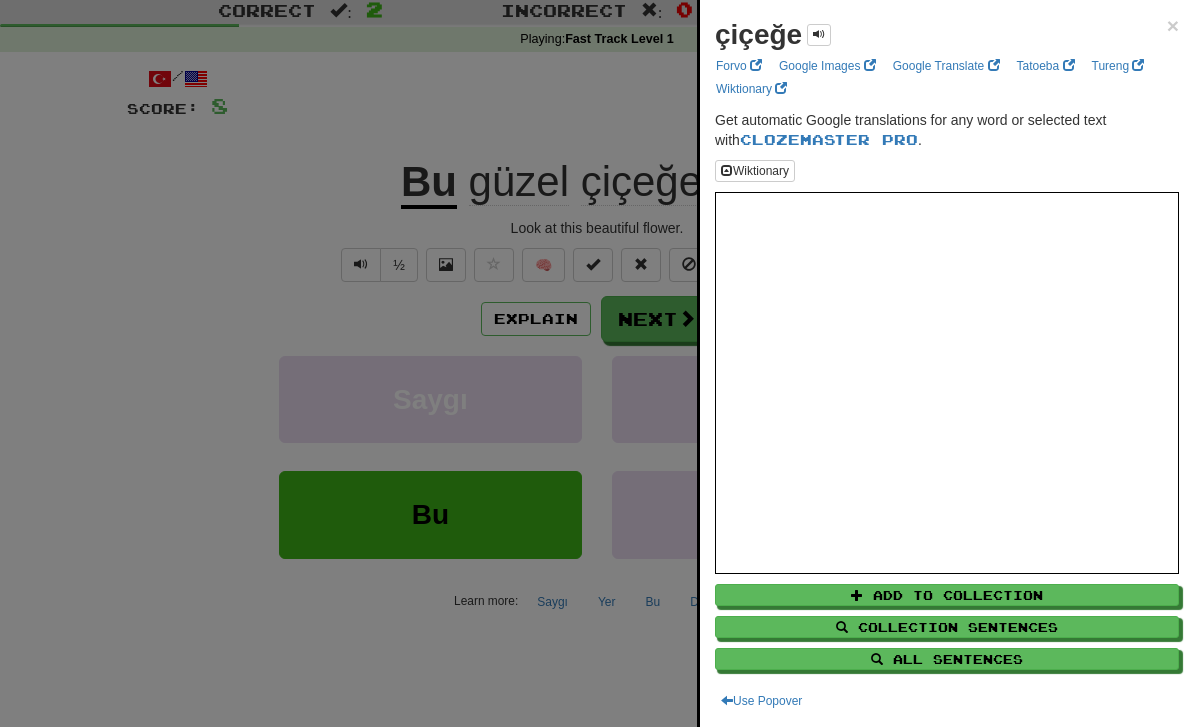 click at bounding box center (597, 363) 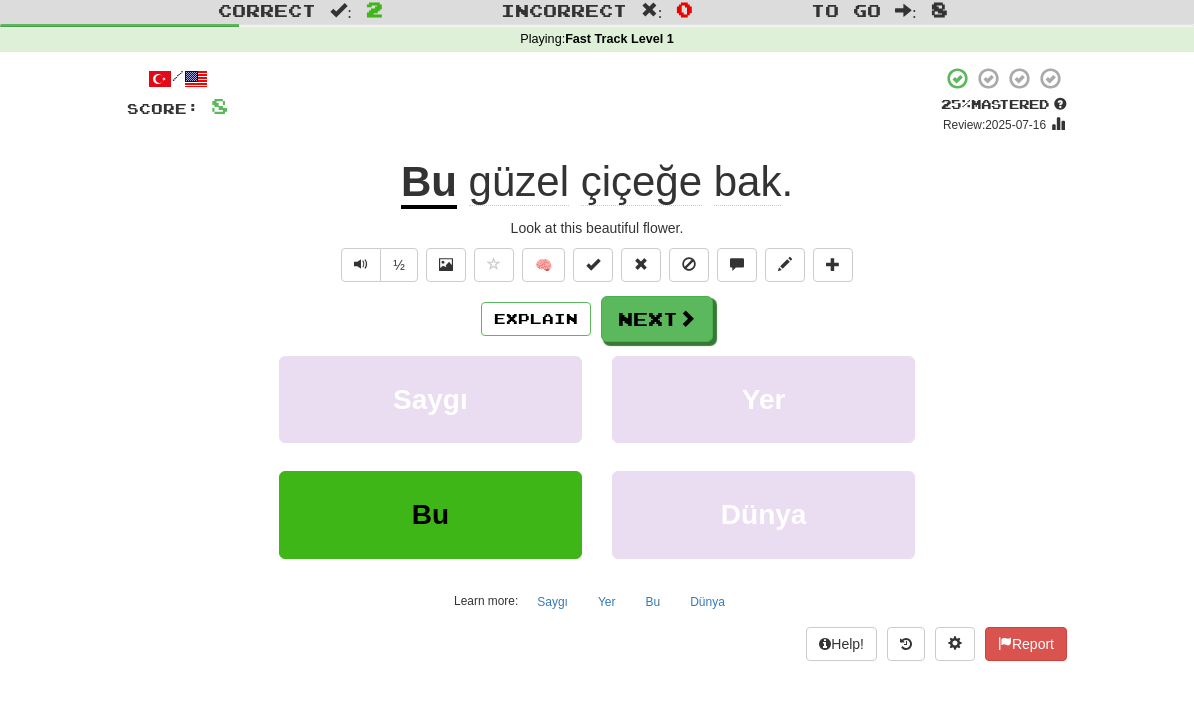 click on "Bu" at bounding box center [429, 183] 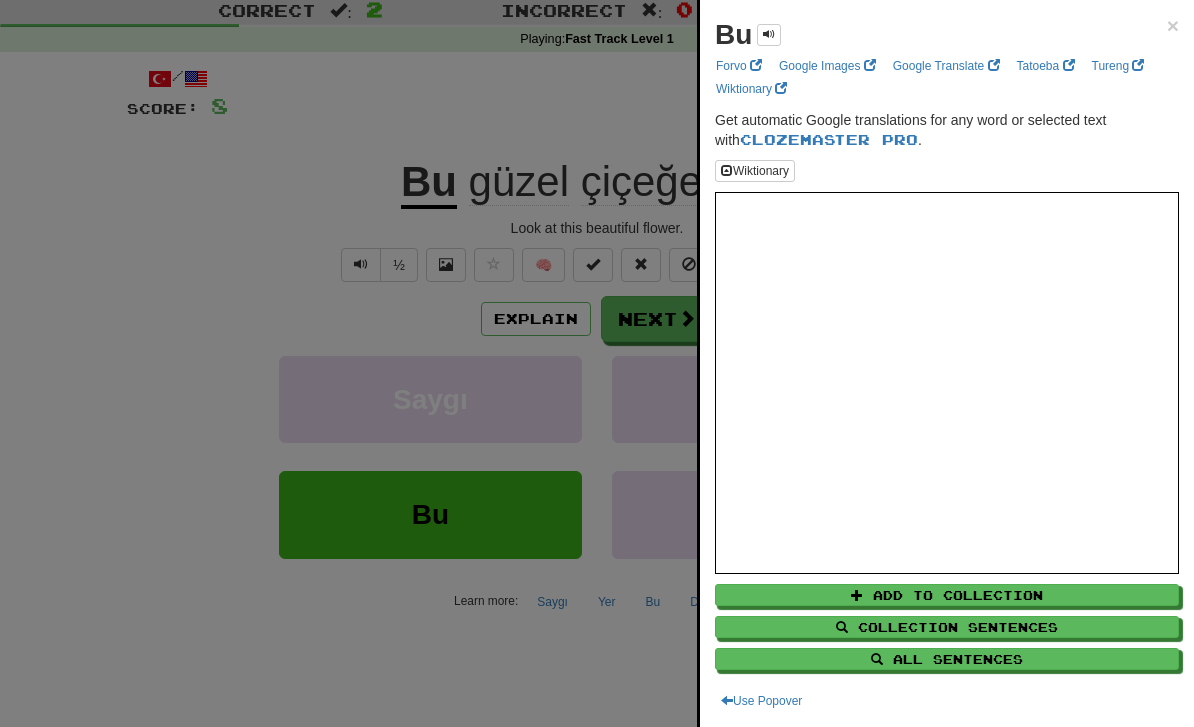 click at bounding box center [597, 363] 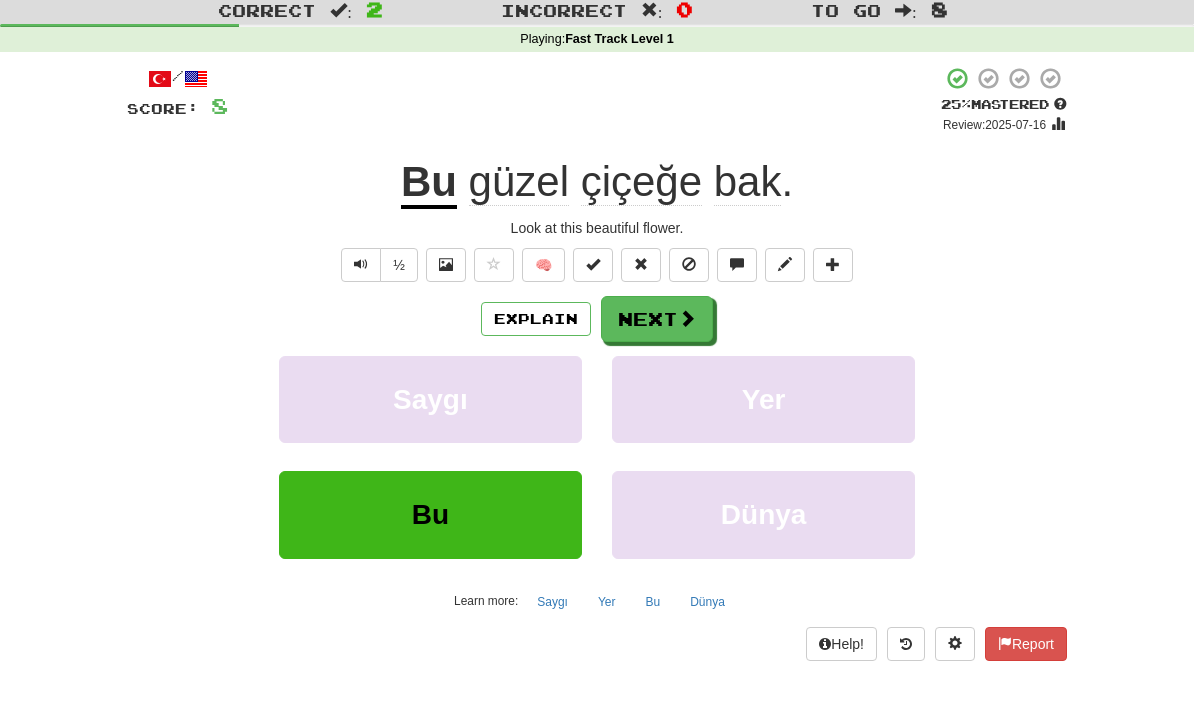 click on "Bu   güzel   çiçeğe   bak ." at bounding box center (597, 182) 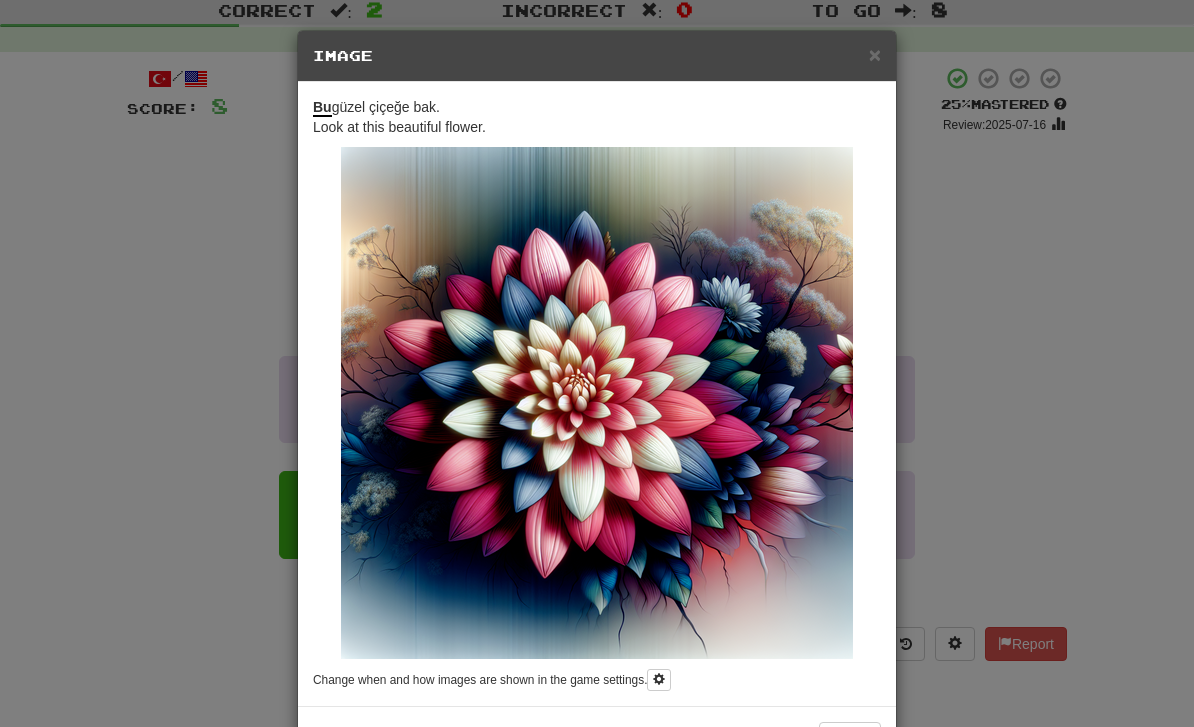 click on "×" at bounding box center (875, 54) 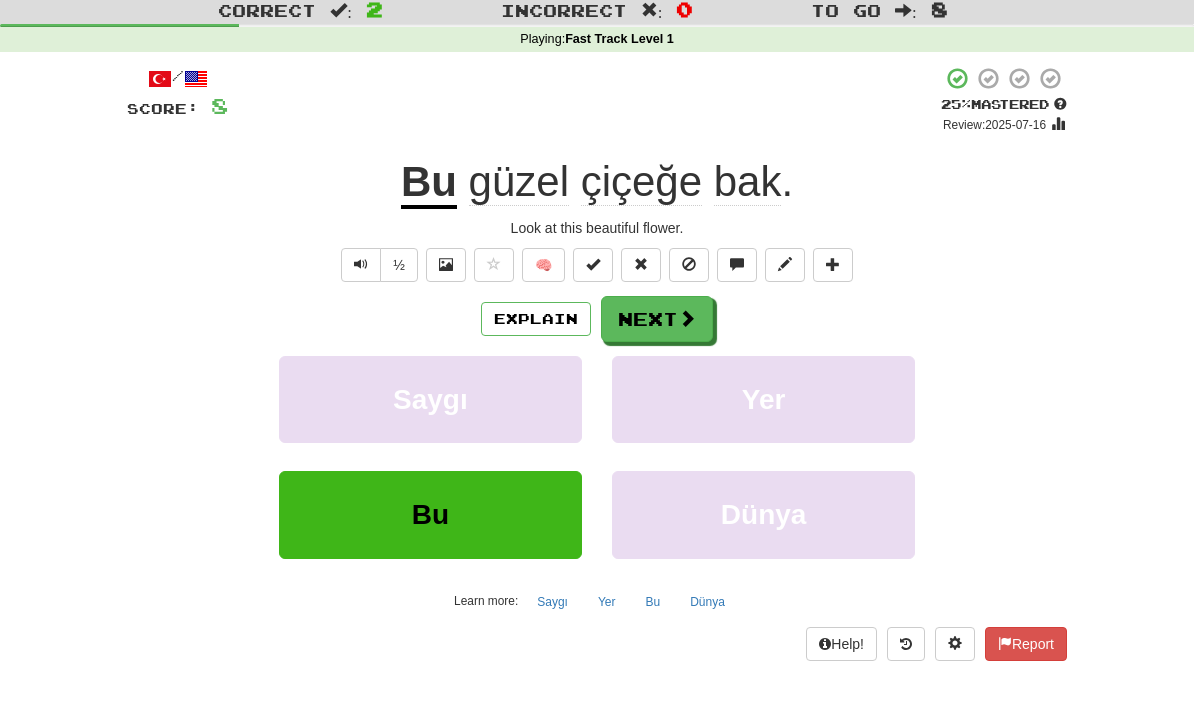 click at bounding box center (687, 318) 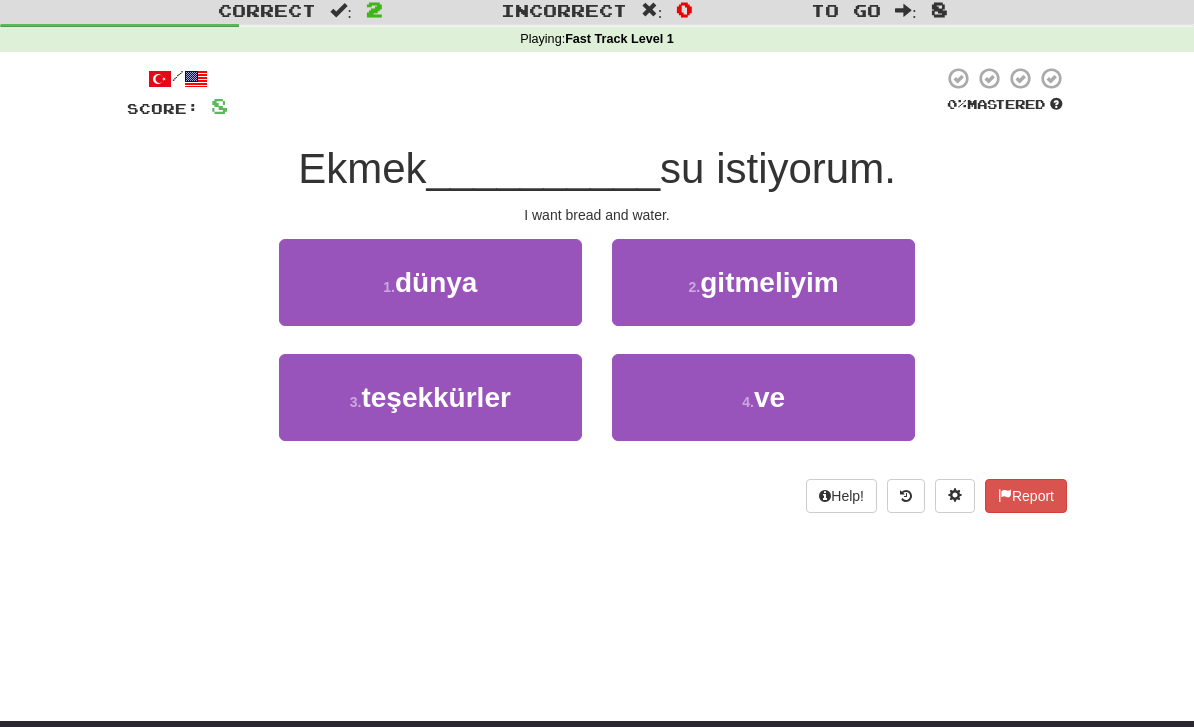 click on "4 .  ve" at bounding box center [763, 397] 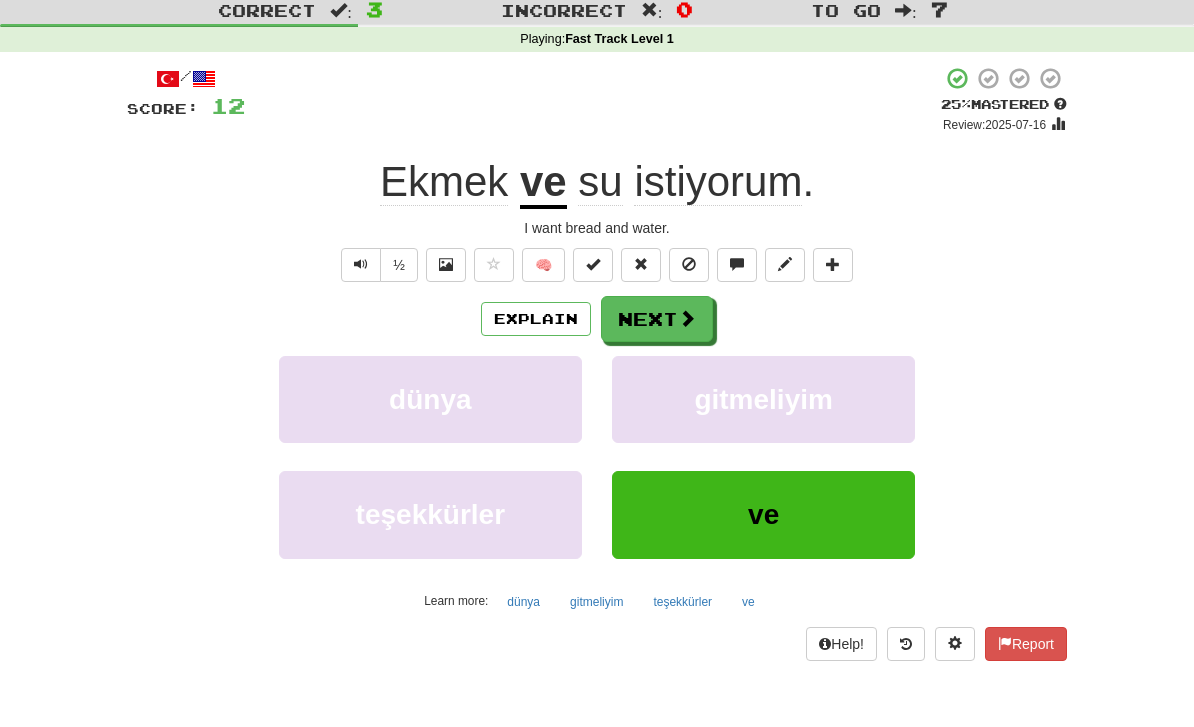 click on "Next" at bounding box center [657, 319] 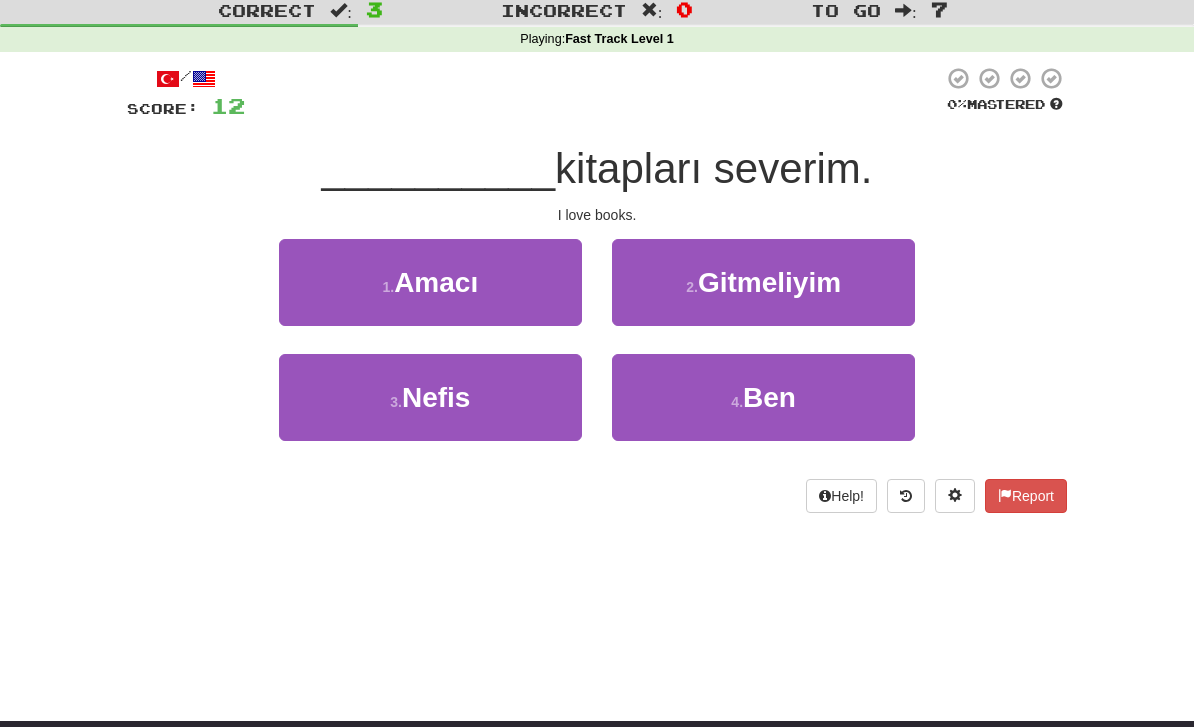 click on "4 .  Ben" at bounding box center [763, 397] 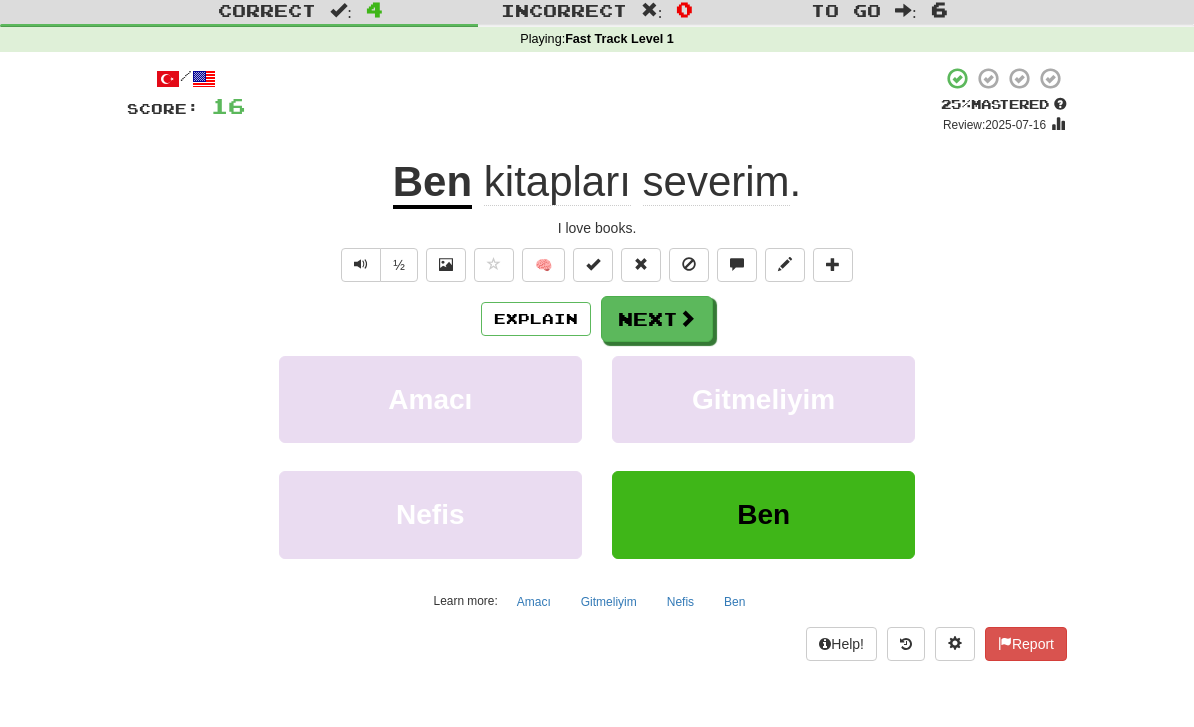 click at bounding box center (687, 318) 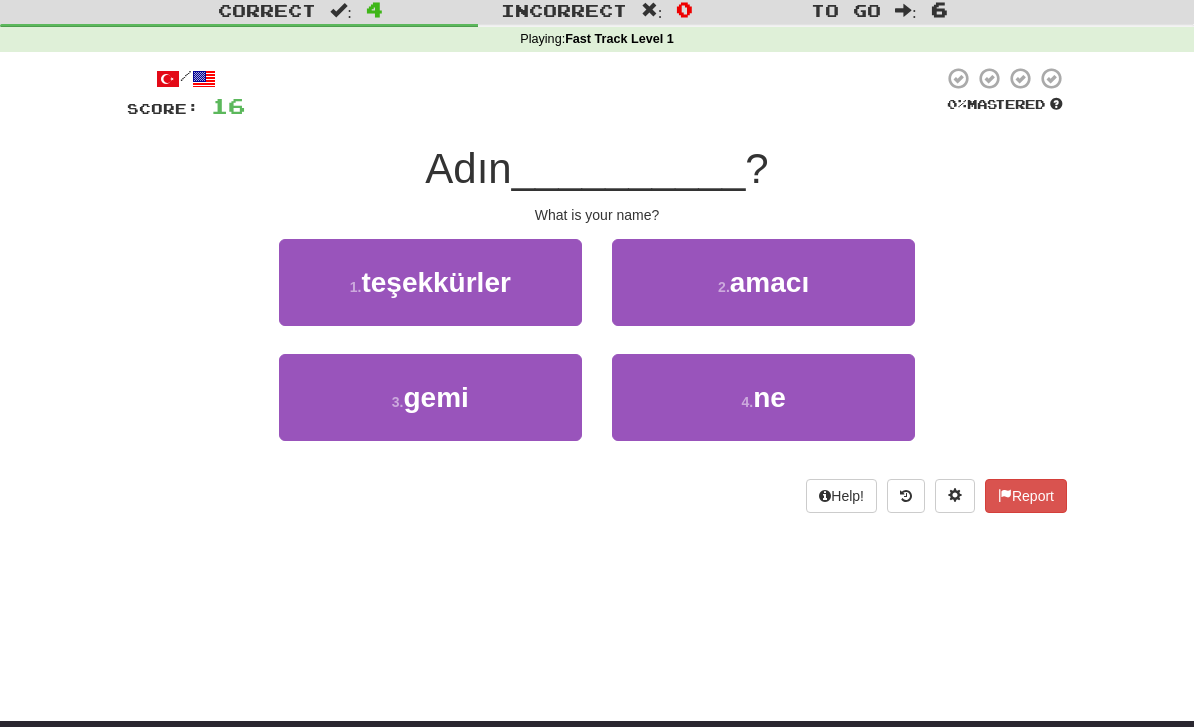 click on "4 .  ne" at bounding box center [763, 397] 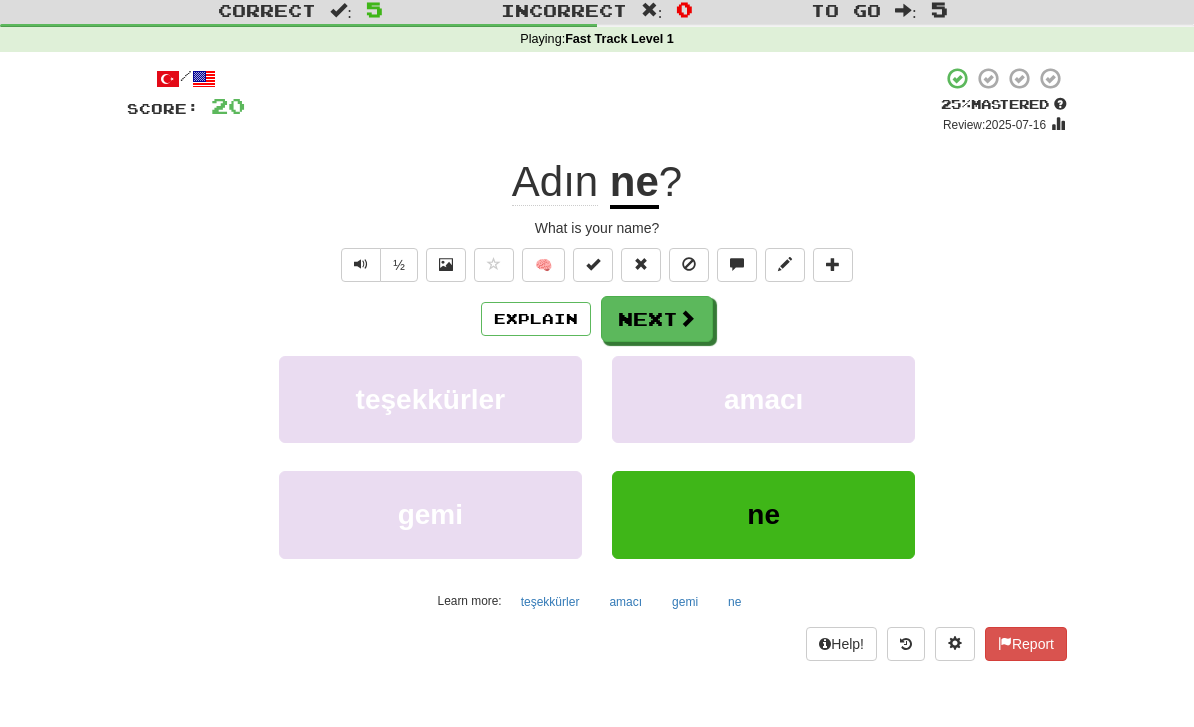 click at bounding box center [687, 318] 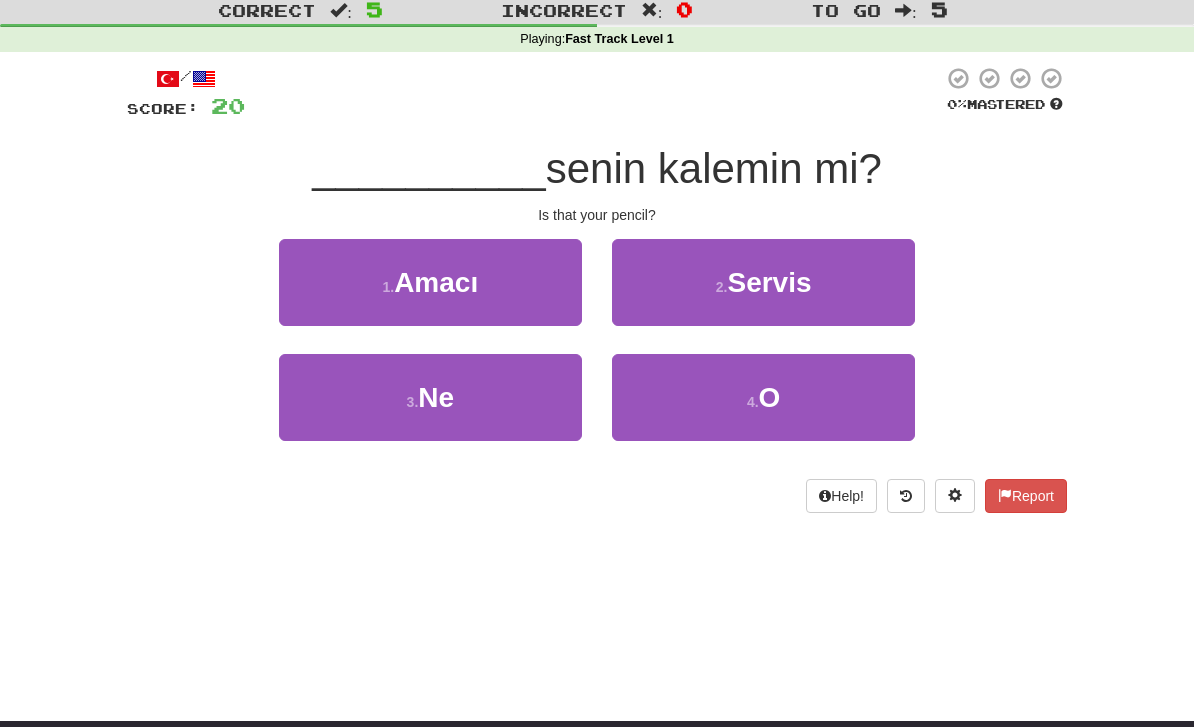 click on "4 .  O" at bounding box center (763, 397) 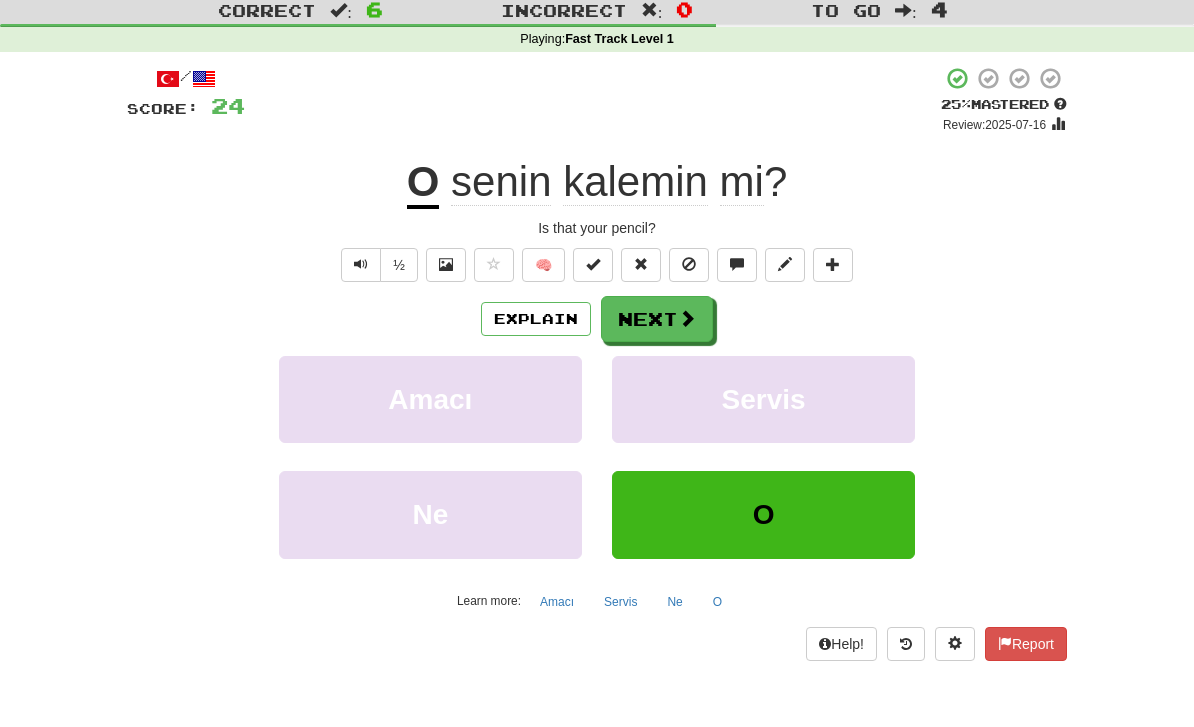 click on "Explain" at bounding box center (536, 319) 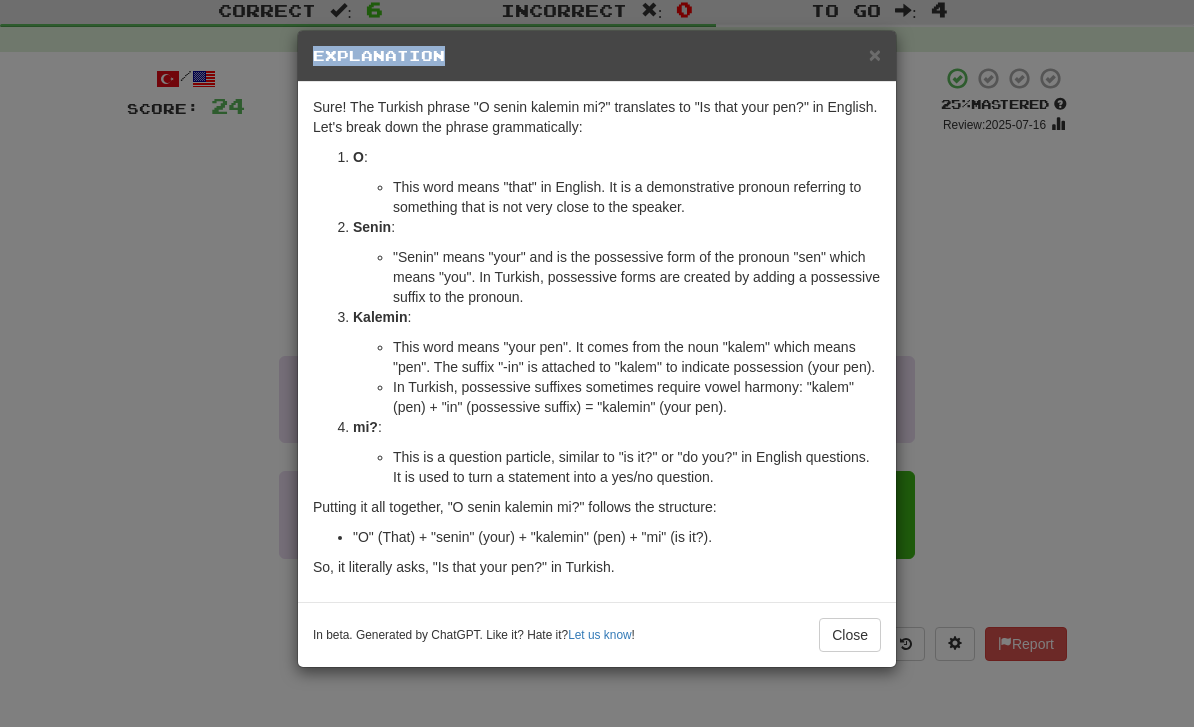 click on "× Explanation" at bounding box center [597, 56] 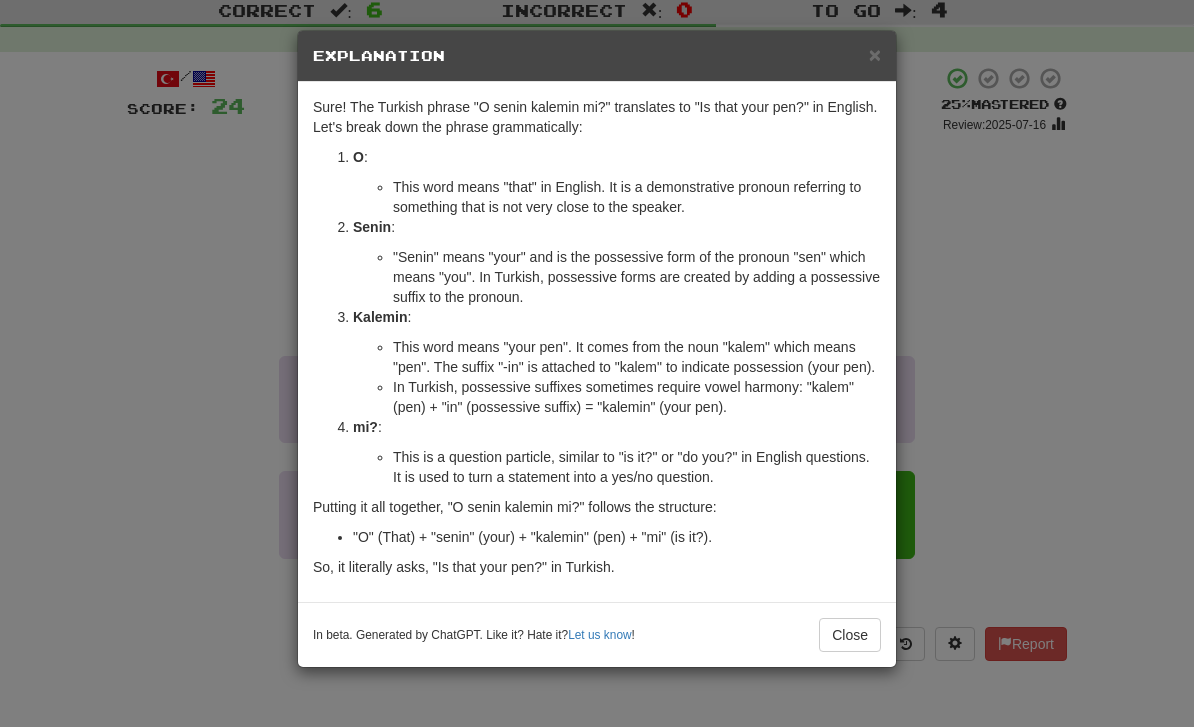 click on "×" at bounding box center [875, 54] 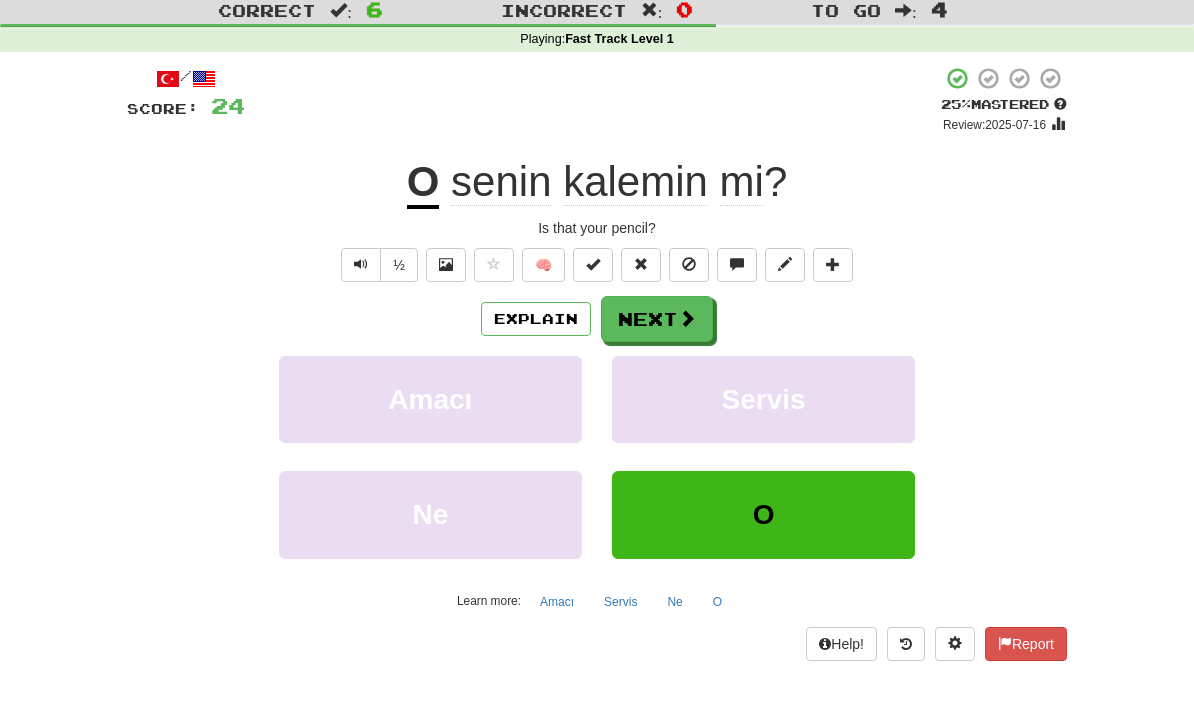 click on "Next" at bounding box center [657, 319] 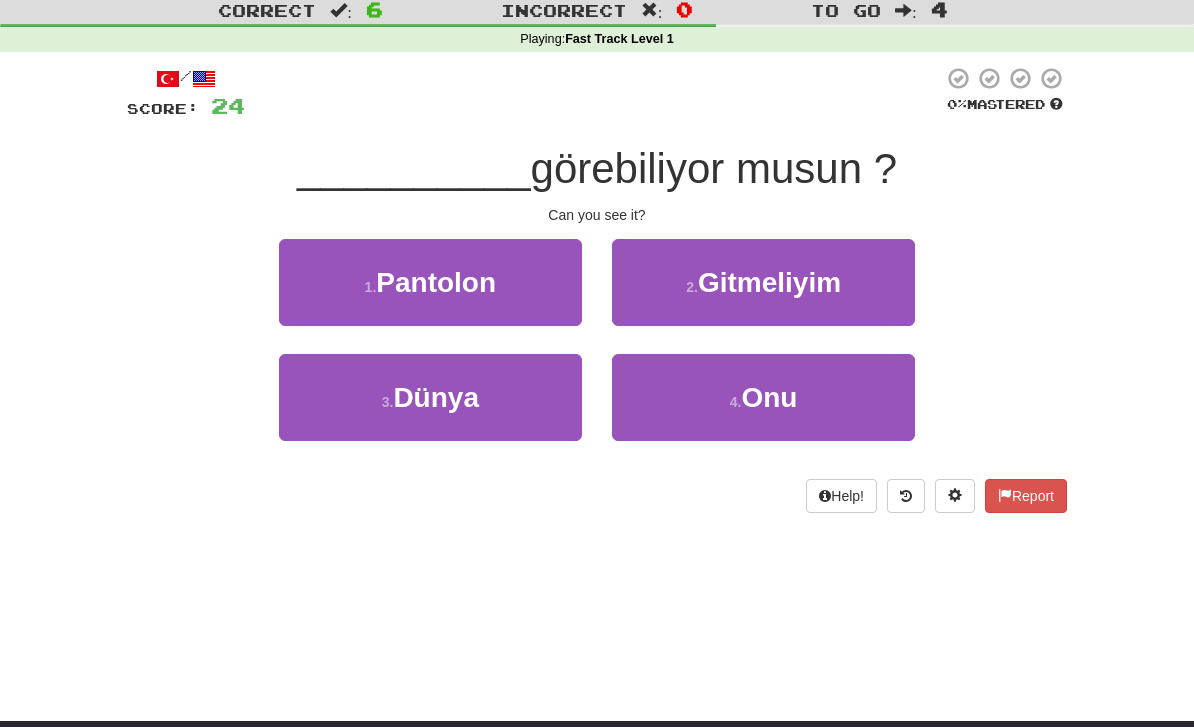 click on "görebiliyor musun ?" at bounding box center (714, 168) 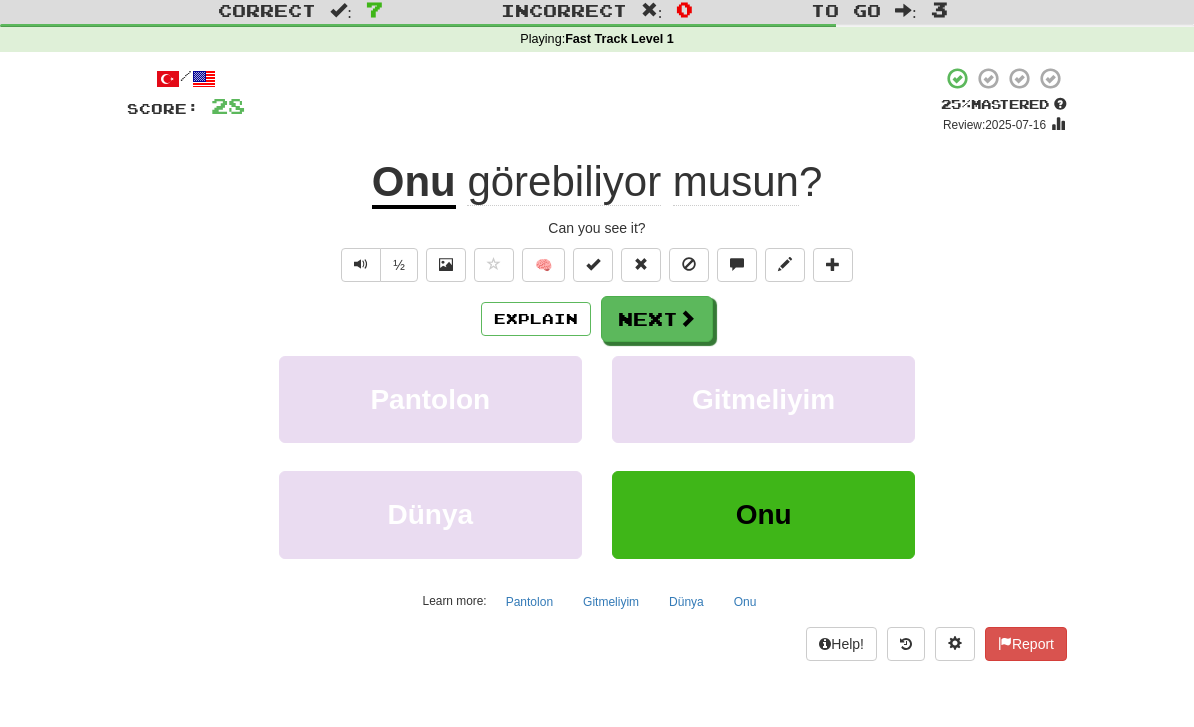 click at bounding box center (361, 265) 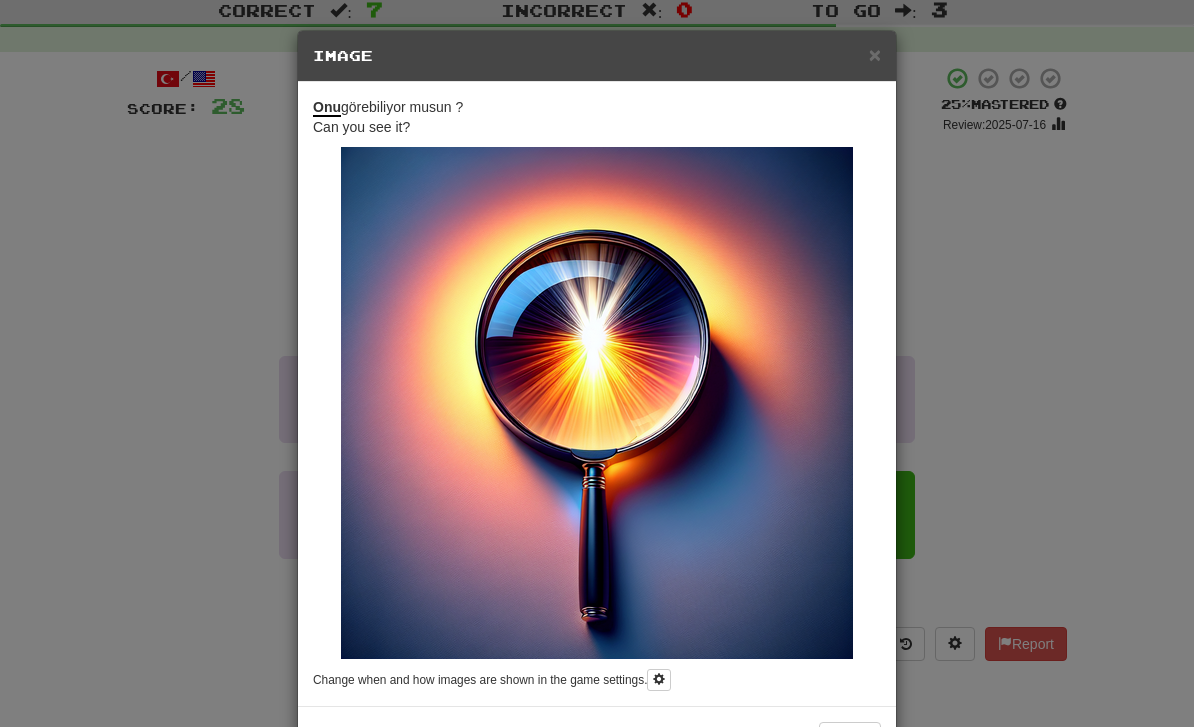 click on "× Image" at bounding box center [597, 56] 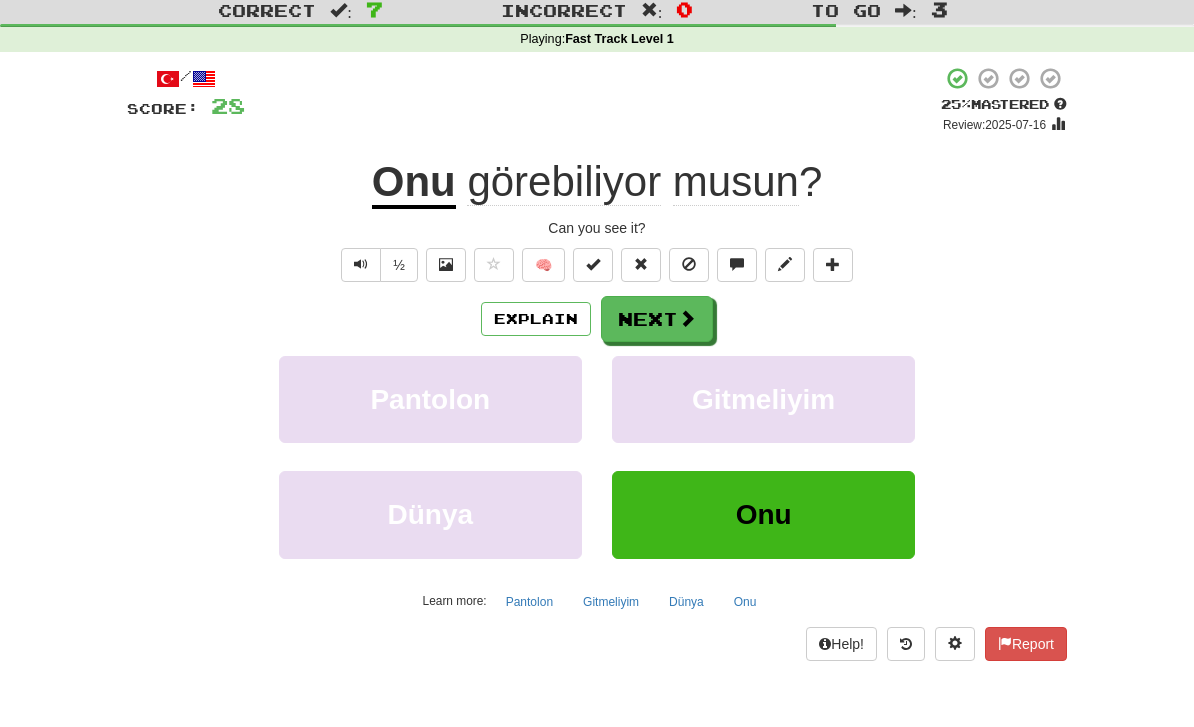 click on "Explain" at bounding box center [536, 319] 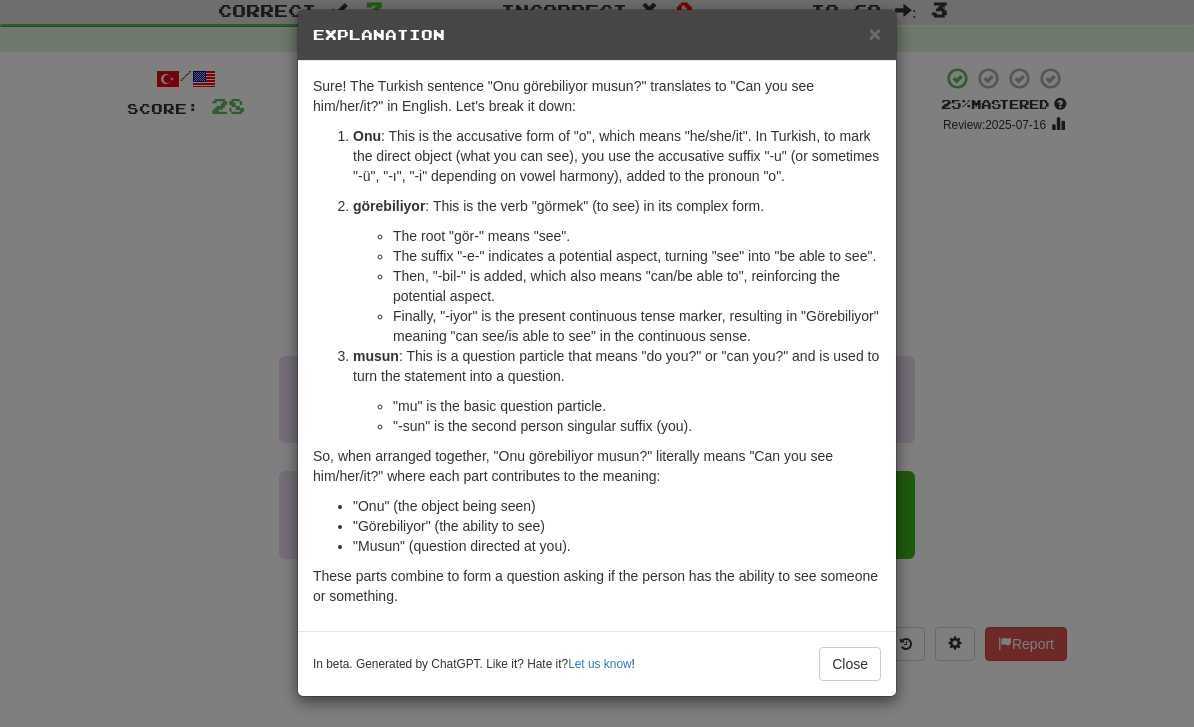 scroll, scrollTop: 34, scrollLeft: 0, axis: vertical 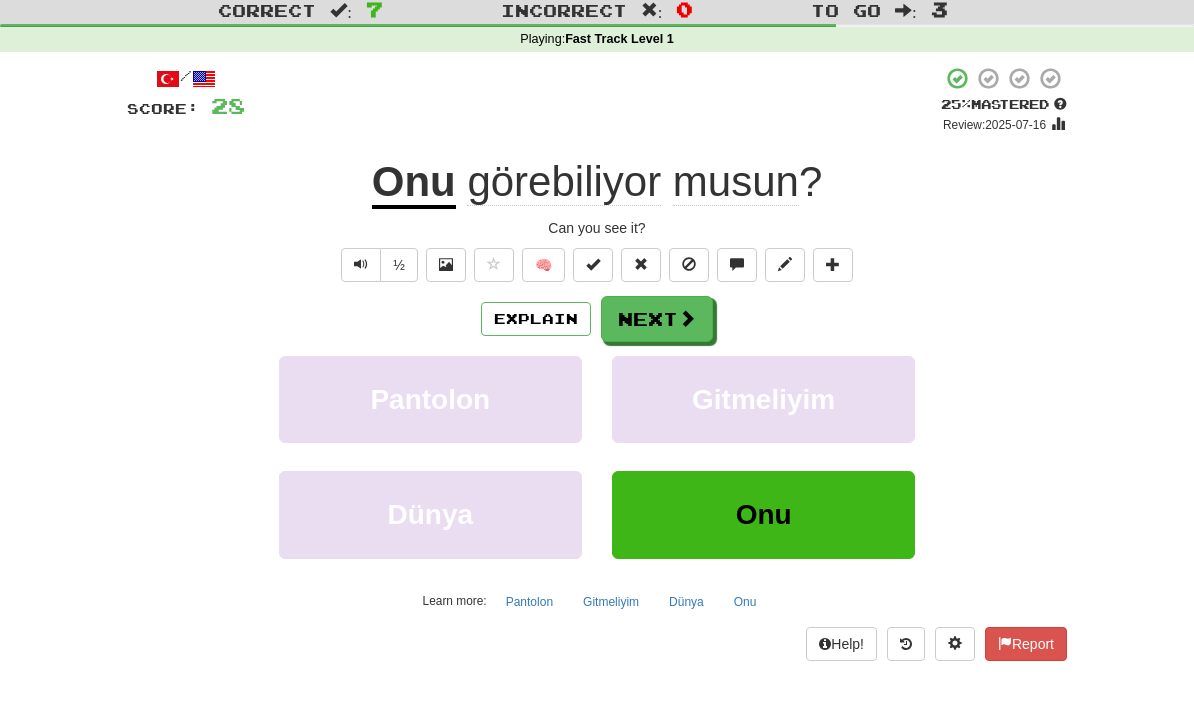 click at bounding box center (687, 318) 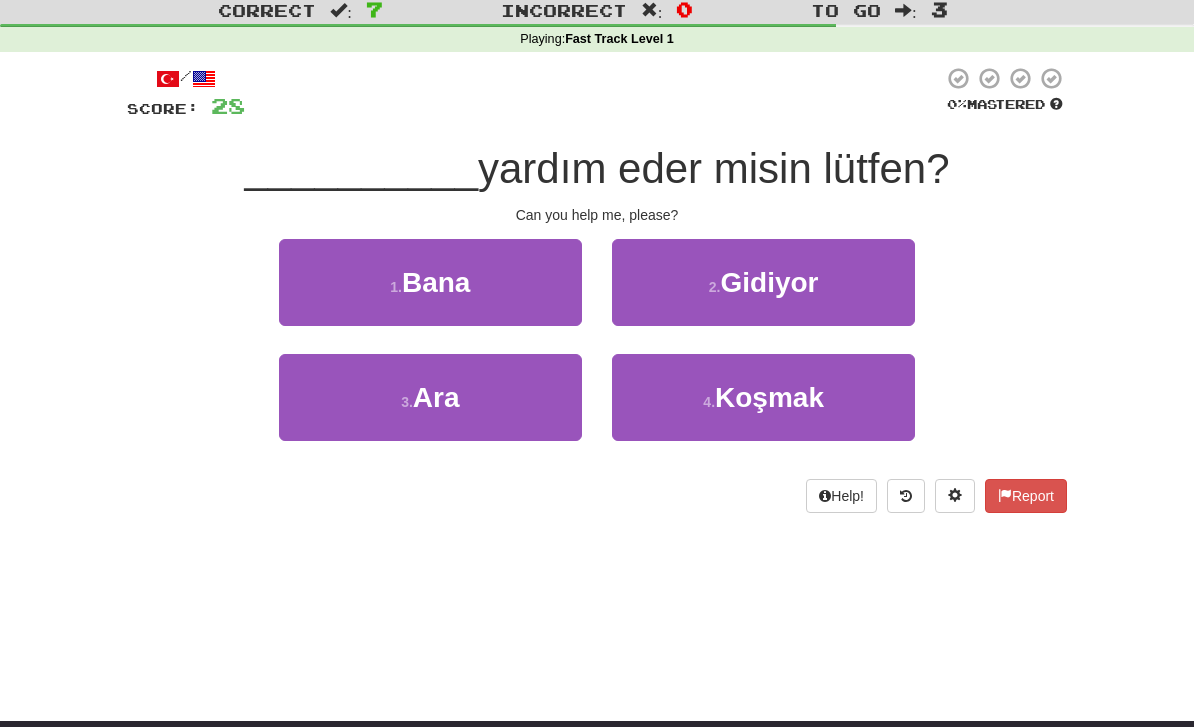 click on "1 .  Bana" at bounding box center [430, 282] 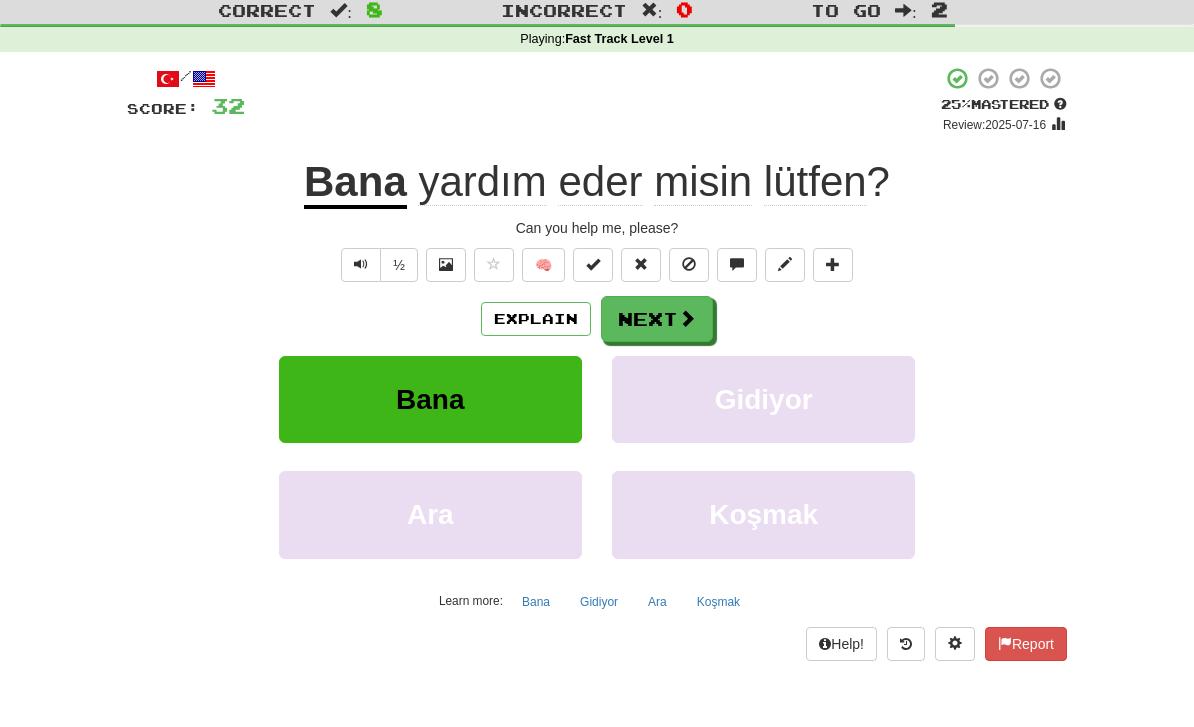 click at bounding box center (361, 265) 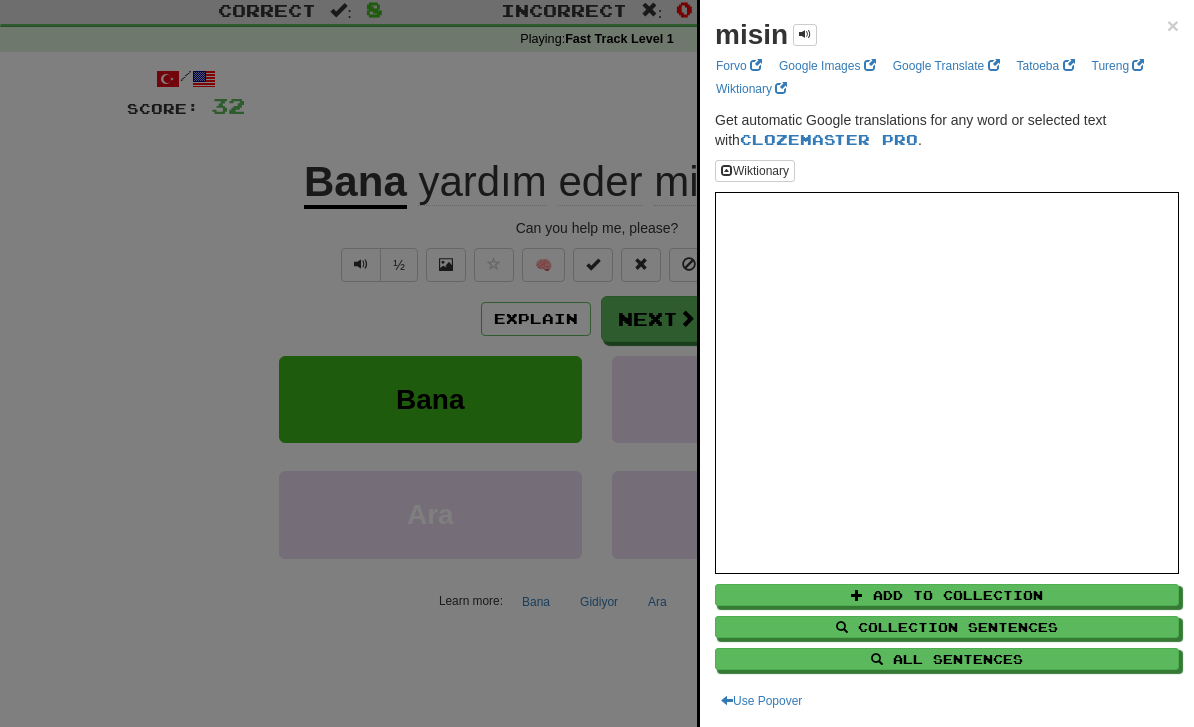 click on "misin × Forvo   Google Images   Google Translate   Tatoeba   Tureng   Wiktionary   Get automatic Google translations for any word or selected text with  Clozemaster Pro .  Wiktionary   Add to Collection   Collection Sentences   All Sentences  Use Popover" at bounding box center [947, 363] 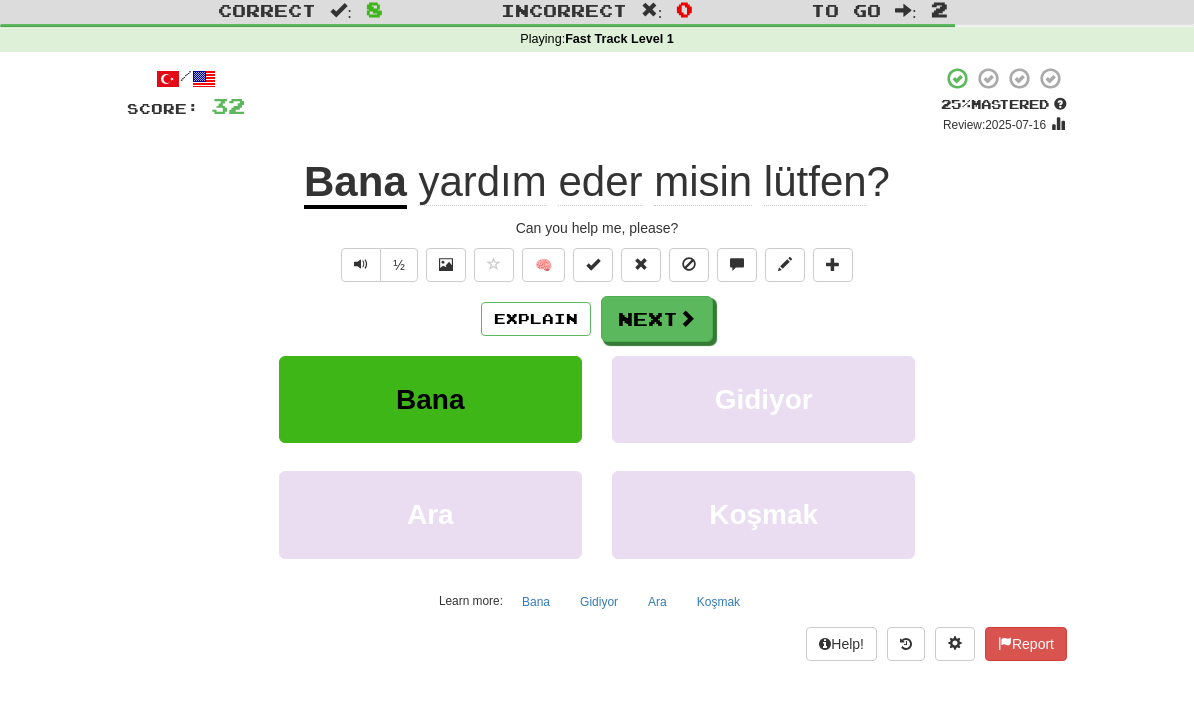 click on "eder" at bounding box center [600, 182] 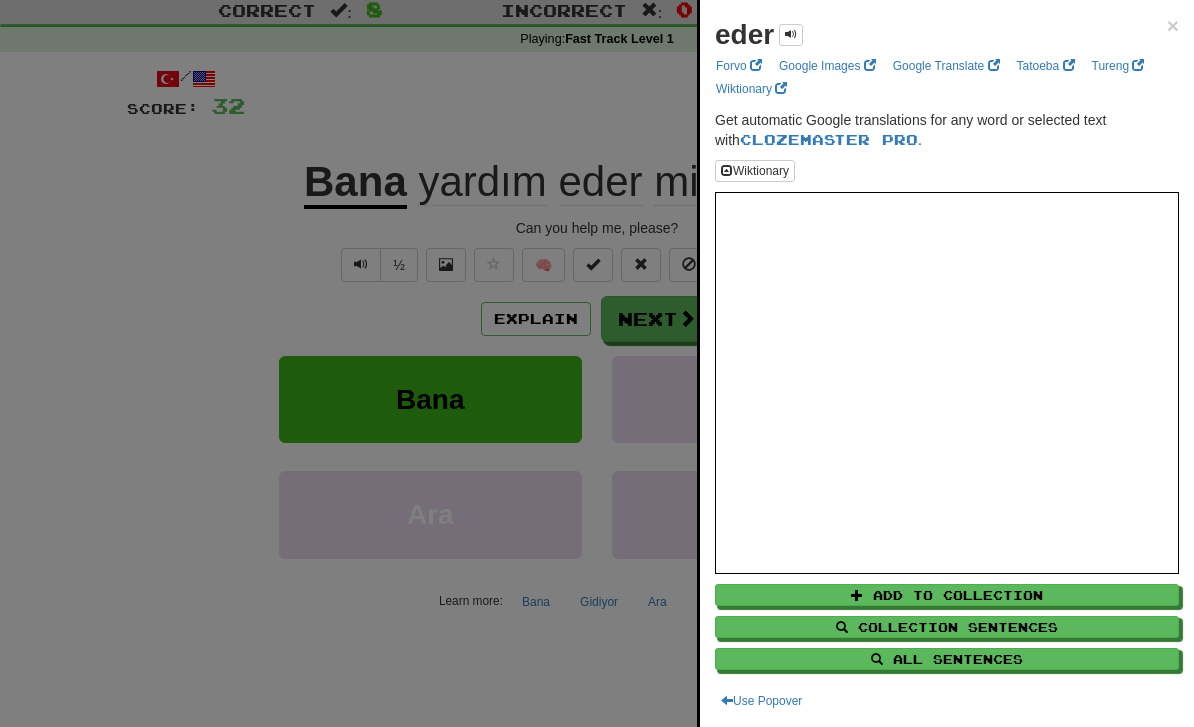 click at bounding box center (597, 363) 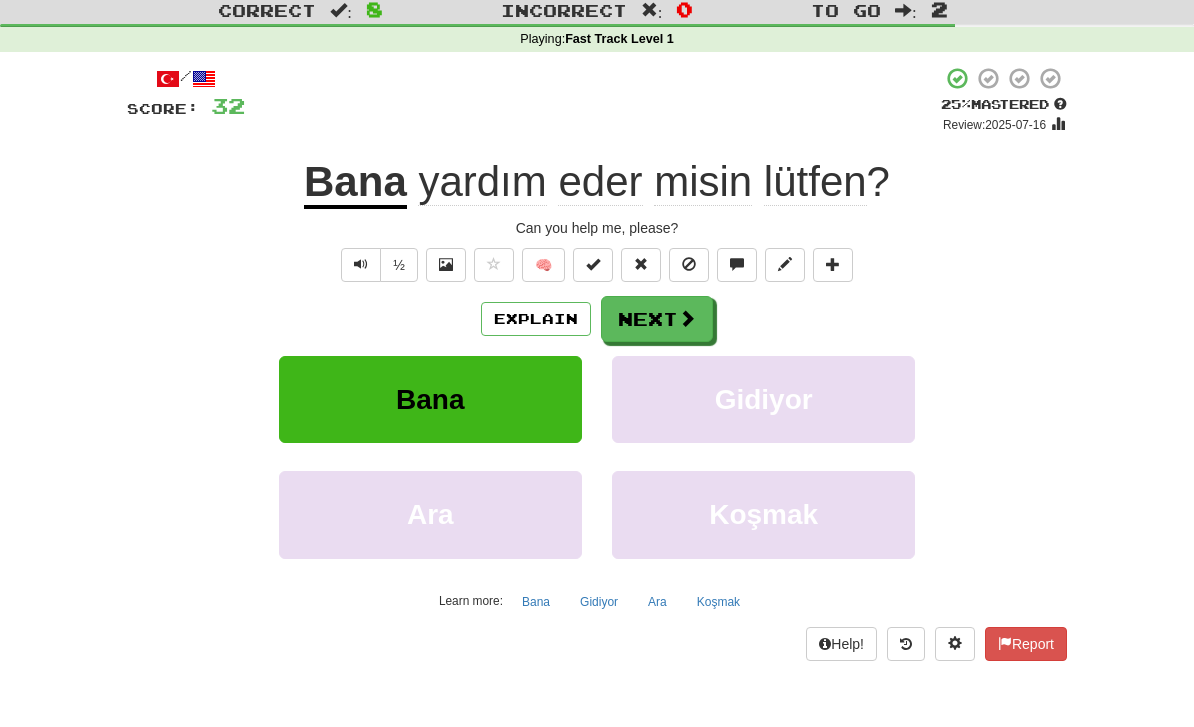 click on "Explain" at bounding box center (536, 319) 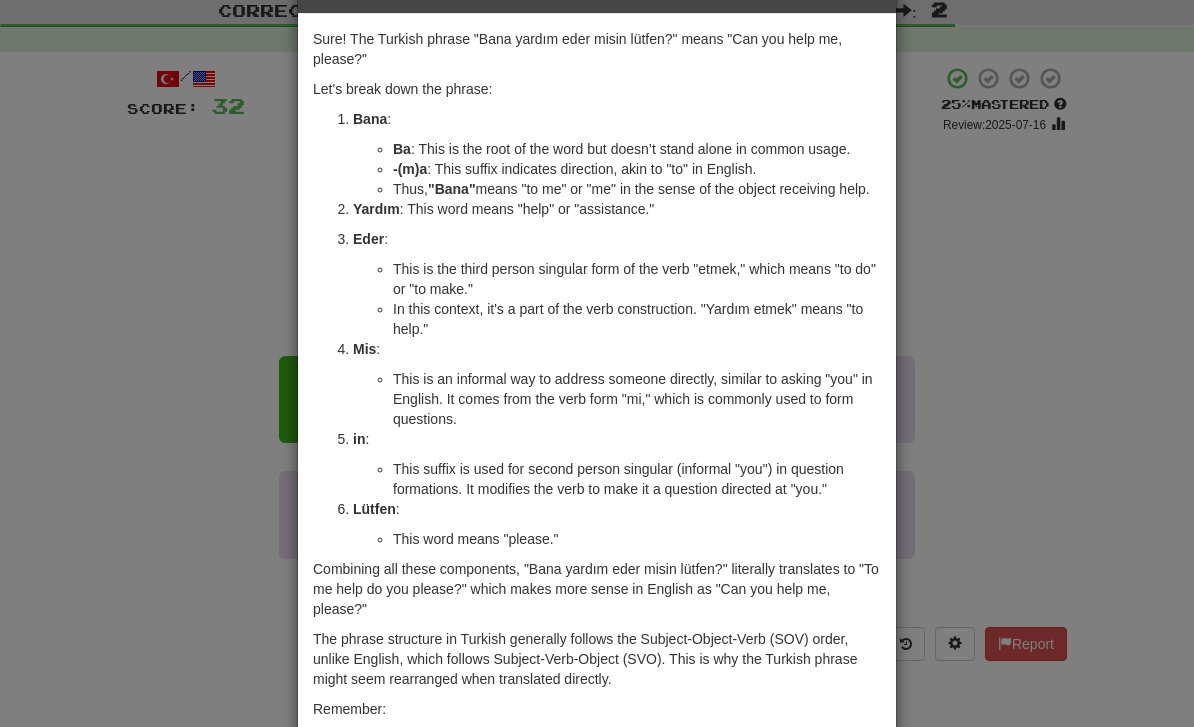 scroll, scrollTop: 67, scrollLeft: 0, axis: vertical 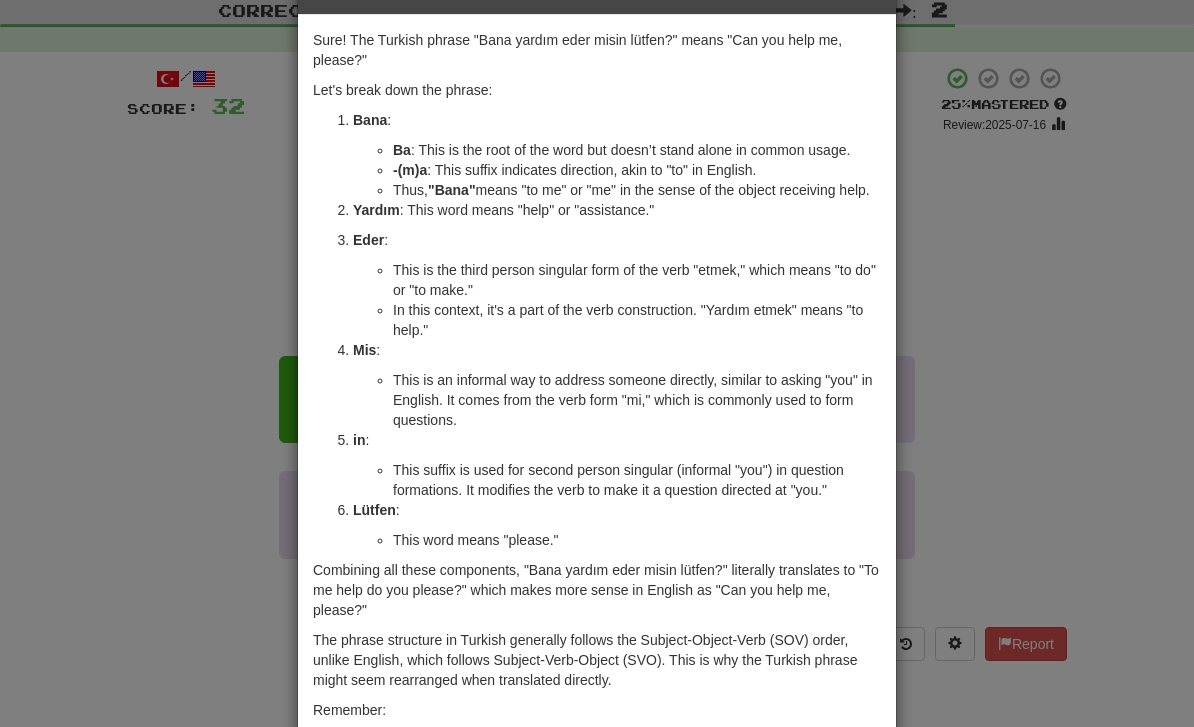 click on "Bana :
Ba : This is the root of the word but doesn’t stand alone in common usage.
-(m)a : This suffix indicates direction, akin to "to" in English.
Thus,  "Bana"  means "to me" or "me" in the sense of the object receiving help.
Yardım : This word means "help" or "assistance."
Eder :
This is the third person singular form of the verb "etmek," which means "to do" or "to make."
In this context, it's a part of the verb construction. "Yardım etmek" means "to help."
Mis :
This is an informal way to address someone directly, similar to asking "you" in English. It comes from the verb form "mi," which is commonly used to form questions.
in :
This suffix is used for second person singular (informal "you") in question formations. It modifies the verb to make it a question directed at "you."
Lütfen :" at bounding box center [597, 363] 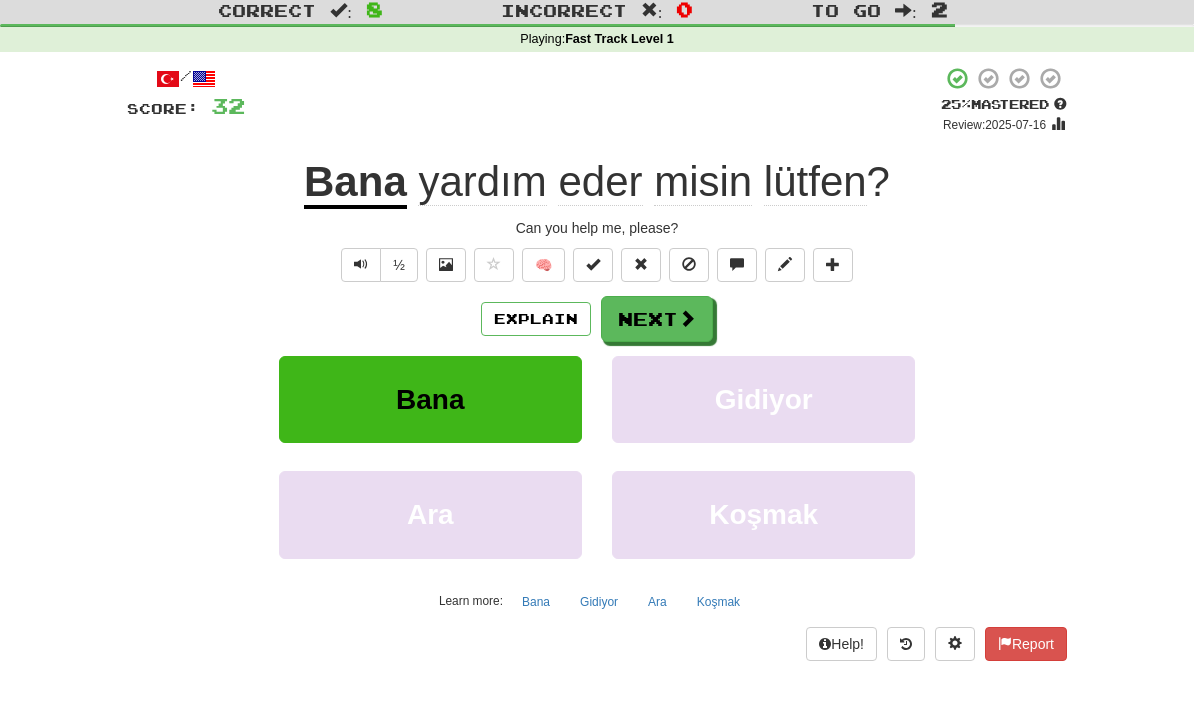 click at bounding box center [361, 265] 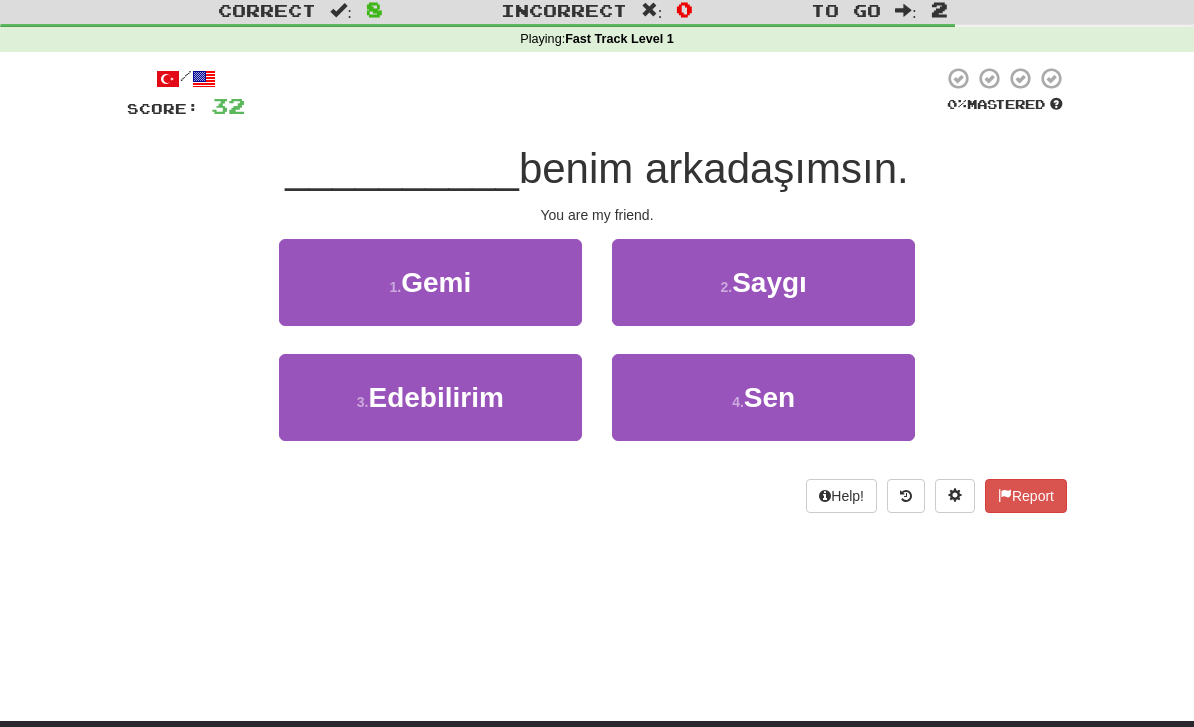 click on "4 .  Sen" at bounding box center (763, 397) 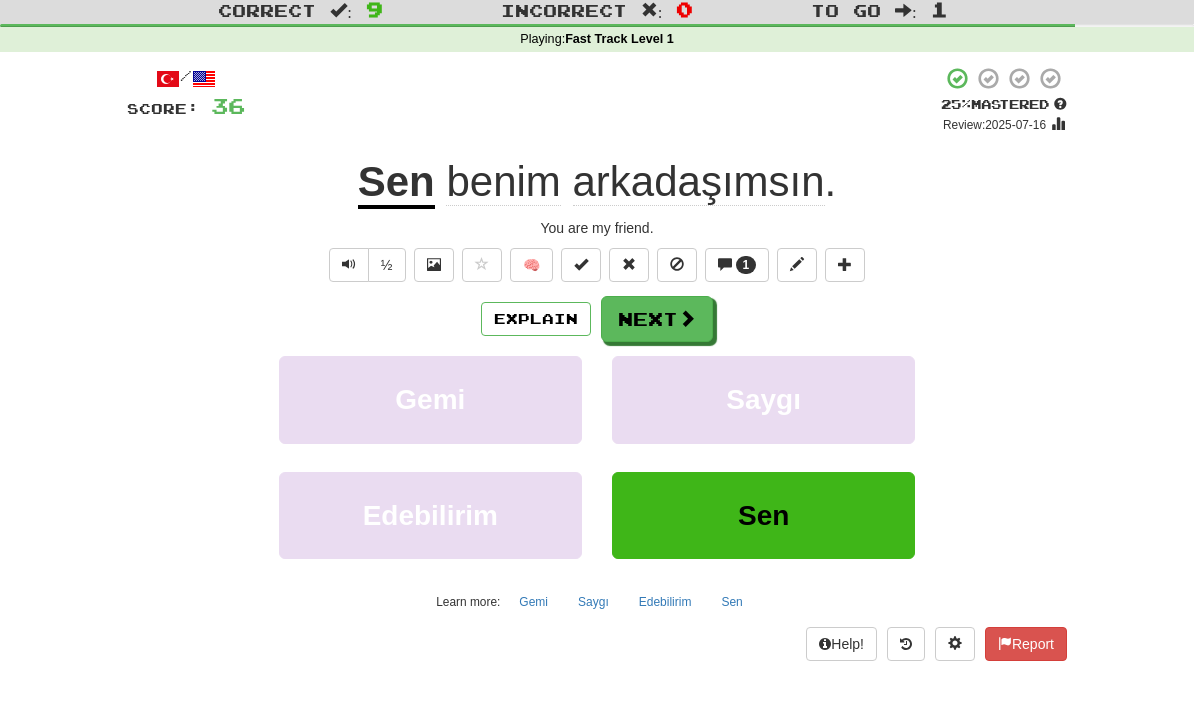 click on "Next" at bounding box center [657, 319] 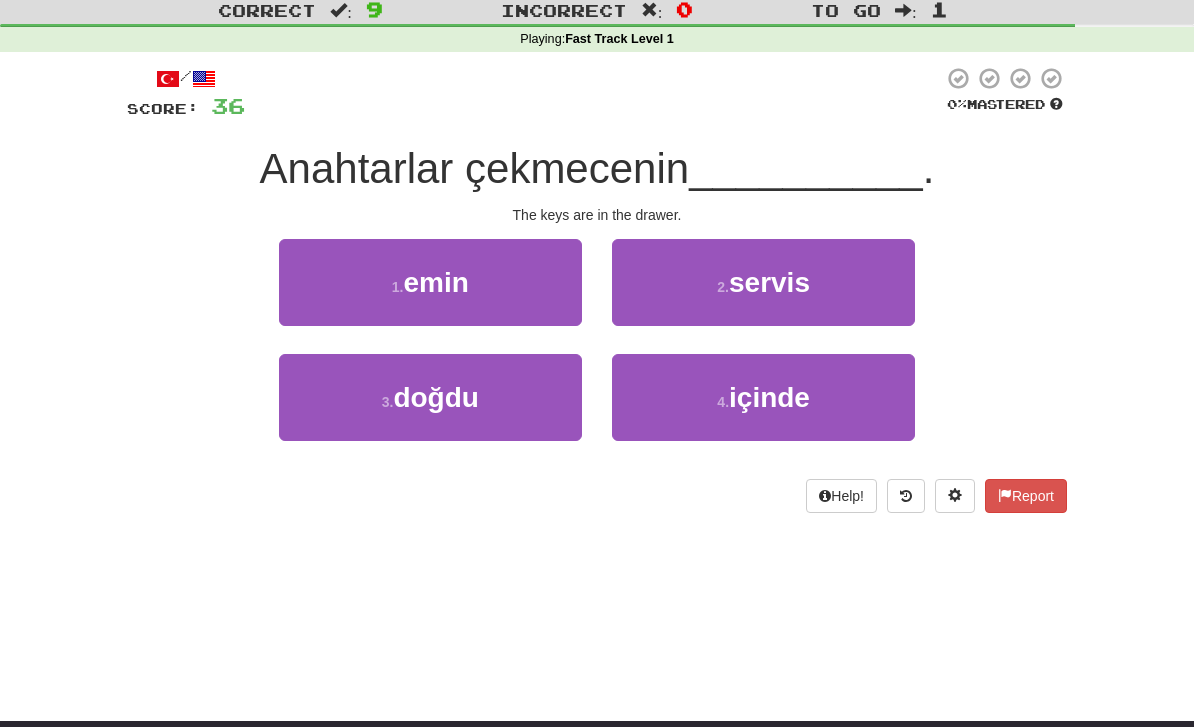 click on "Anahtarlar çekmecenin" at bounding box center [475, 168] 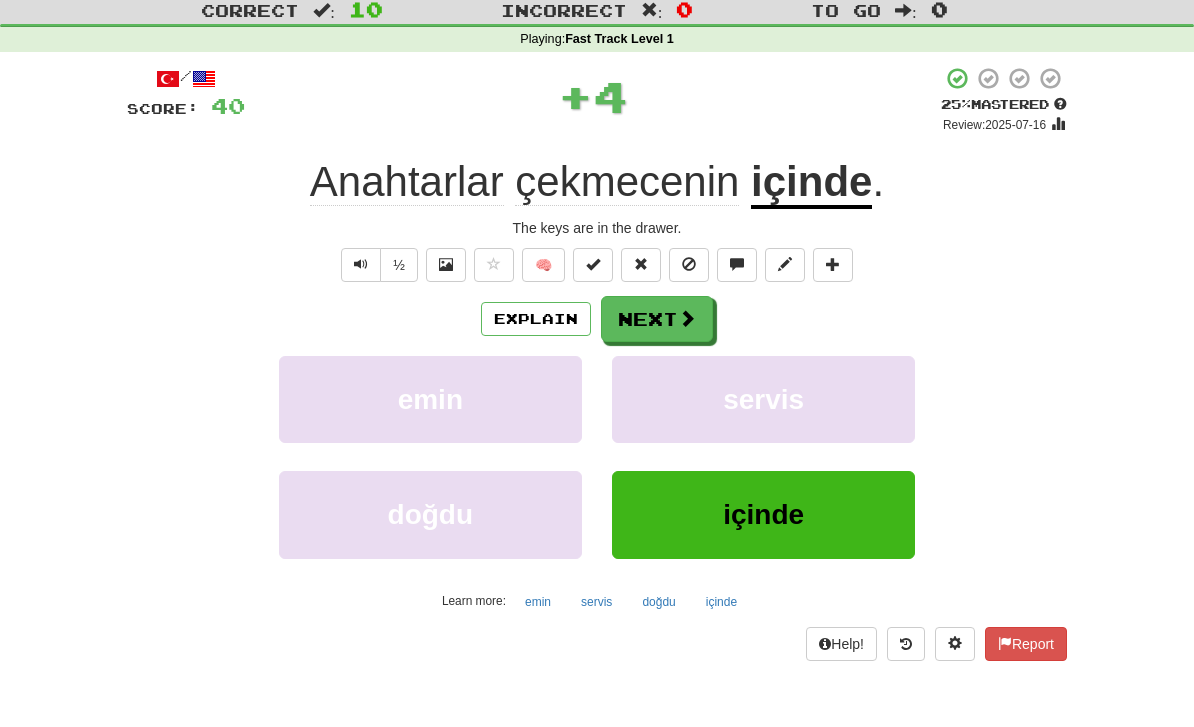click on "Explain" at bounding box center (536, 319) 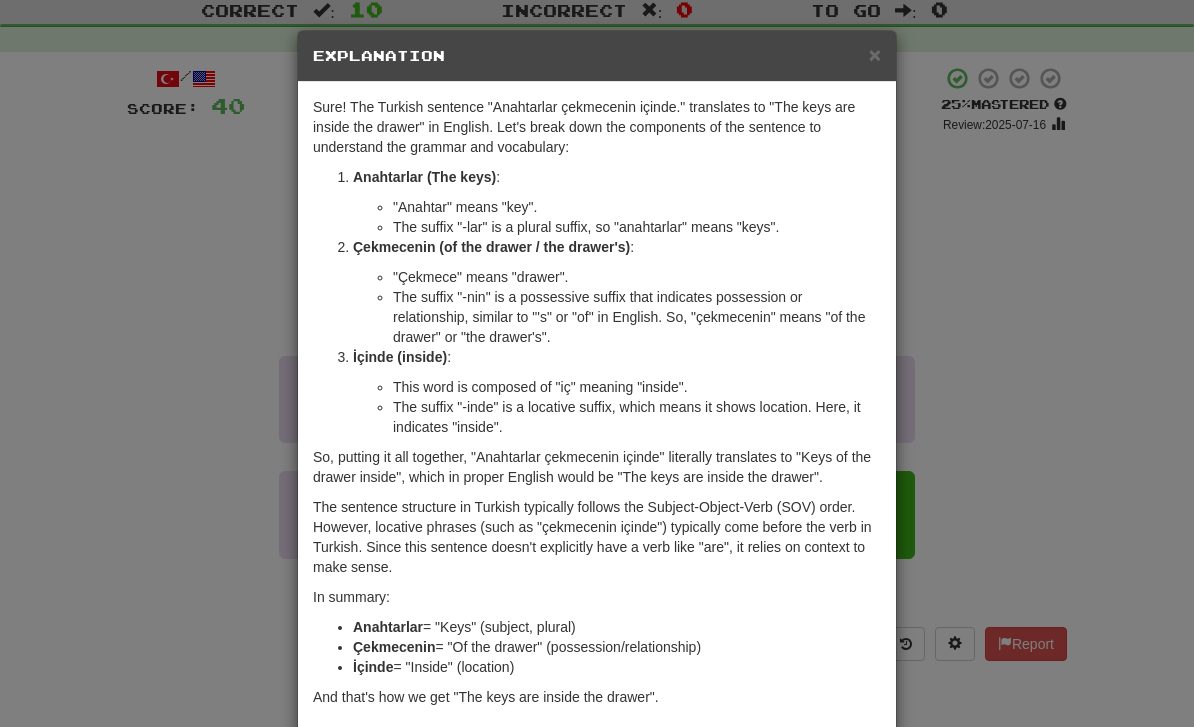 click on "×" at bounding box center [875, 54] 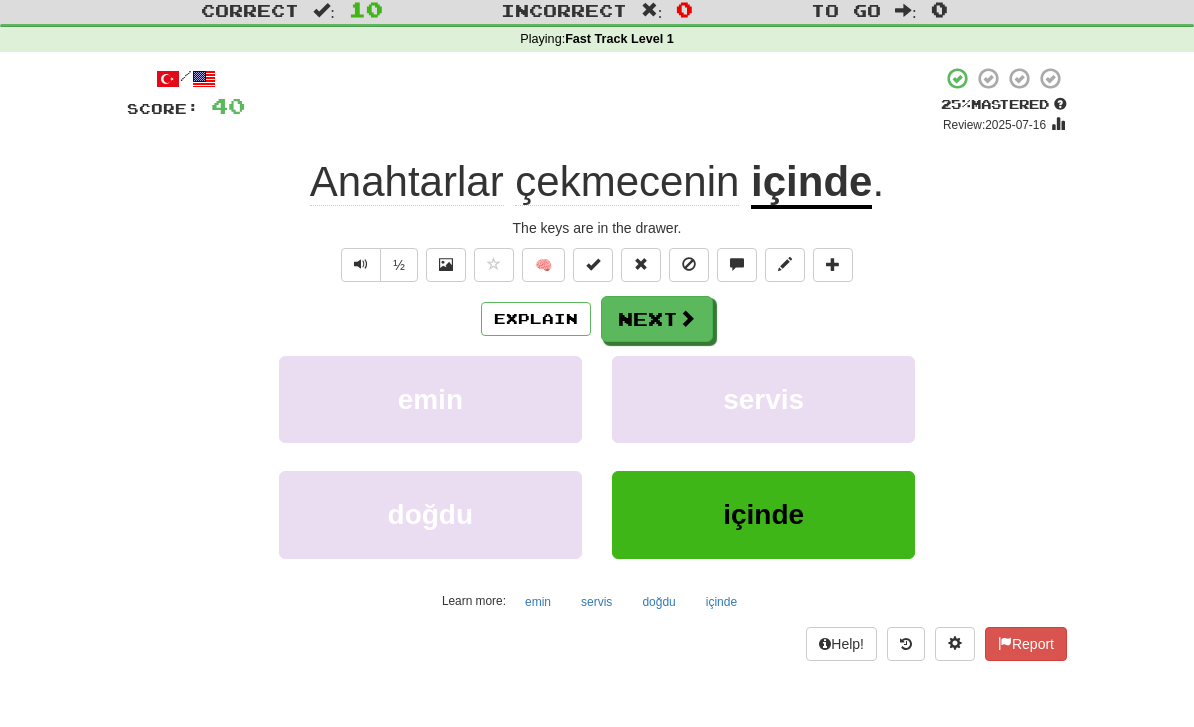 click on "içinde" at bounding box center [811, 183] 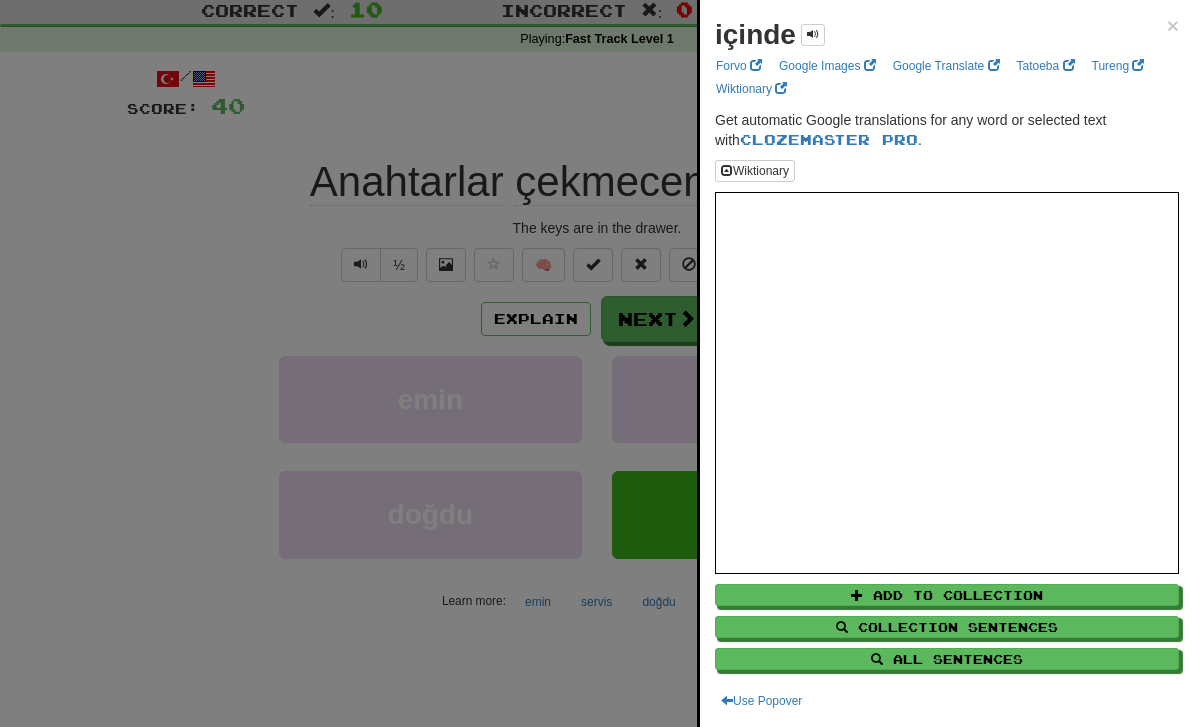 click at bounding box center (597, 363) 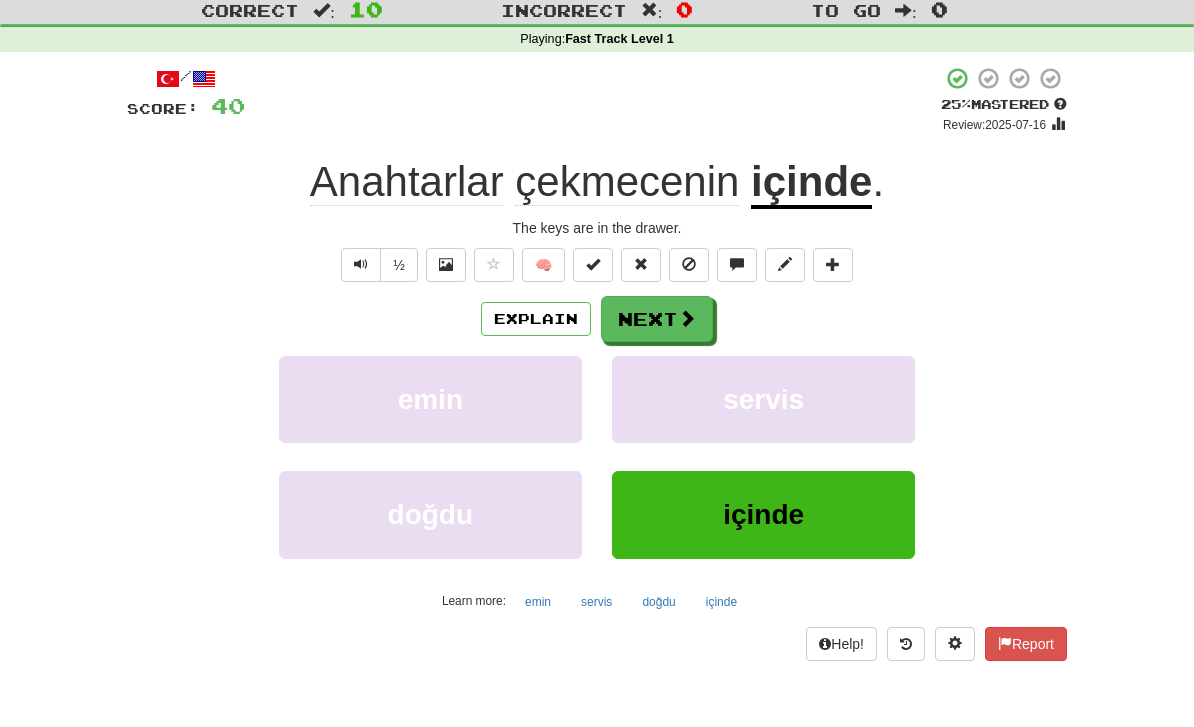 click on "çekmecenin" 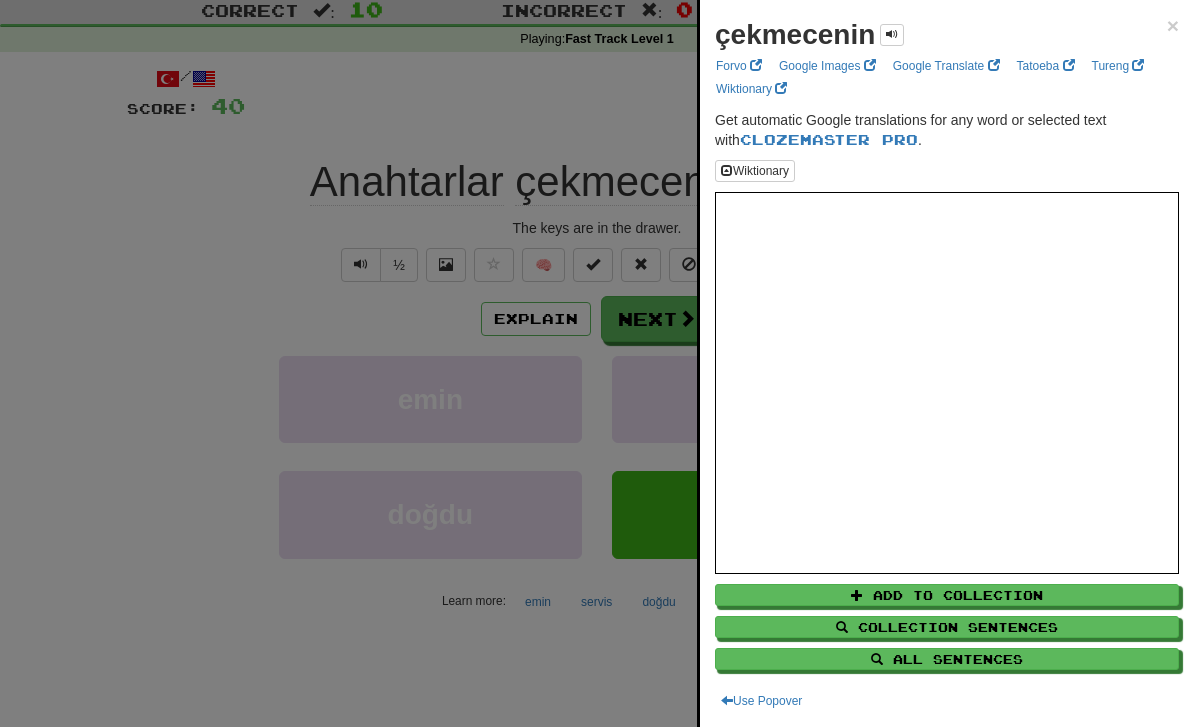 click at bounding box center [597, 363] 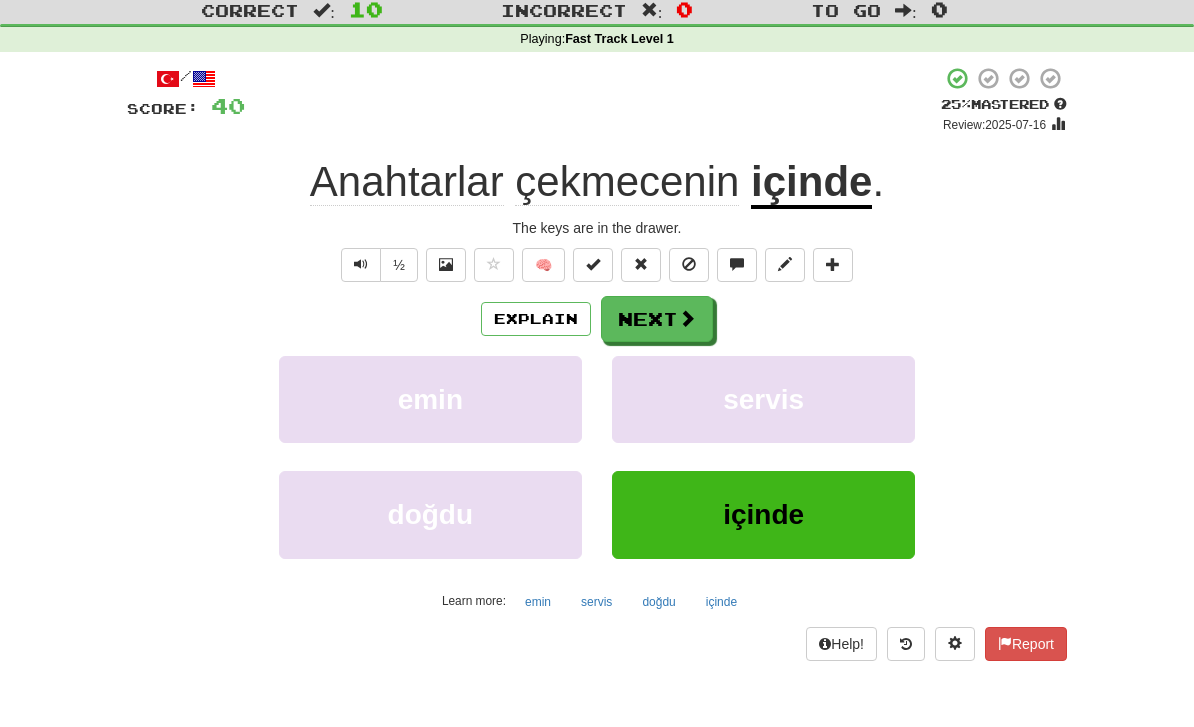 click at bounding box center (361, 264) 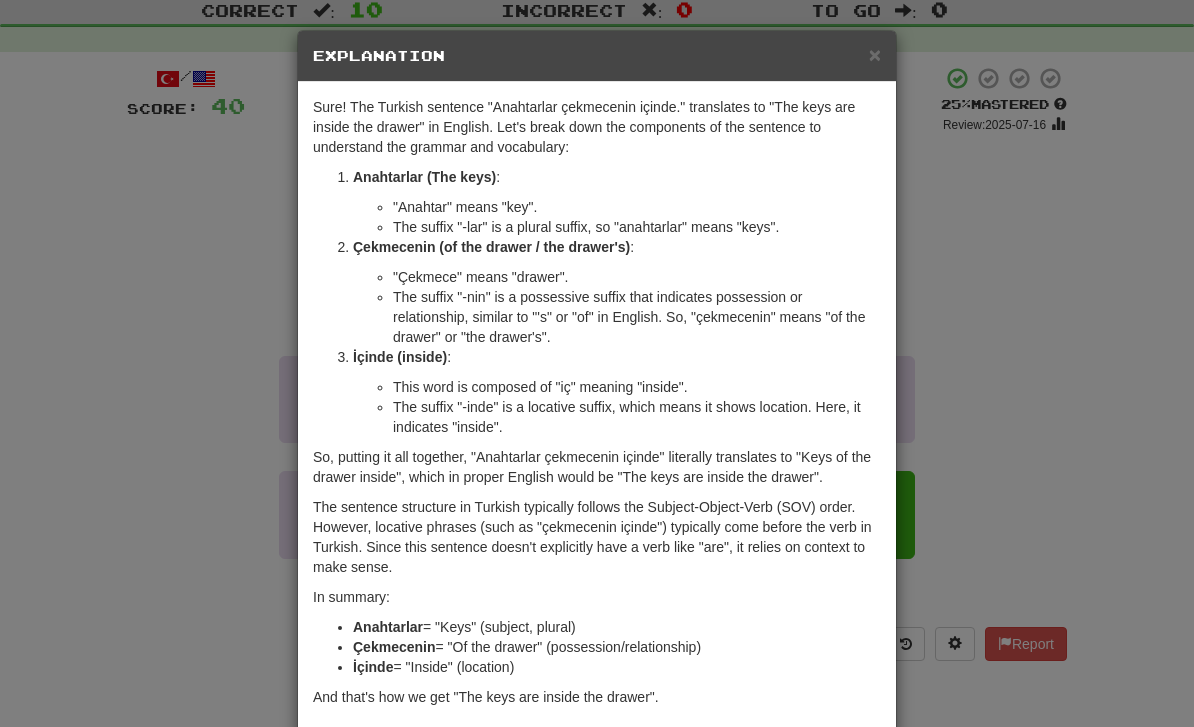 click on "Anahtarlar (The keys) :
"Anahtar" means "key".
The suffix "-lar" is a plural suffix, so "anahtarlar" means "keys".
Çekmecenin (of the drawer / the drawer's) :
"Çekmece" means "drawer".
The suffix "-nin" is a possessive suffix that indicates possession or relationship, similar to "'s" or "of" in English. So, "çekmecenin" means "of the drawer" or "the drawer's".
İçinde (inside) :
This word is composed of "iç" meaning "inside".
The suffix "-inde" is a locative suffix, which means it shows location. Here, it indicates "inside".
So, putting it all together, "Anahtarlar çekmecenin içinde" literally translates to "Keys of the drawer inside", which in proper English would be "The keys are inside the drawer".
In summary:
Anahtarlar
!" at bounding box center (597, 363) 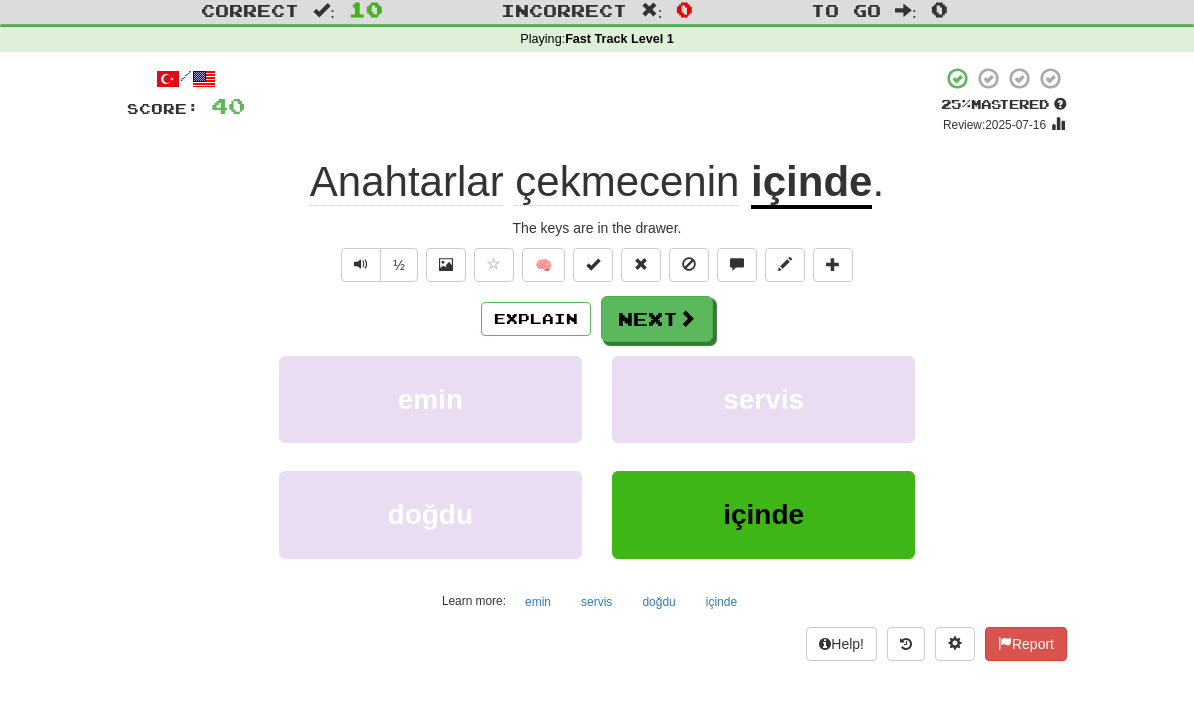 click at bounding box center (687, 318) 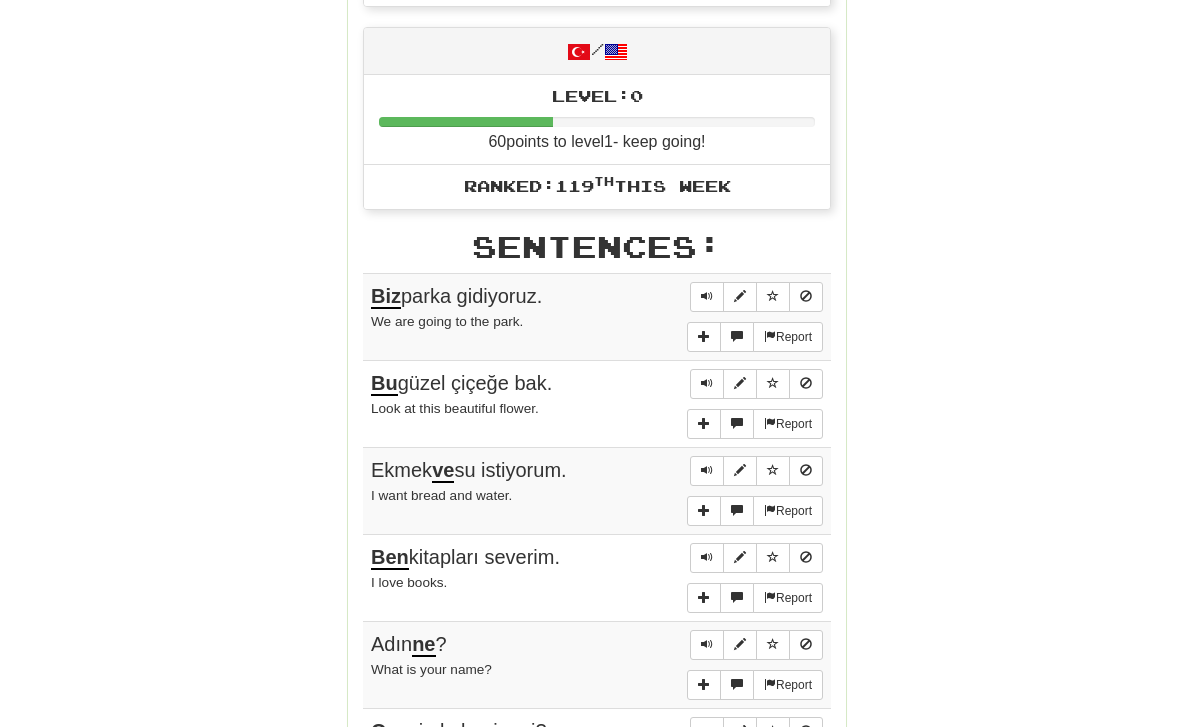 scroll, scrollTop: 925, scrollLeft: 0, axis: vertical 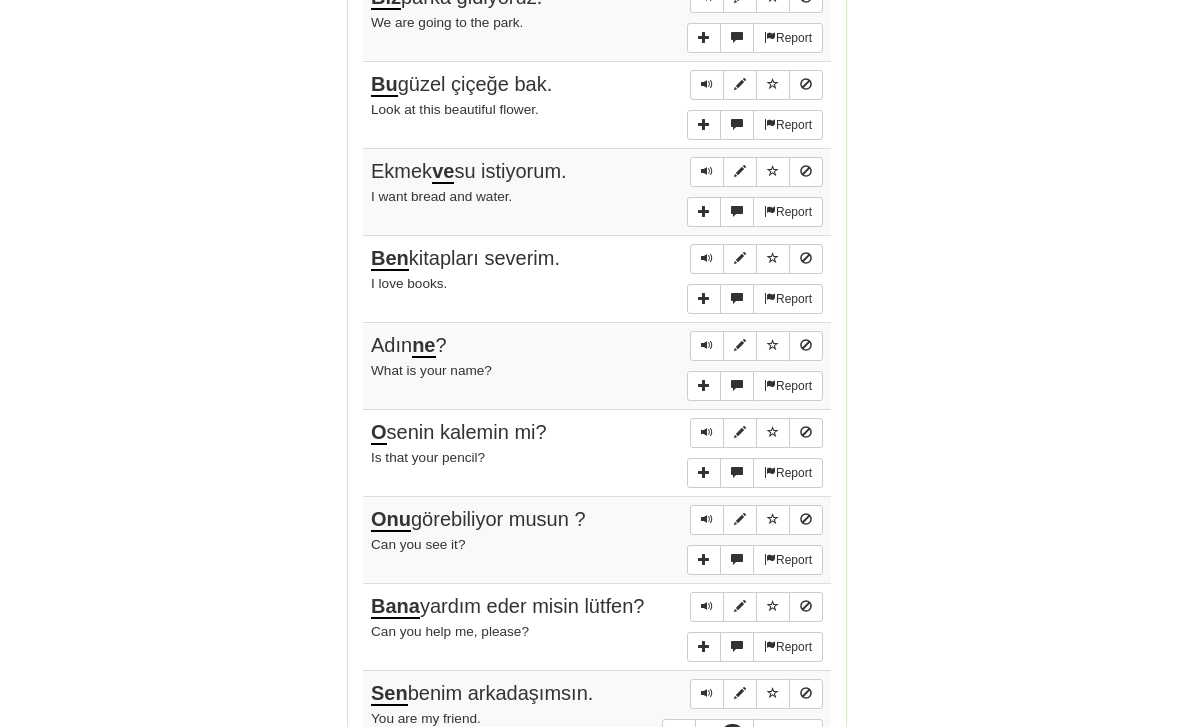 click on "Continue" at bounding box center (839, 899) 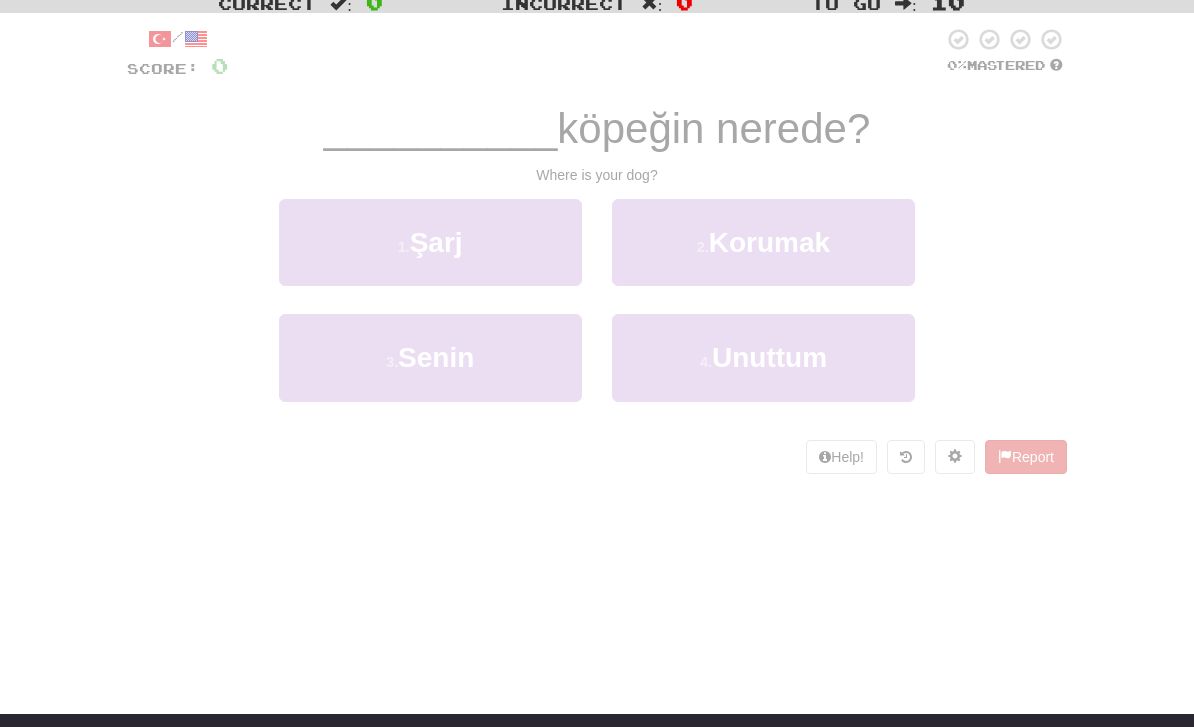 scroll, scrollTop: 0, scrollLeft: 0, axis: both 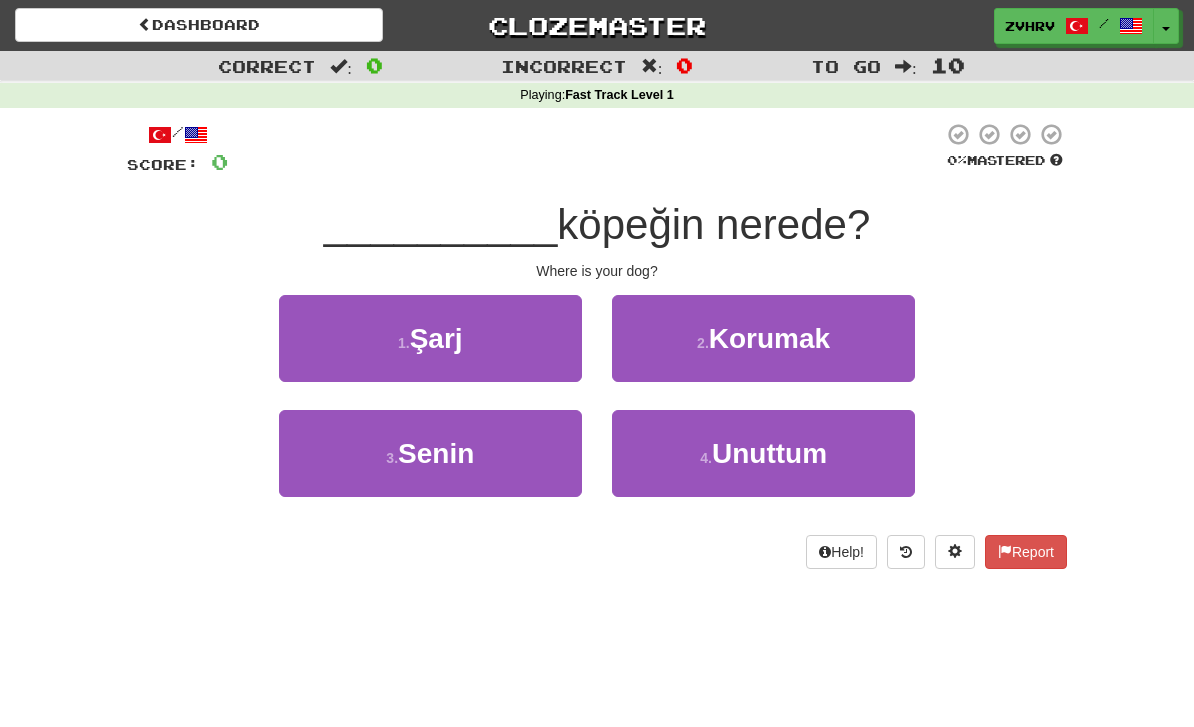 click on "3 .  Senin" at bounding box center (430, 453) 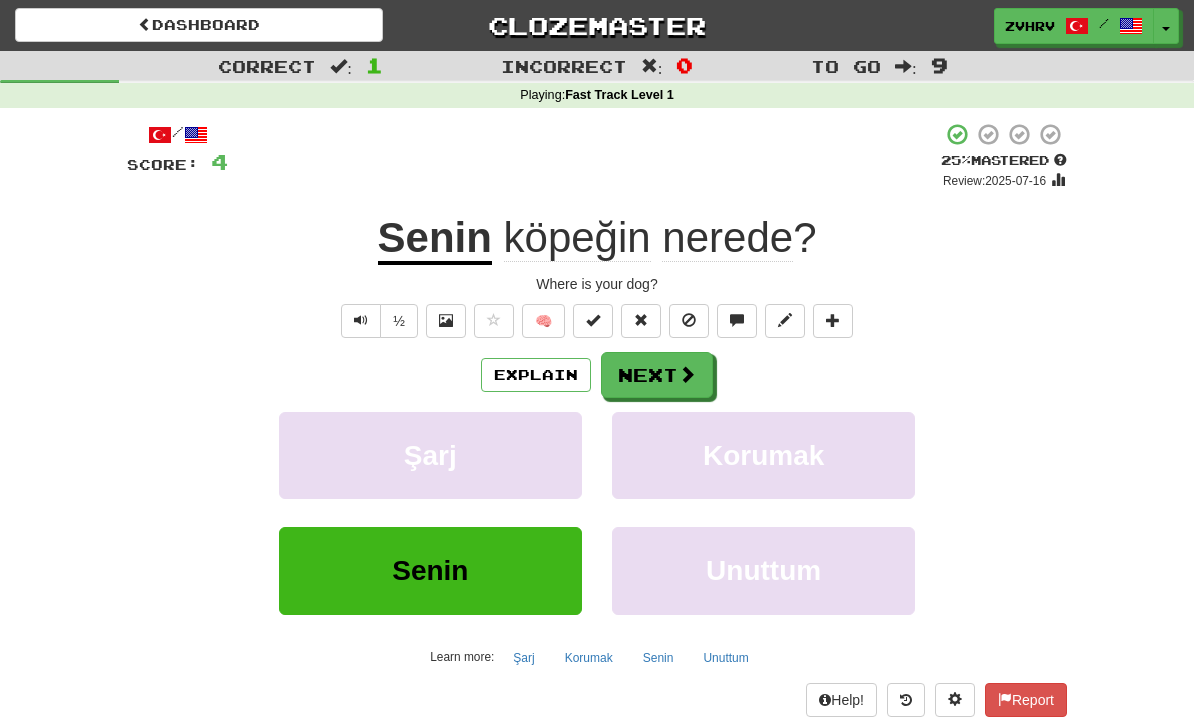 click on "Next" at bounding box center (657, 375) 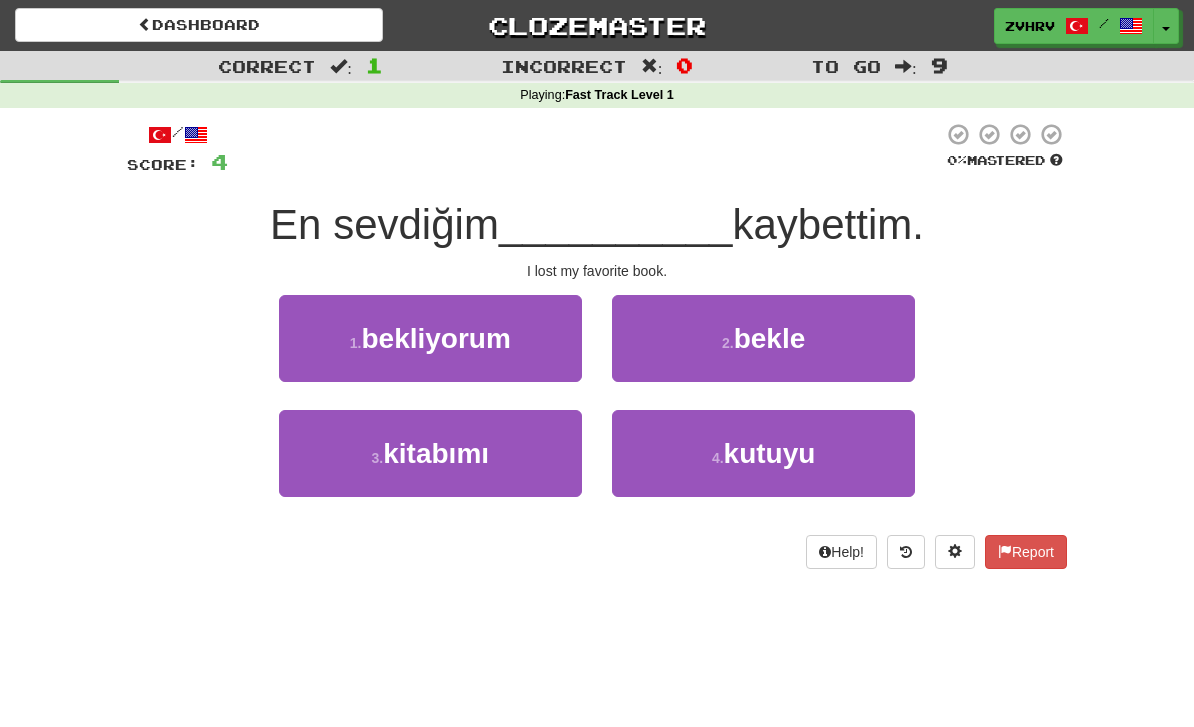 click on "3 .  kitabımı" at bounding box center [430, 453] 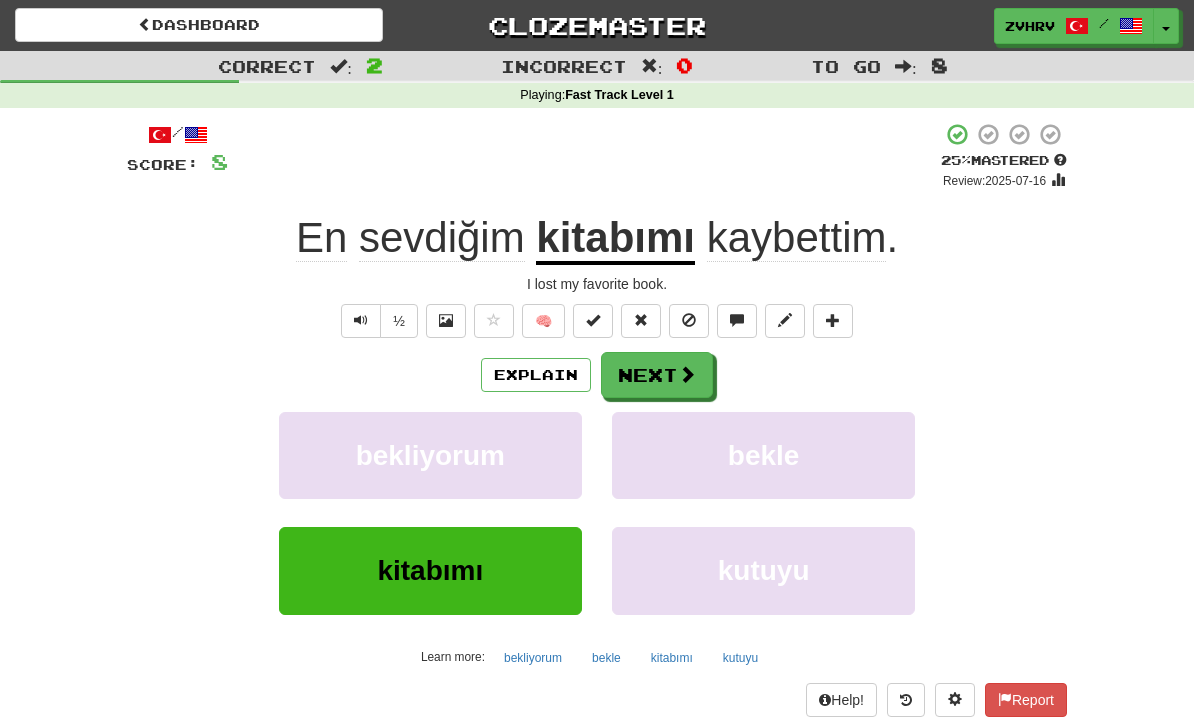 click on "kaybettim" at bounding box center [797, 238] 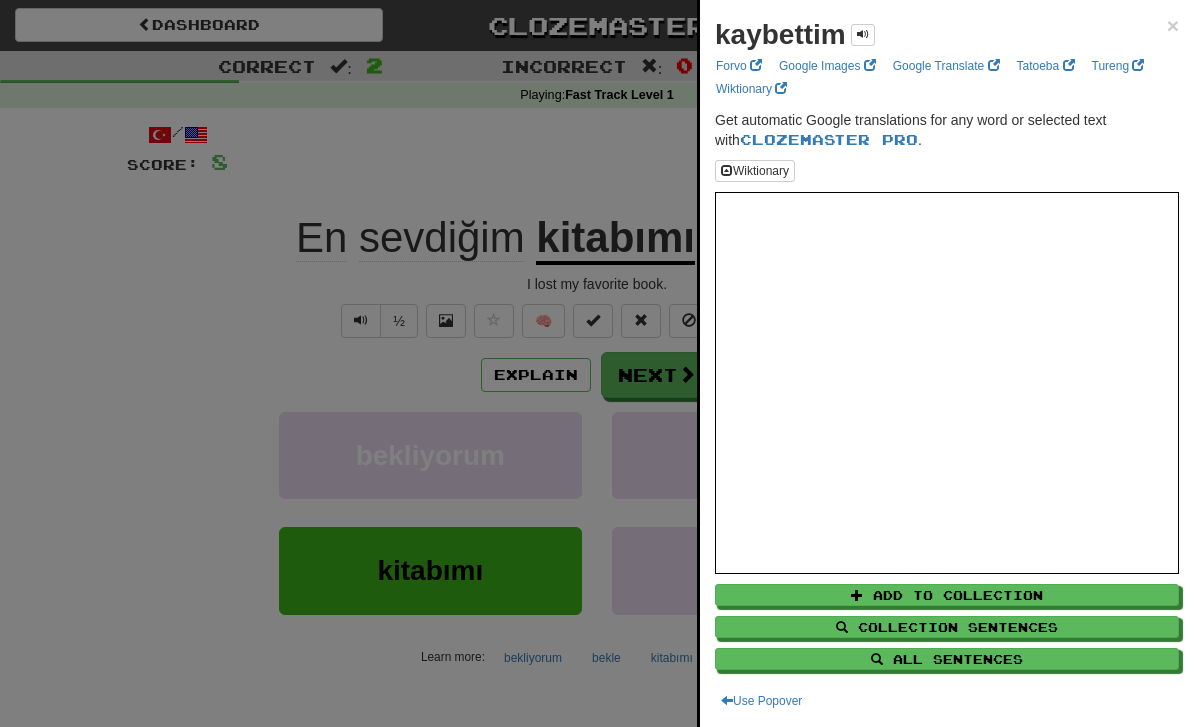 click at bounding box center (597, 363) 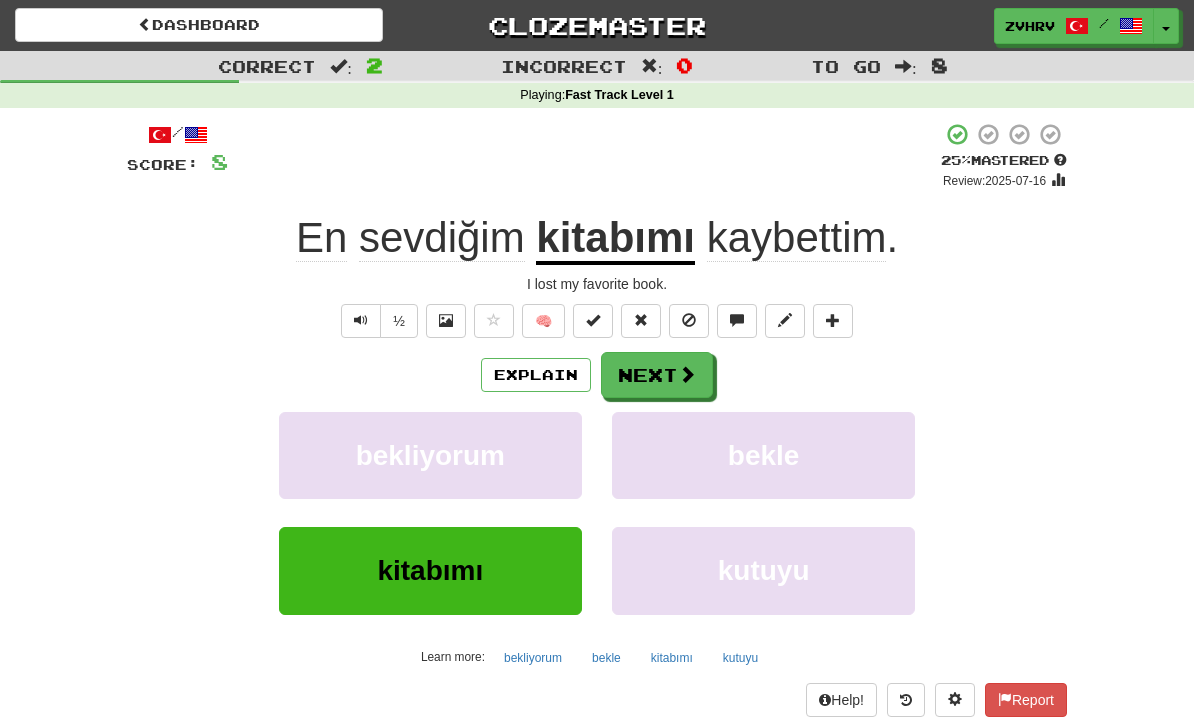 click on "Next" at bounding box center [657, 375] 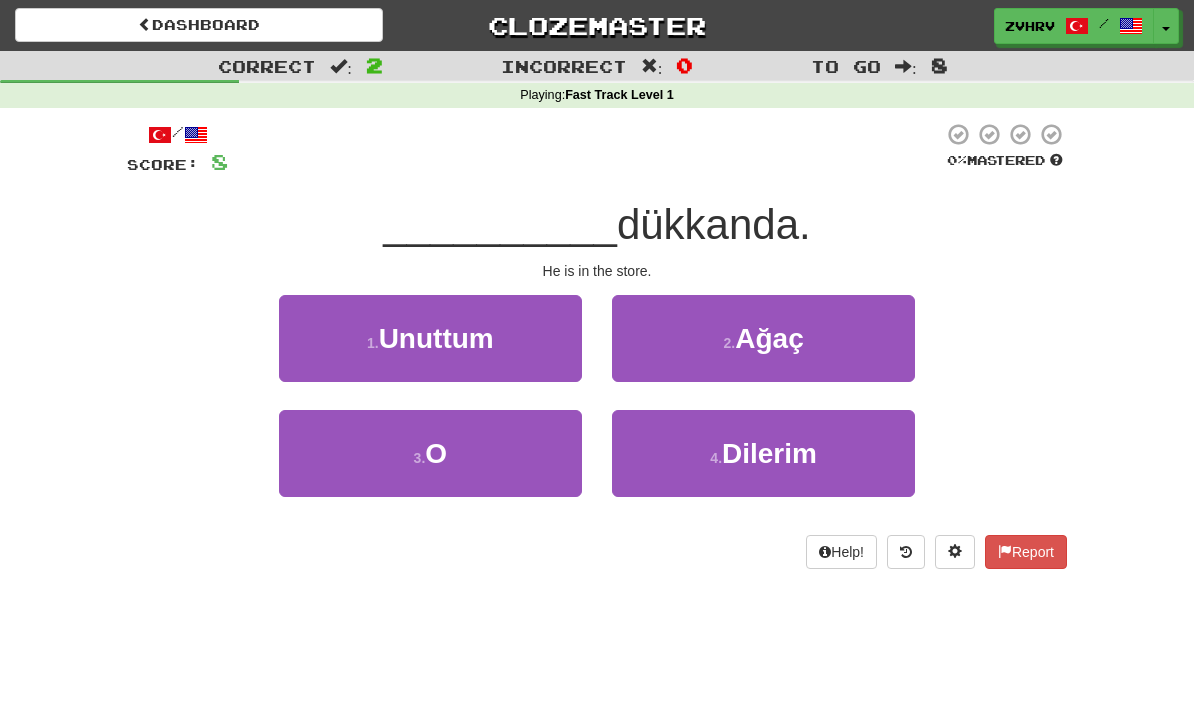 click on "3 .  O" at bounding box center [430, 453] 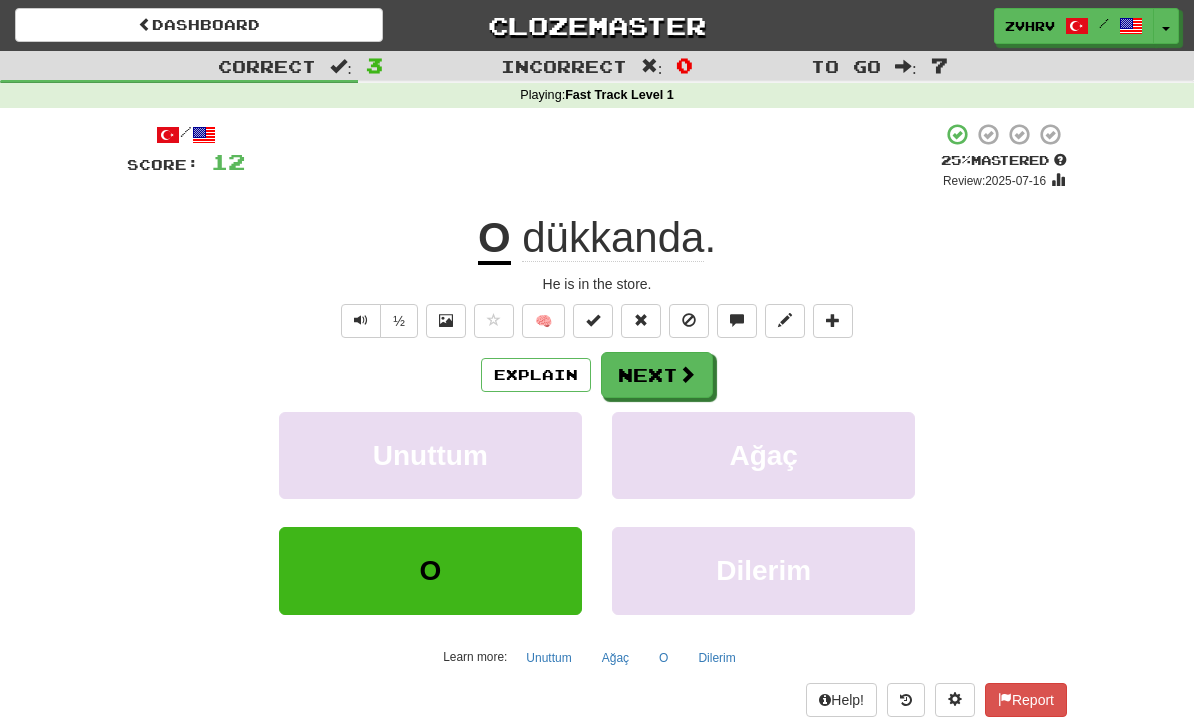 click on "Next" at bounding box center [657, 375] 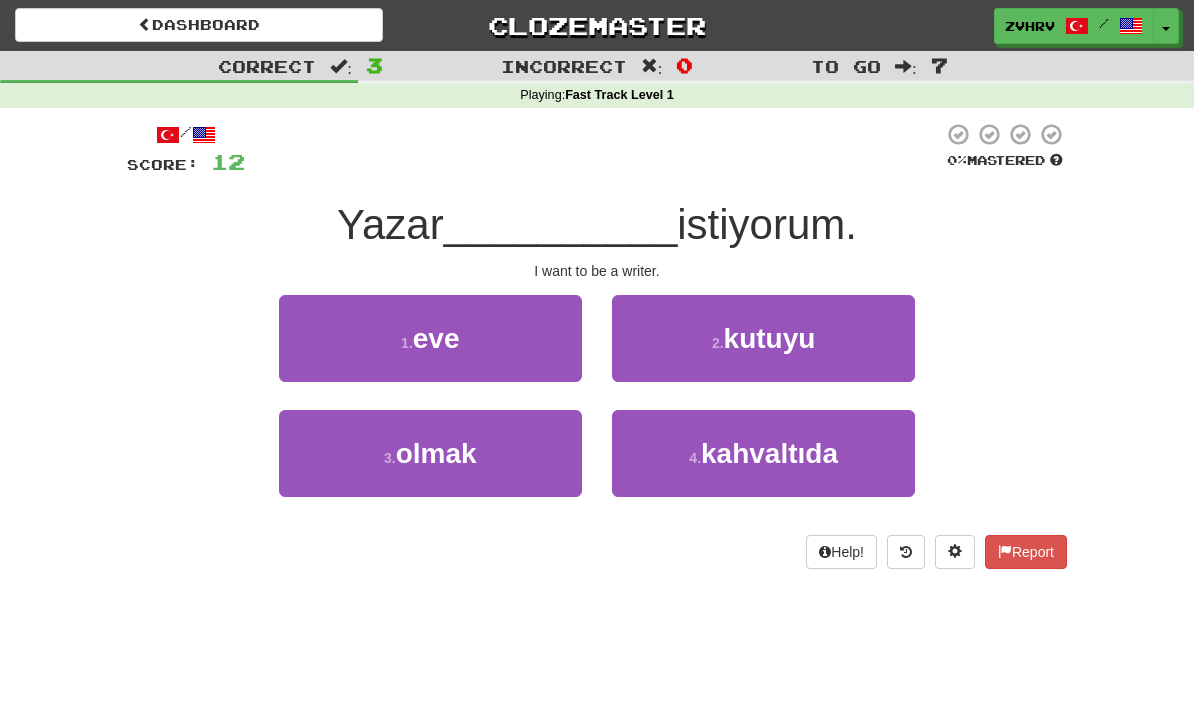 click on "3 .  olmak" at bounding box center (430, 453) 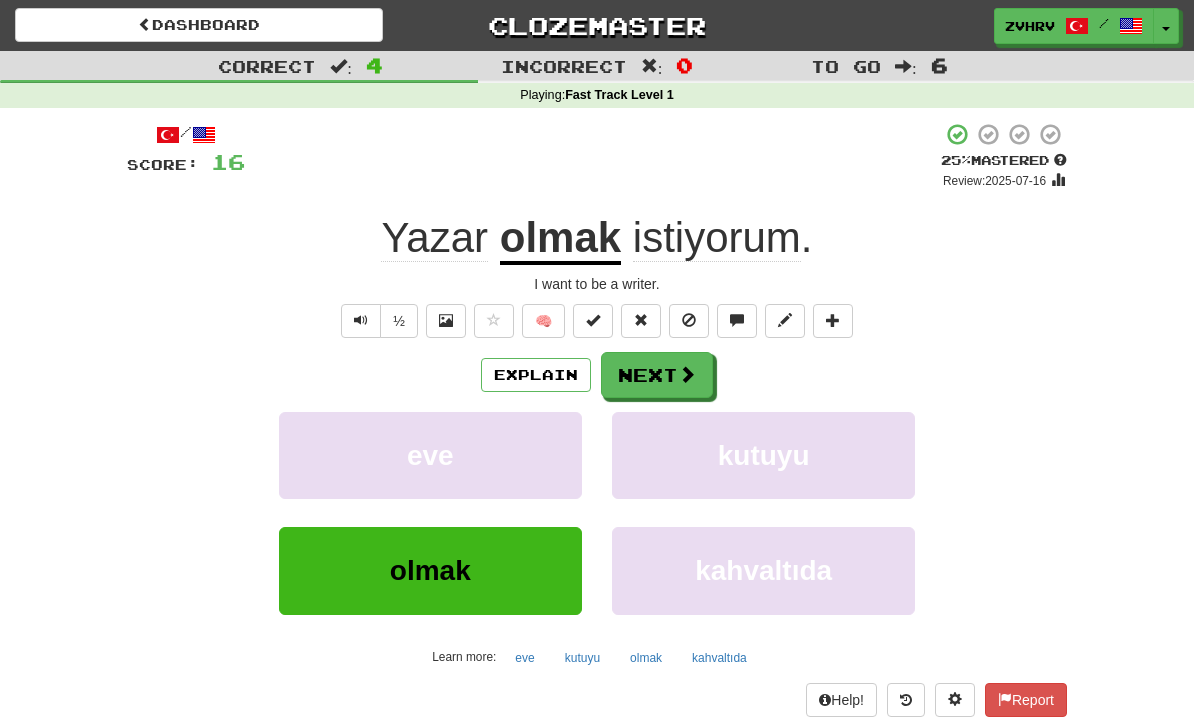 click on "Next" at bounding box center [657, 375] 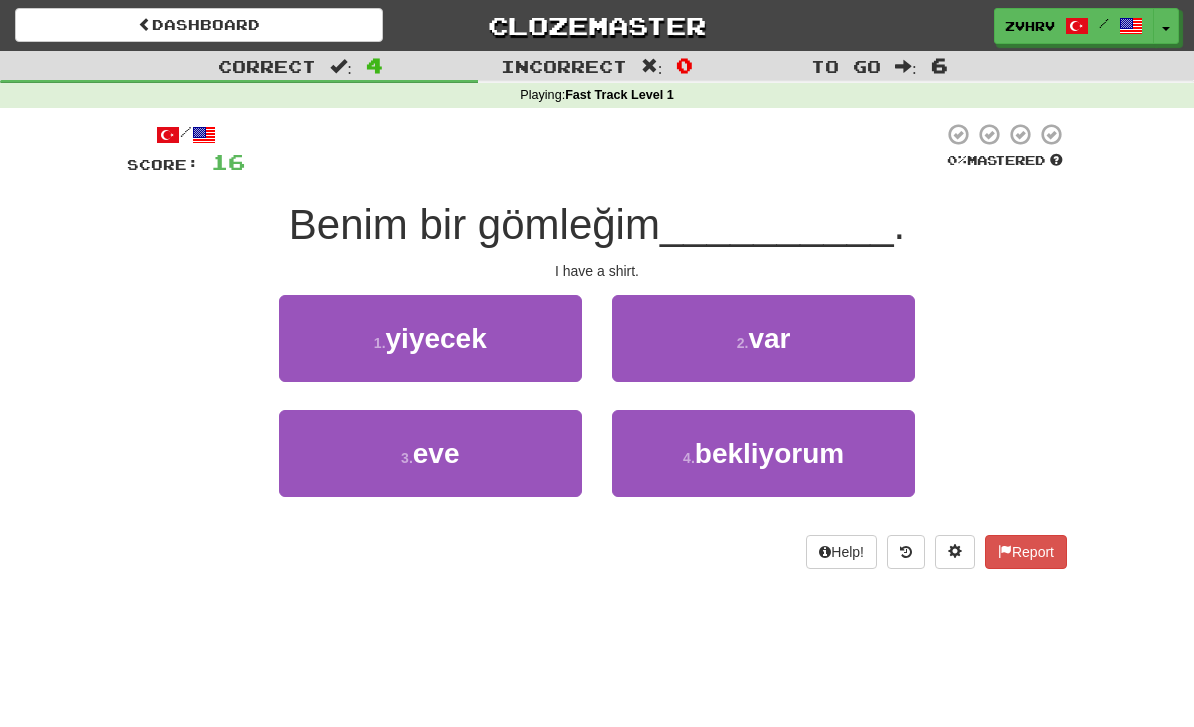 click on "var" at bounding box center (769, 338) 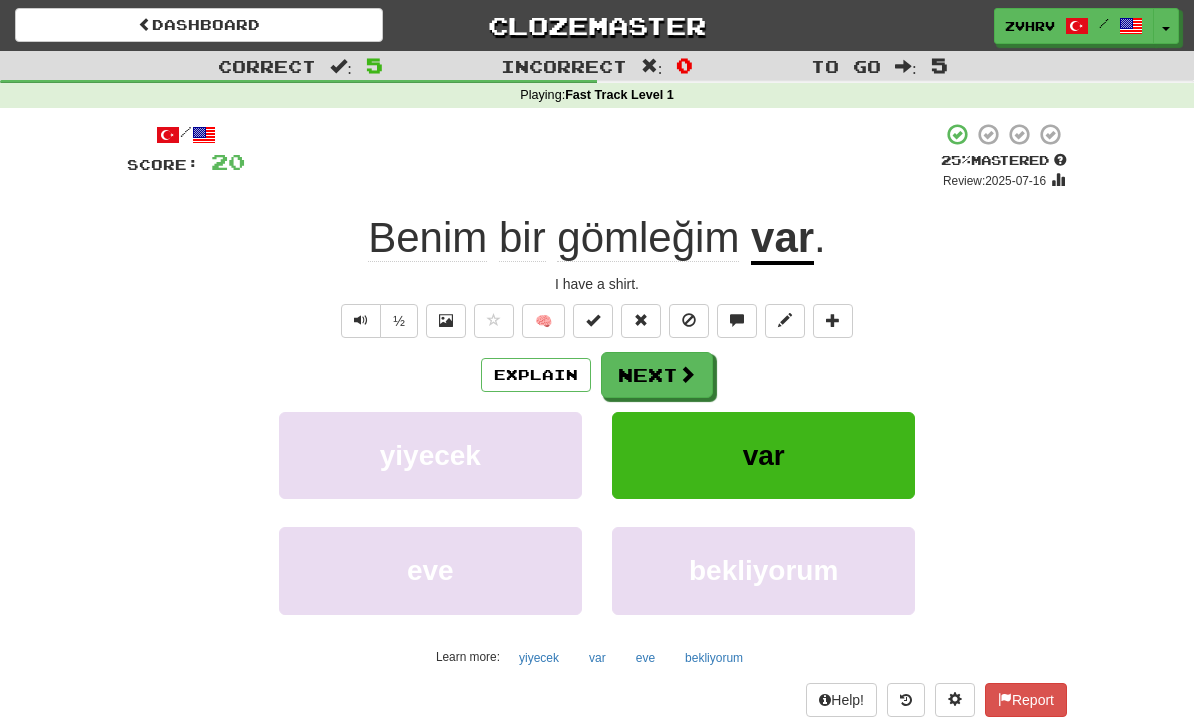 click on "Next" at bounding box center [657, 375] 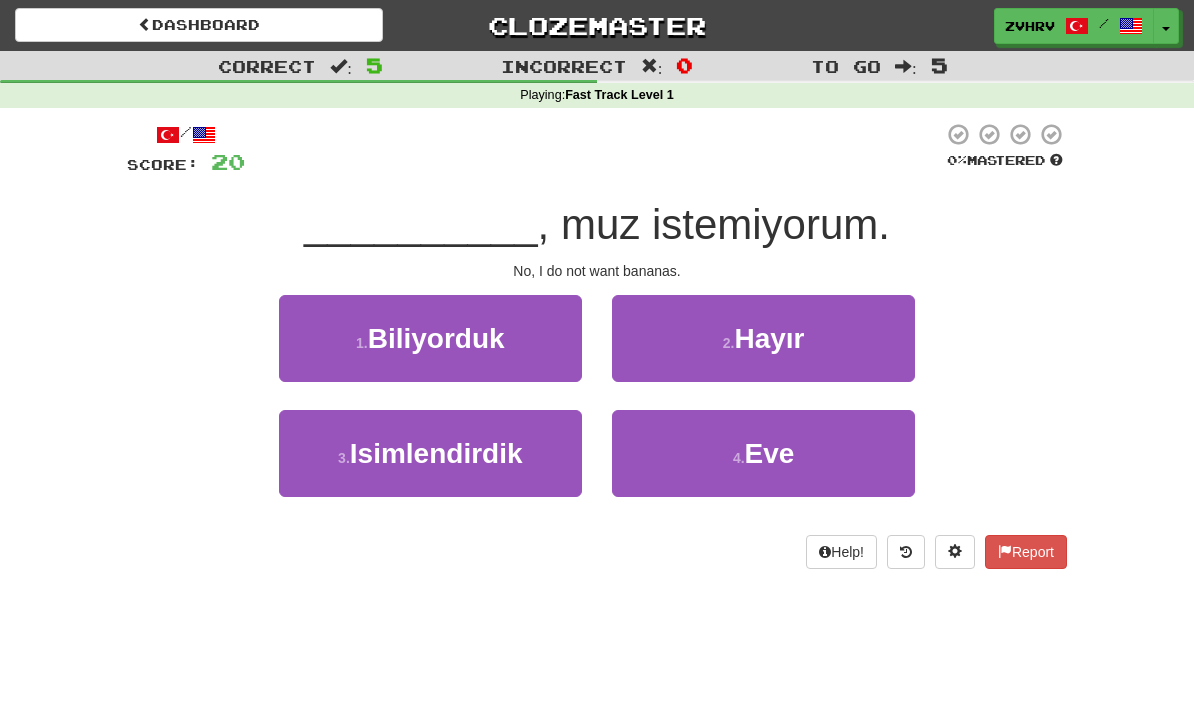 click on "Hayır" at bounding box center [769, 338] 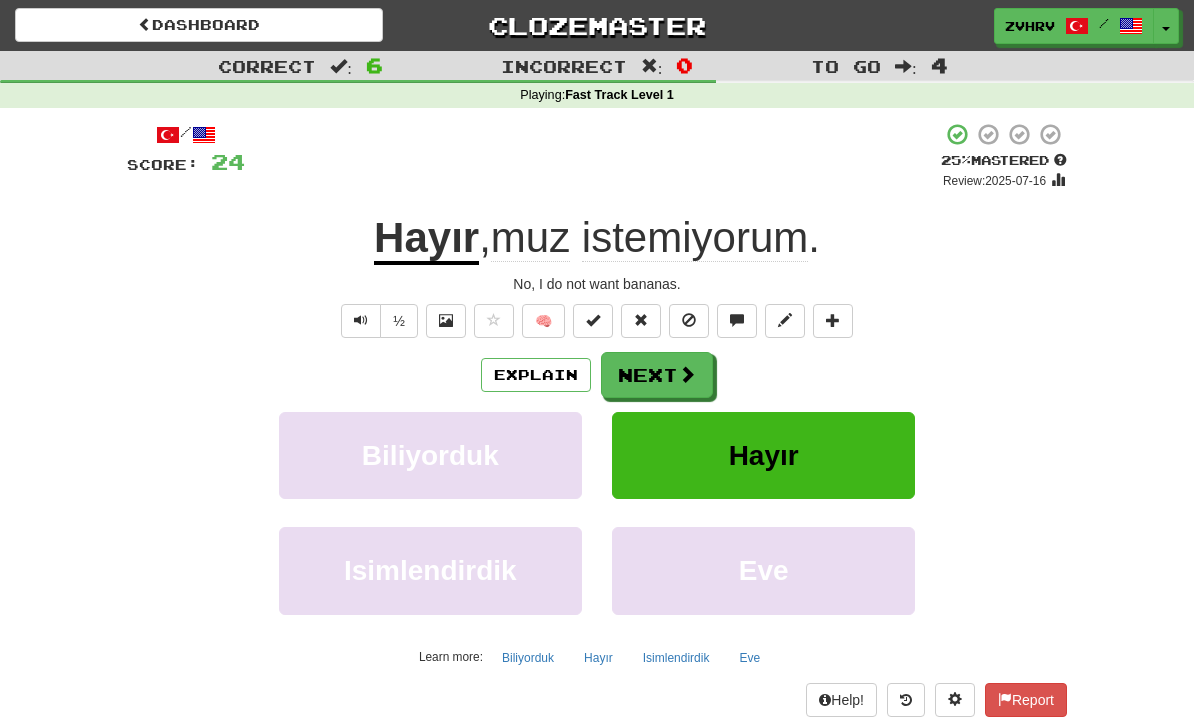 click on "1 .  orada" at bounding box center [597, 419] 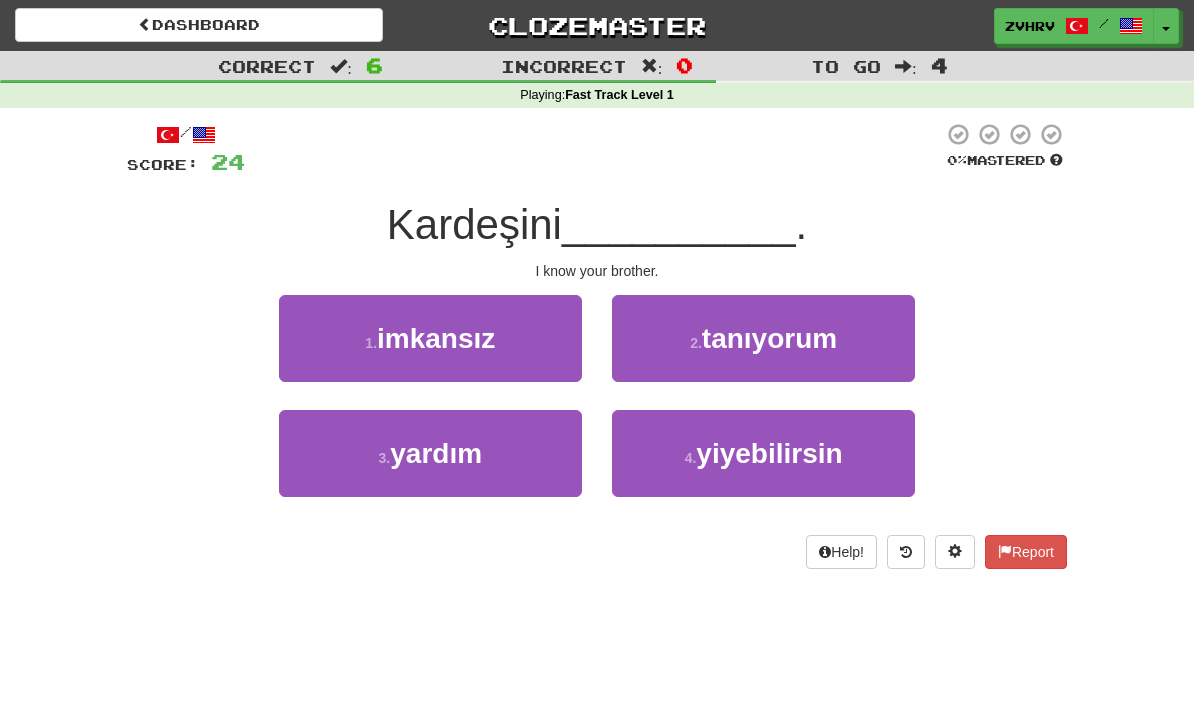 click on "tanıyorum" at bounding box center [769, 338] 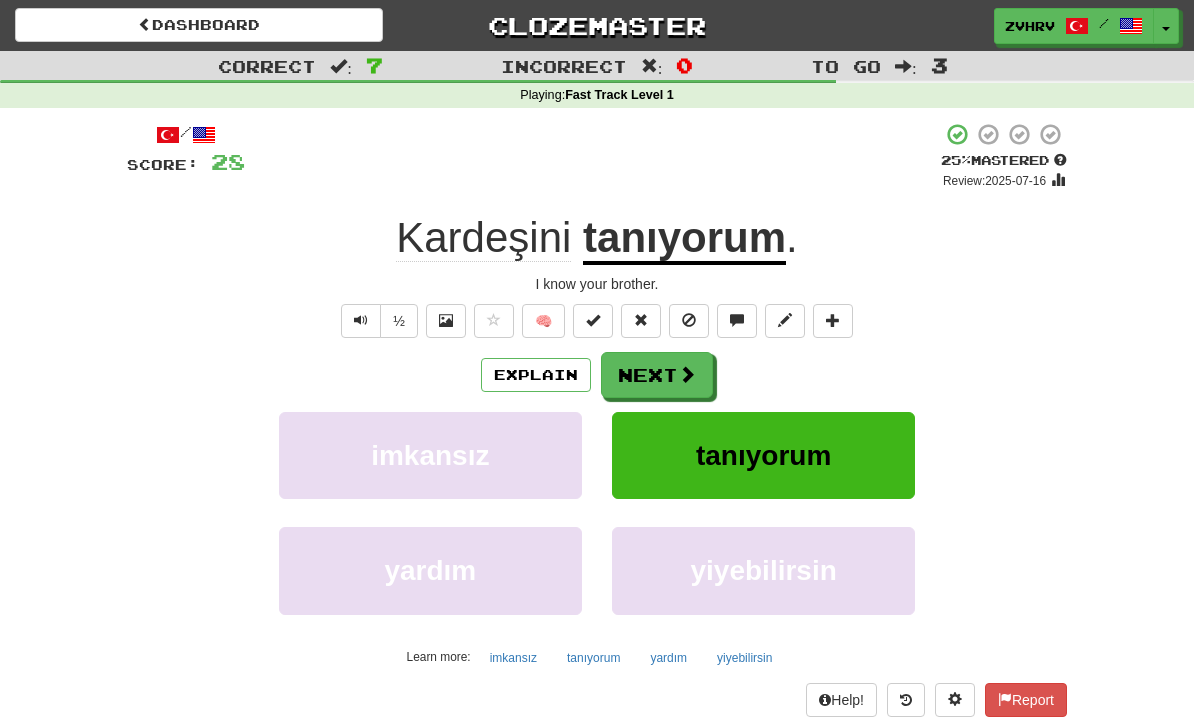 click on "Next" at bounding box center (657, 375) 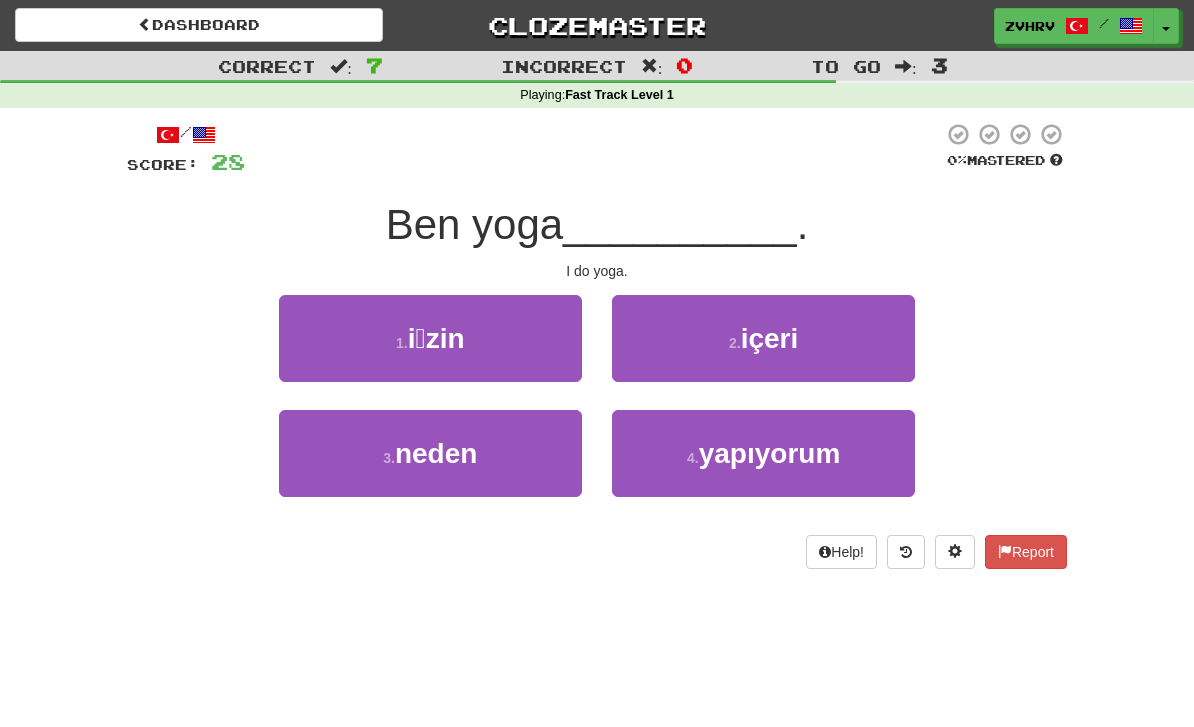 click on "yapıyorum" at bounding box center (770, 453) 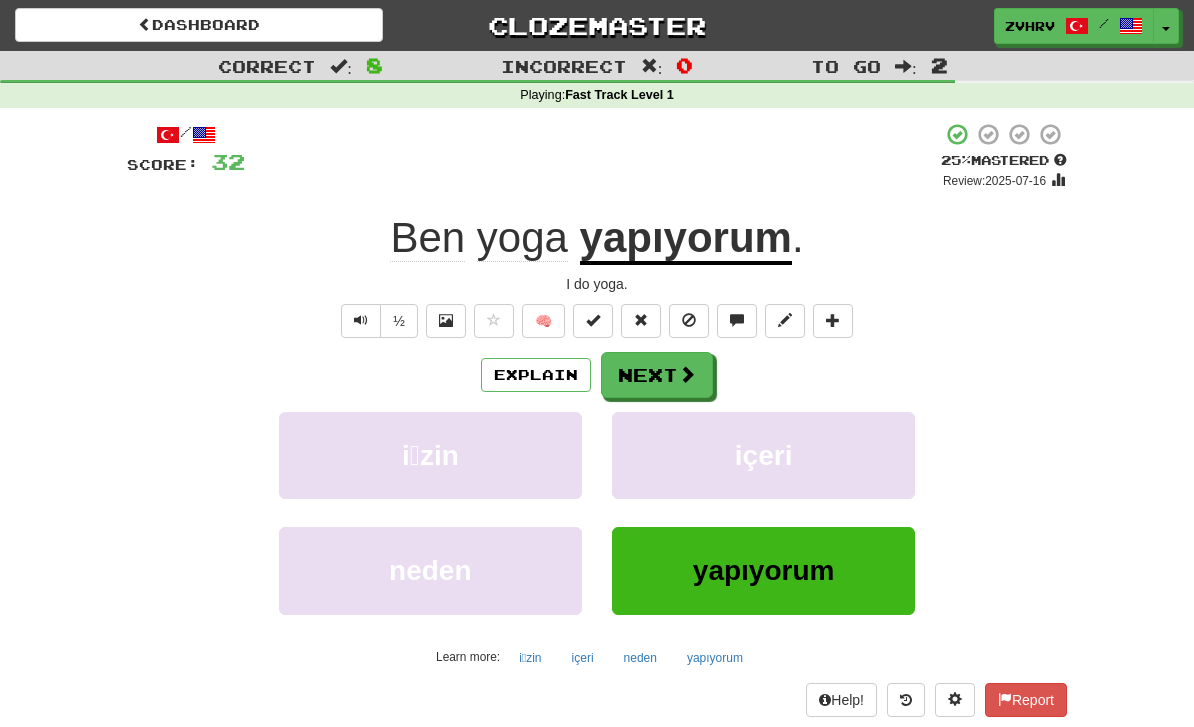 click on "Next" at bounding box center [657, 375] 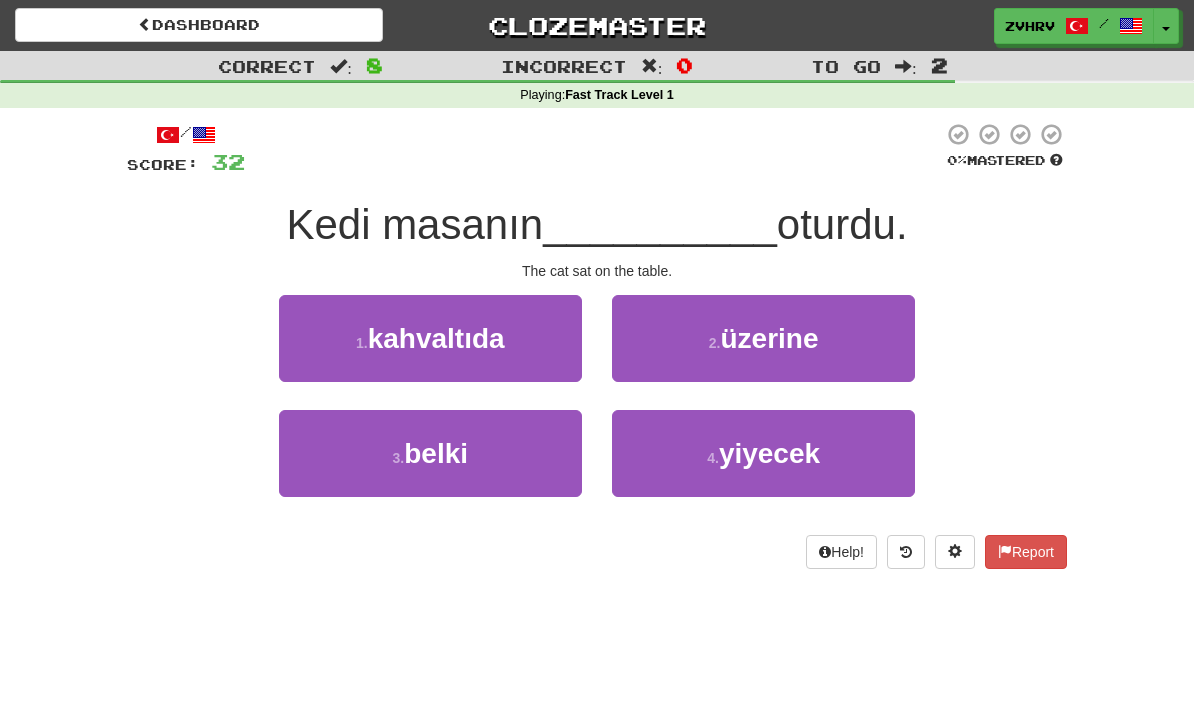 click on "2 .  üzerine" at bounding box center (763, 338) 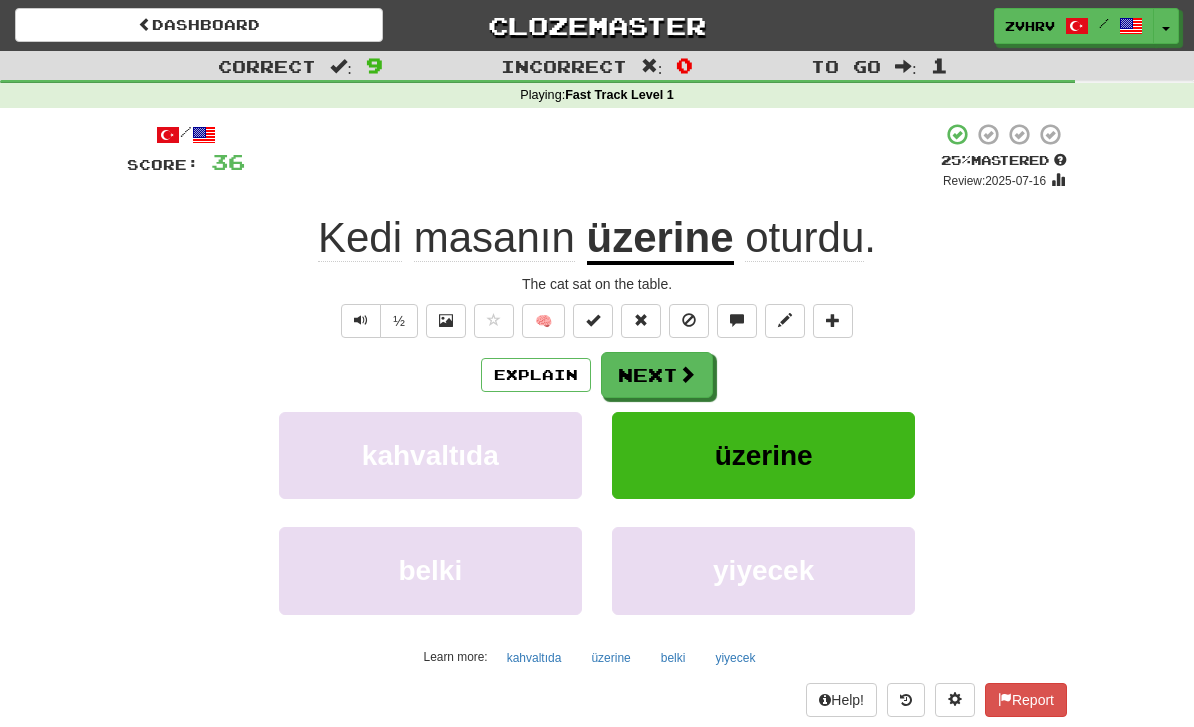 click on "Next" at bounding box center [657, 375] 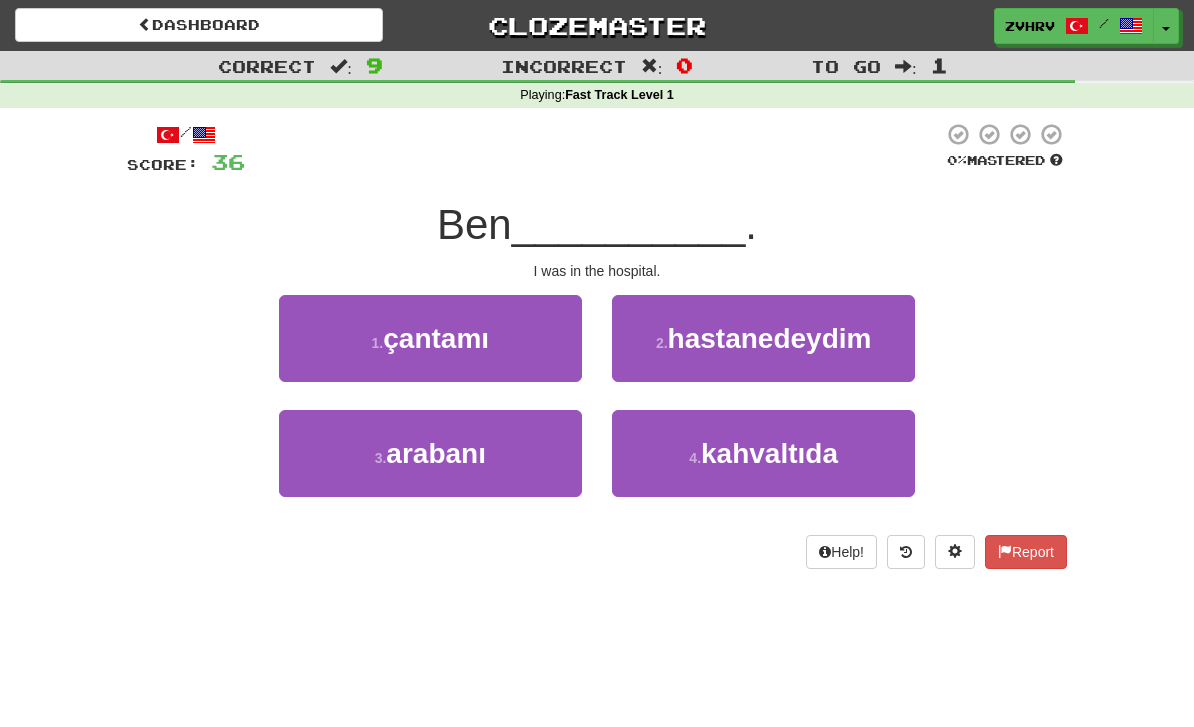 click on "2 .  hastanedeydim" at bounding box center (763, 338) 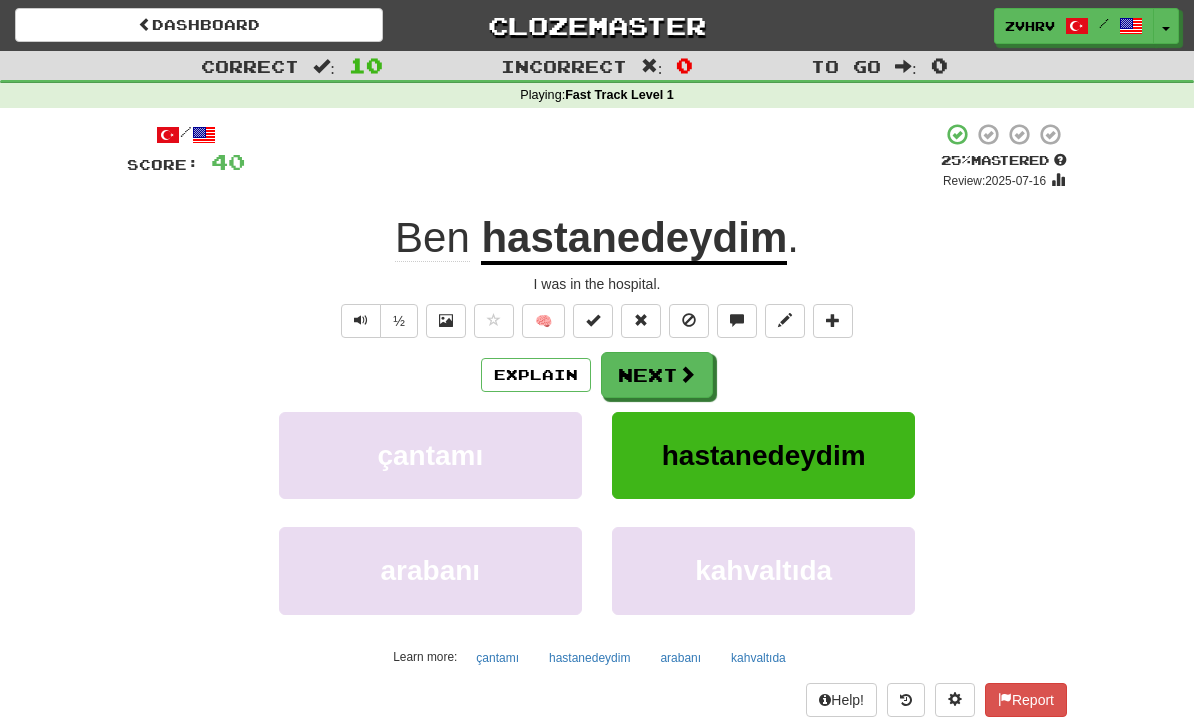 click on "Explain" at bounding box center [536, 375] 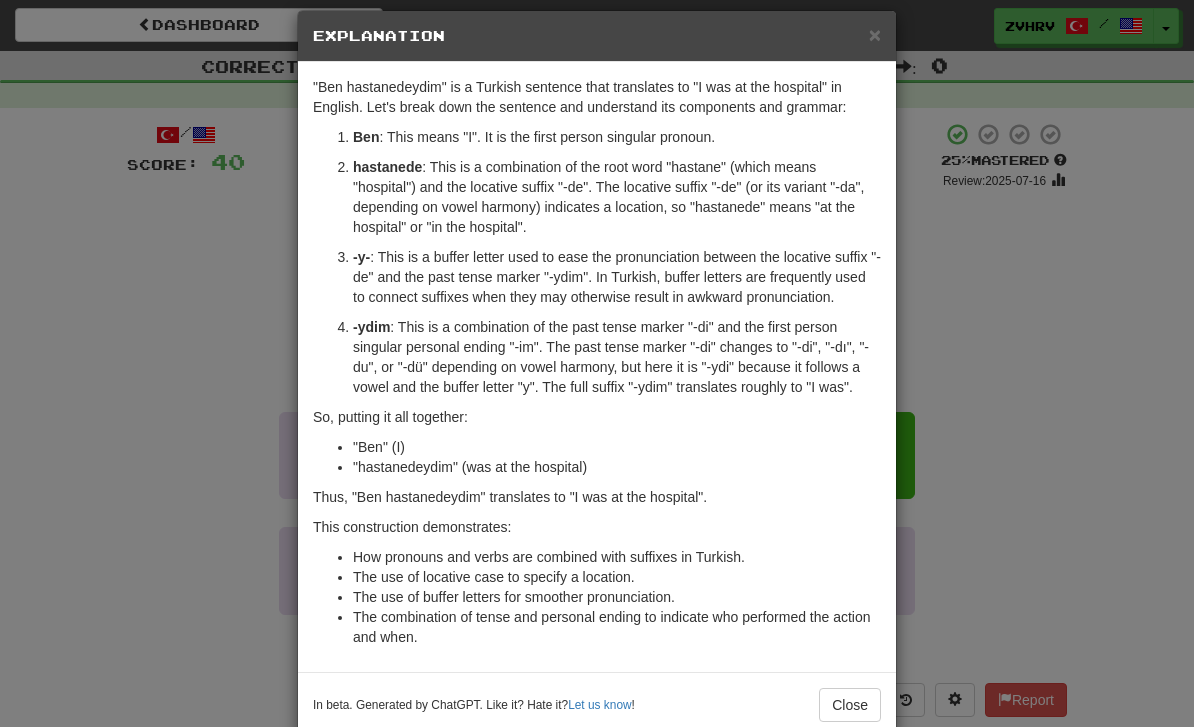 scroll, scrollTop: 21, scrollLeft: 0, axis: vertical 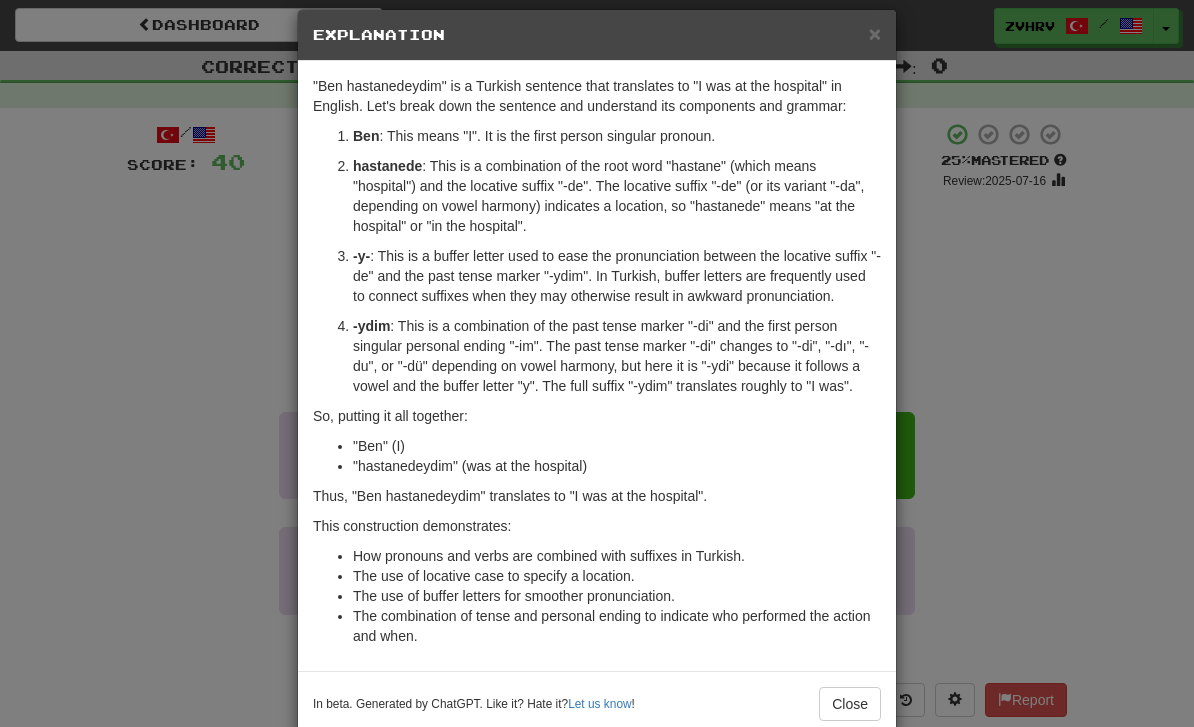 click on "Ben : This means "I". It is the first person singular pronoun.
hastanede : This is a combination of the root word "hastane" (which means "hospital") and the locative suffix "-de". The locative suffix "-de" (or its variant "-da", depending on vowel harmony) indicates a location, so "hastanede" means "at the hospital" or "in the hospital".
-y- : This is a buffer letter used to ease the pronunciation between the locative suffix "-de" and the past tense marker "-ydim". In Turkish, buffer letters are frequently used to connect suffixes when they may otherwise result in awkward pronunciation.
-ydim
So, putting it all together:
"Ben" (I)
"hastanedeydim" (was at the hospital)
Thus, "Ben hastanedeydim" translates to "I was at the hospital".
This construction demonstrates:
Let us know" at bounding box center [597, 363] 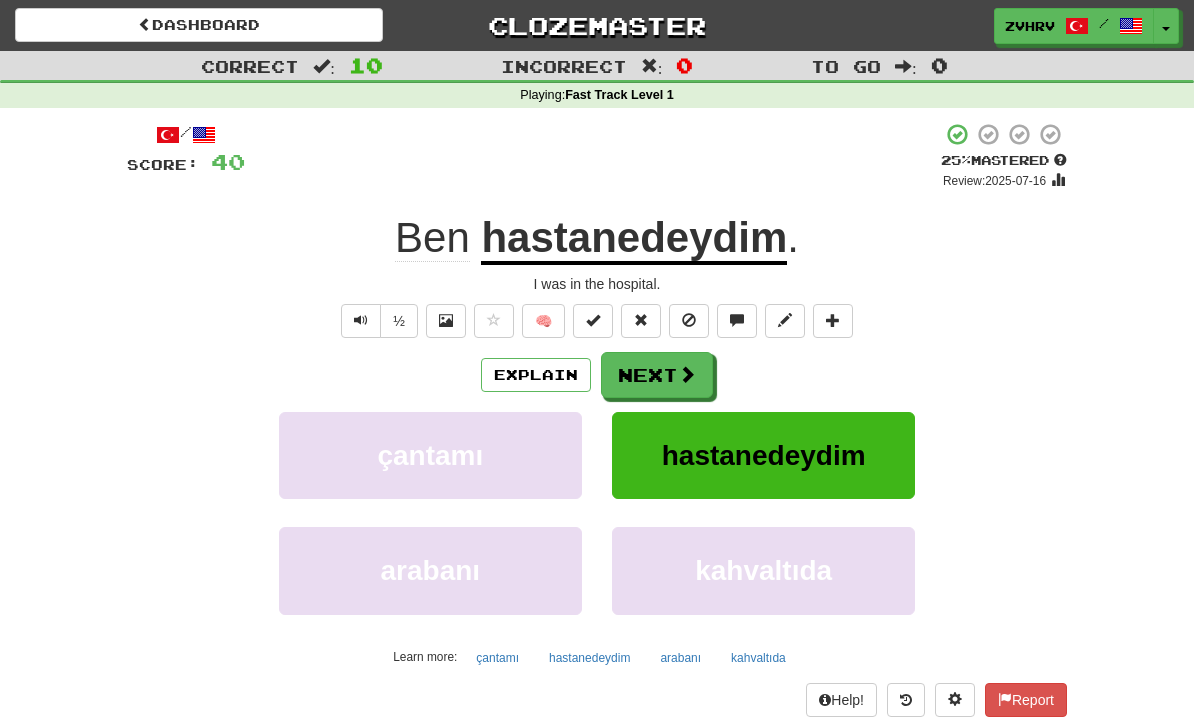 click at bounding box center [687, 374] 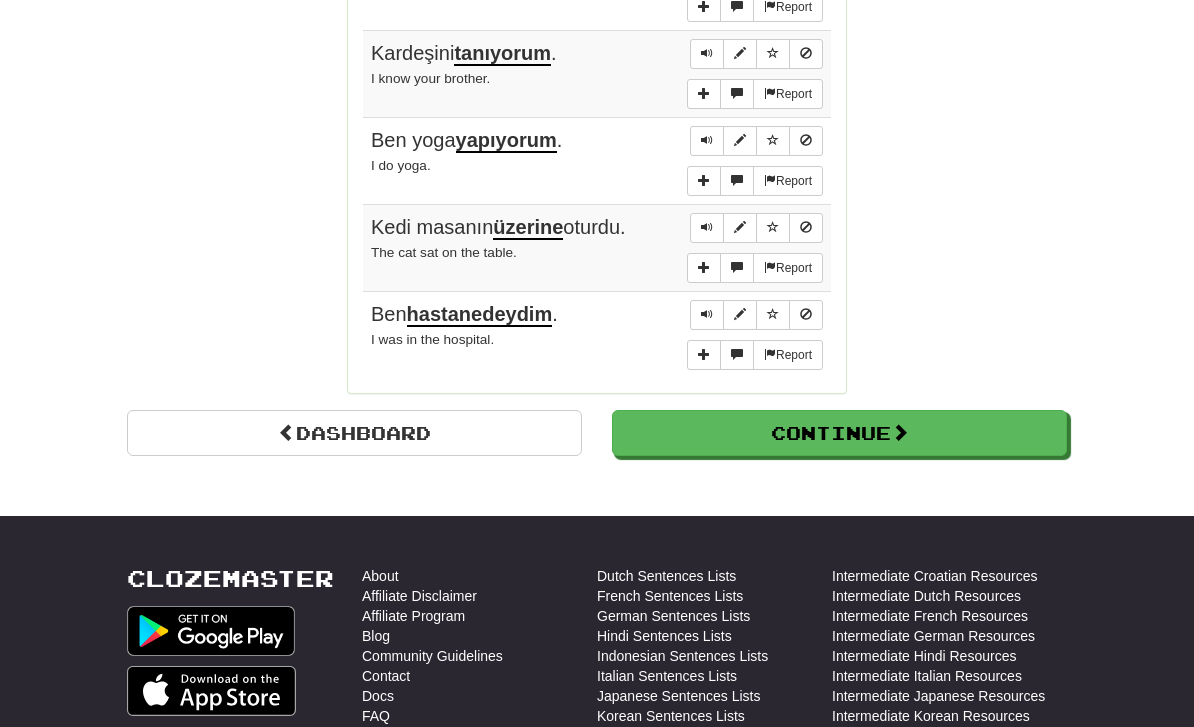click on "Continue" at bounding box center (839, 433) 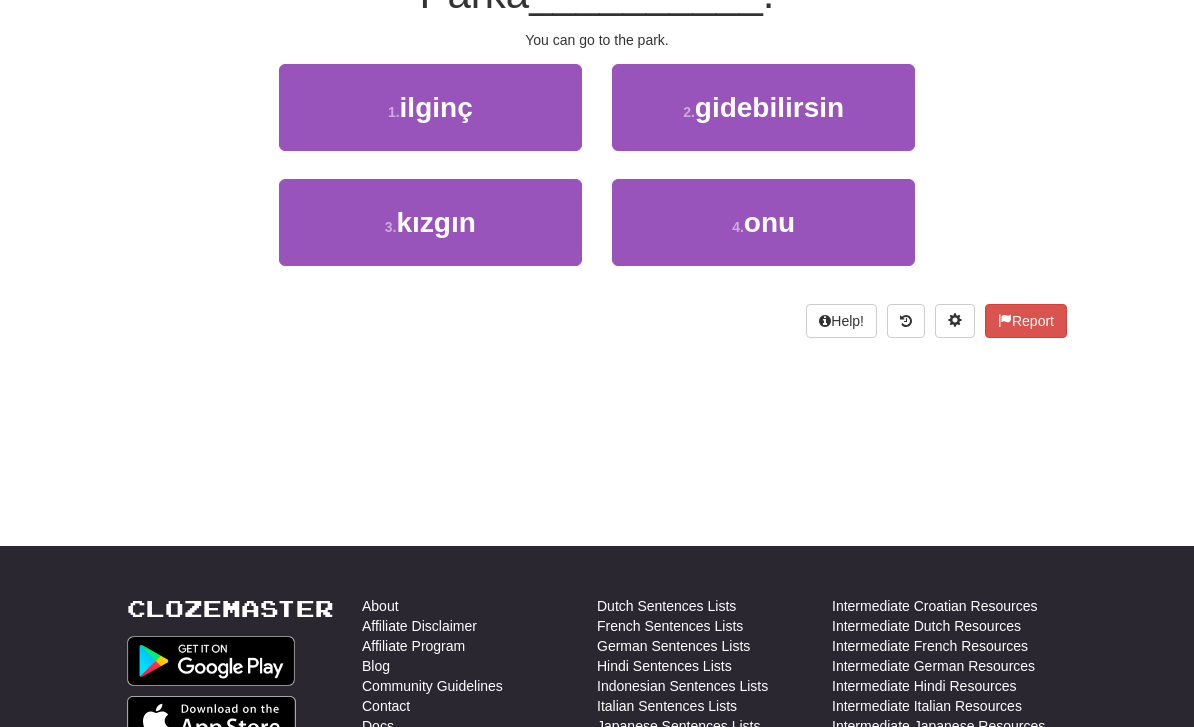 scroll, scrollTop: 0, scrollLeft: 0, axis: both 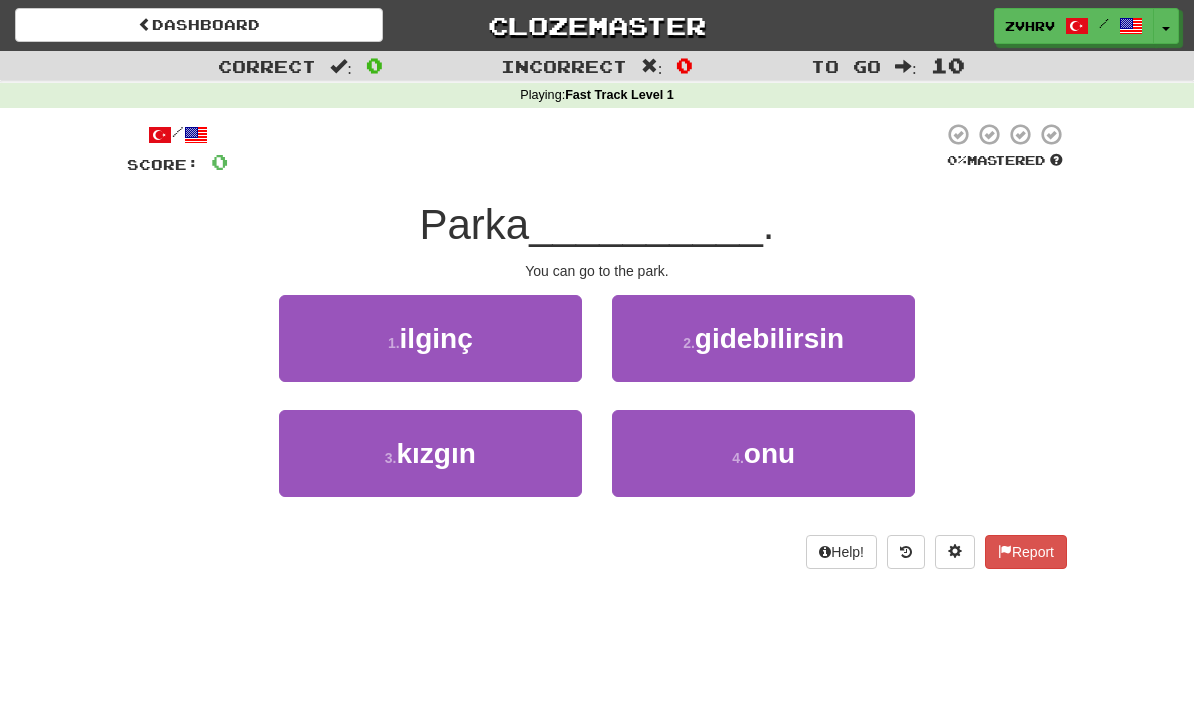click on "2 .  gidebilirsin" at bounding box center (763, 338) 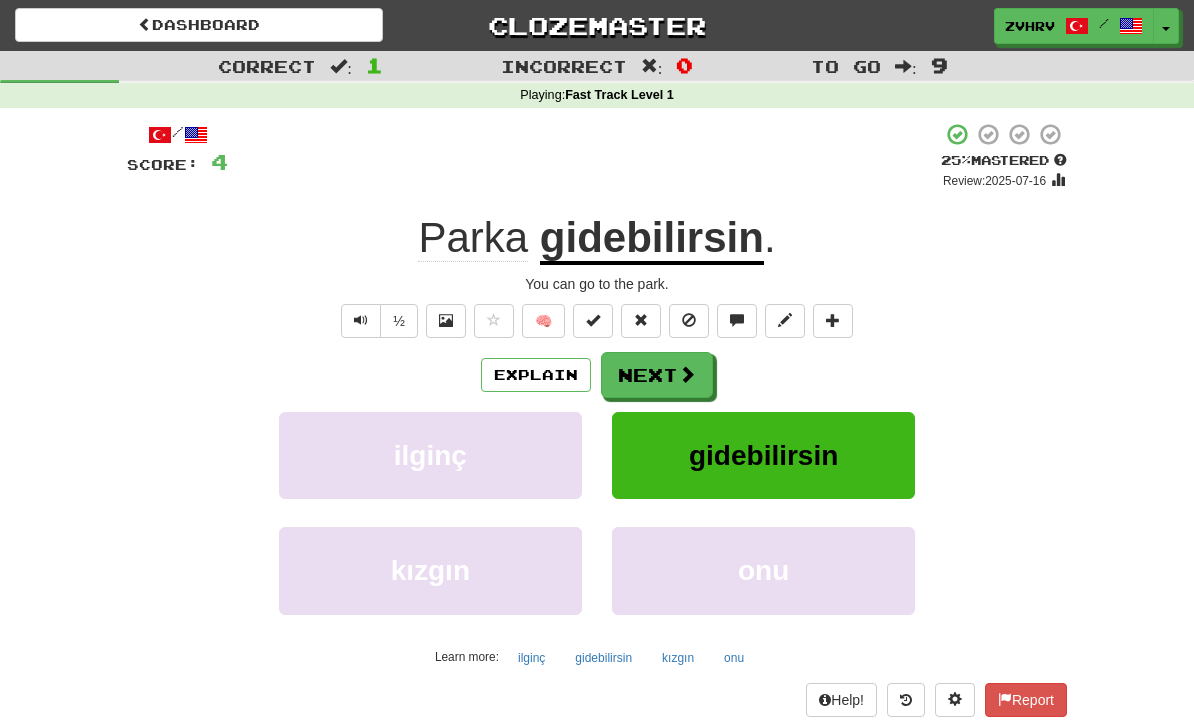 click at bounding box center [361, 321] 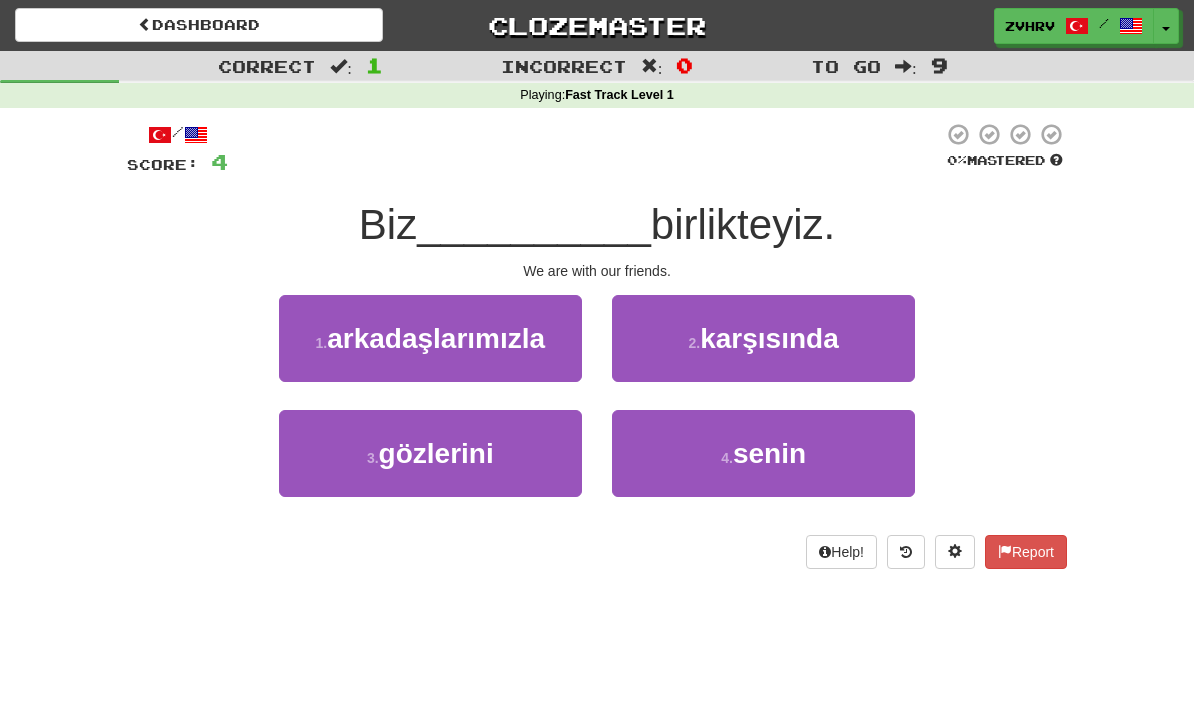 click on "1 .  arkadaşlarımızla" at bounding box center (430, 338) 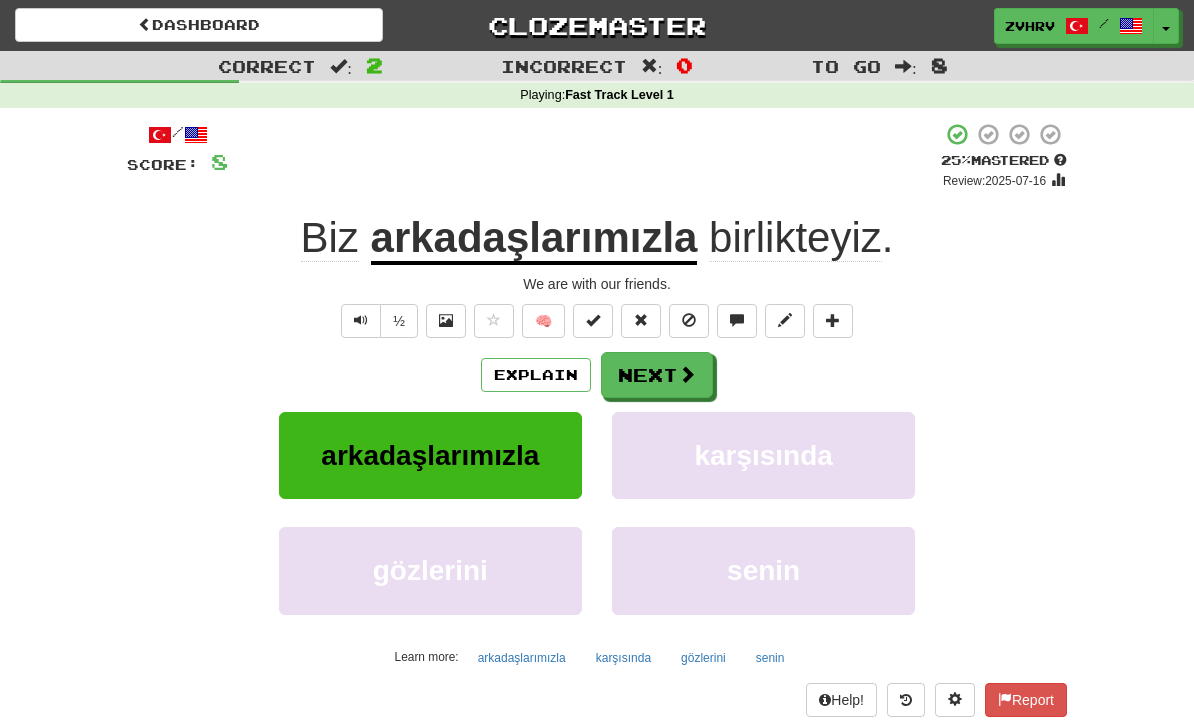 click on "½" at bounding box center (399, 321) 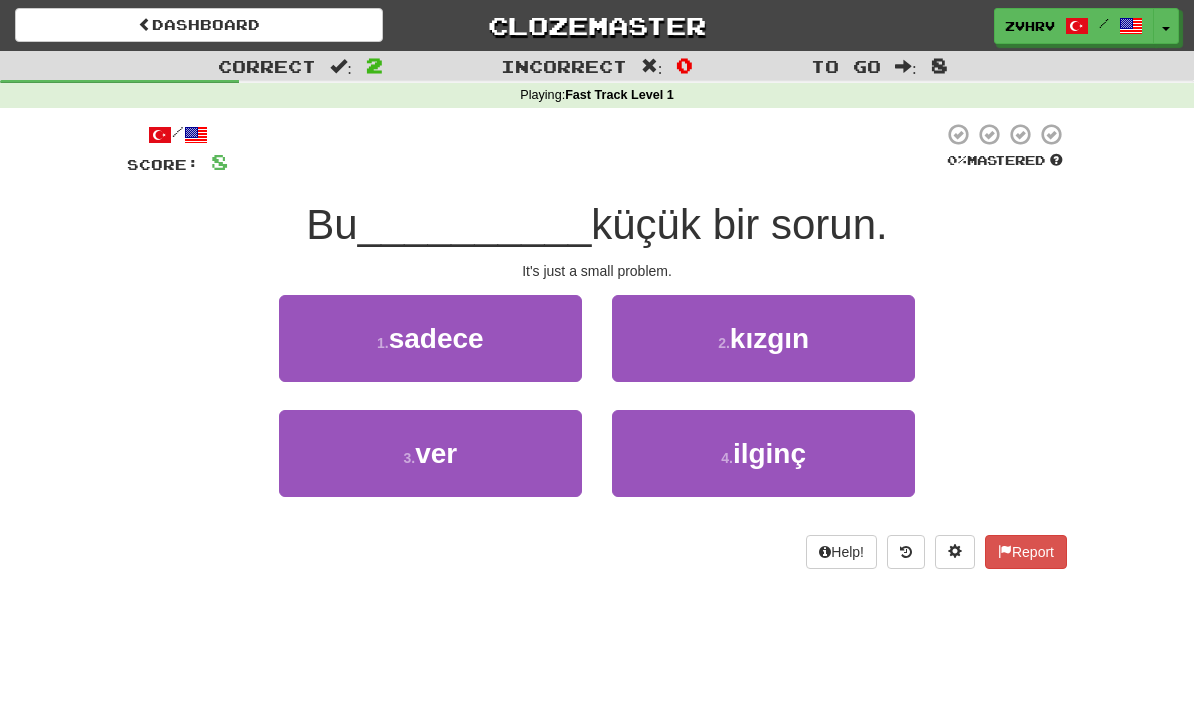 click on "1 .  sadece" at bounding box center (430, 338) 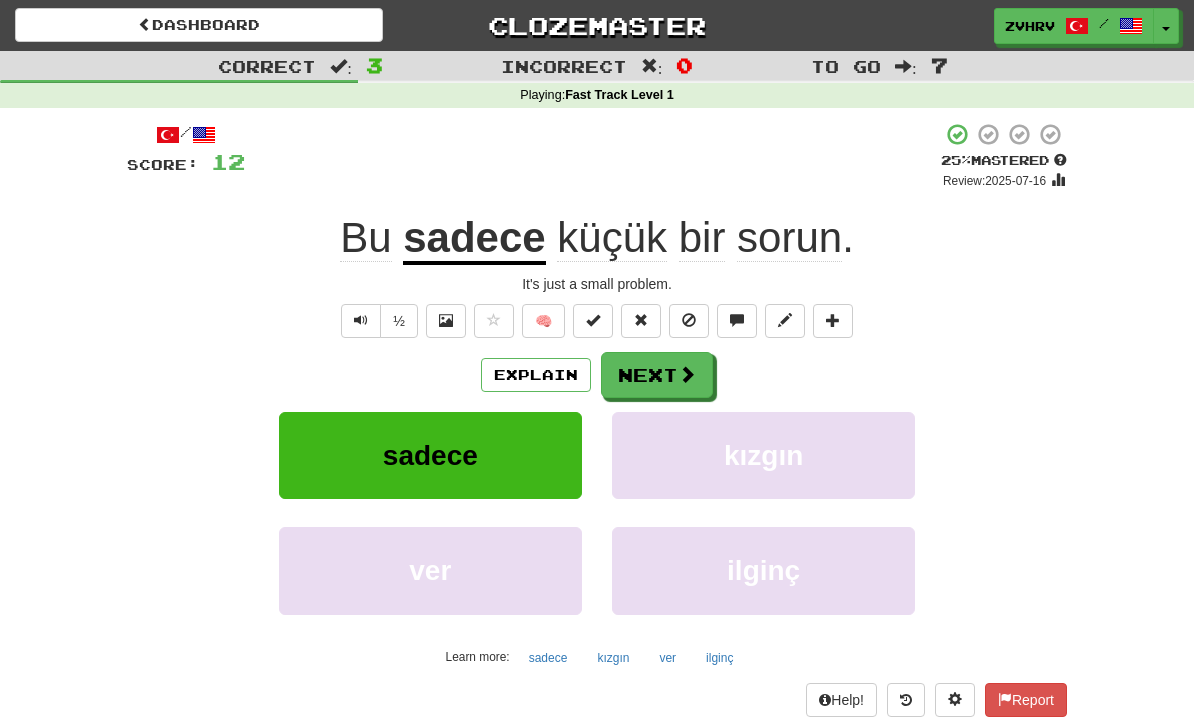 click on "½" at bounding box center [399, 321] 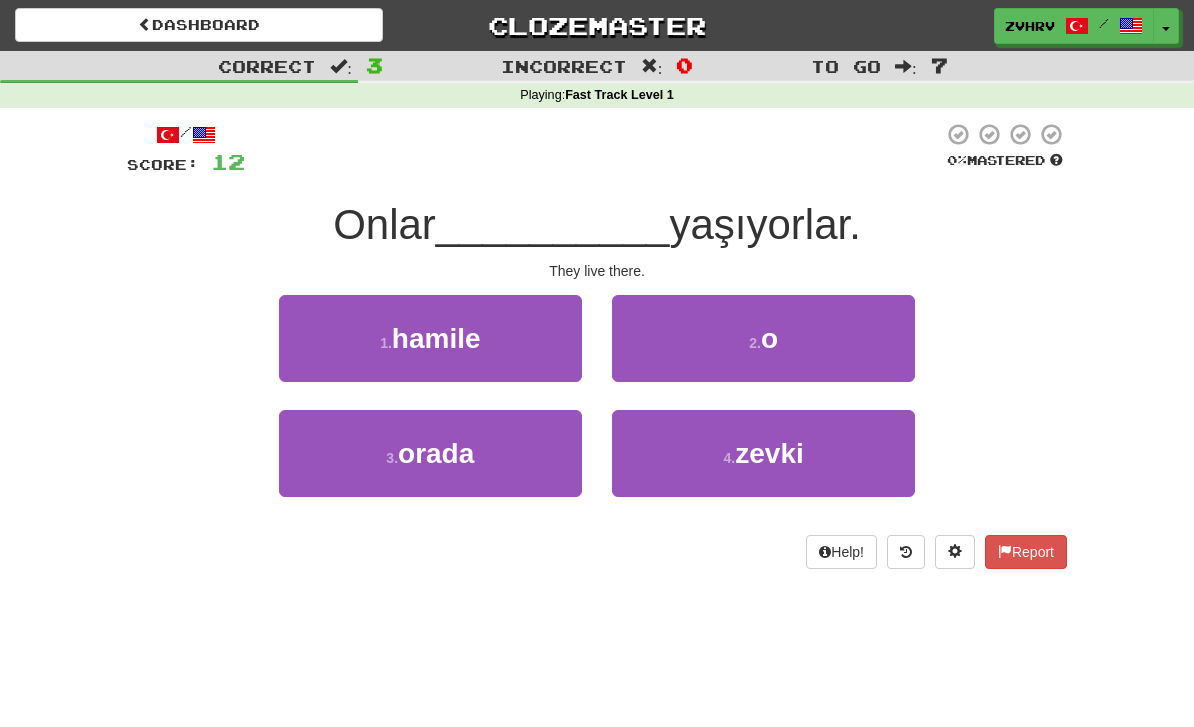 click on "1 .  orada" at bounding box center [430, 453] 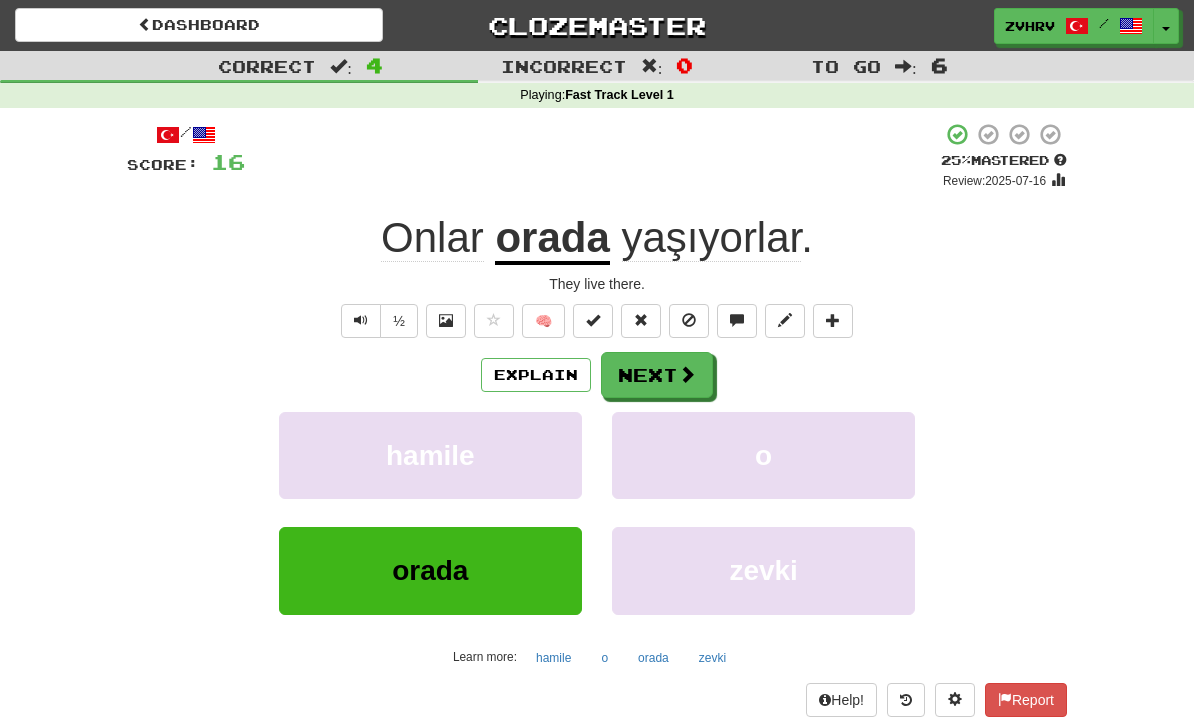 click on "Next" at bounding box center [657, 375] 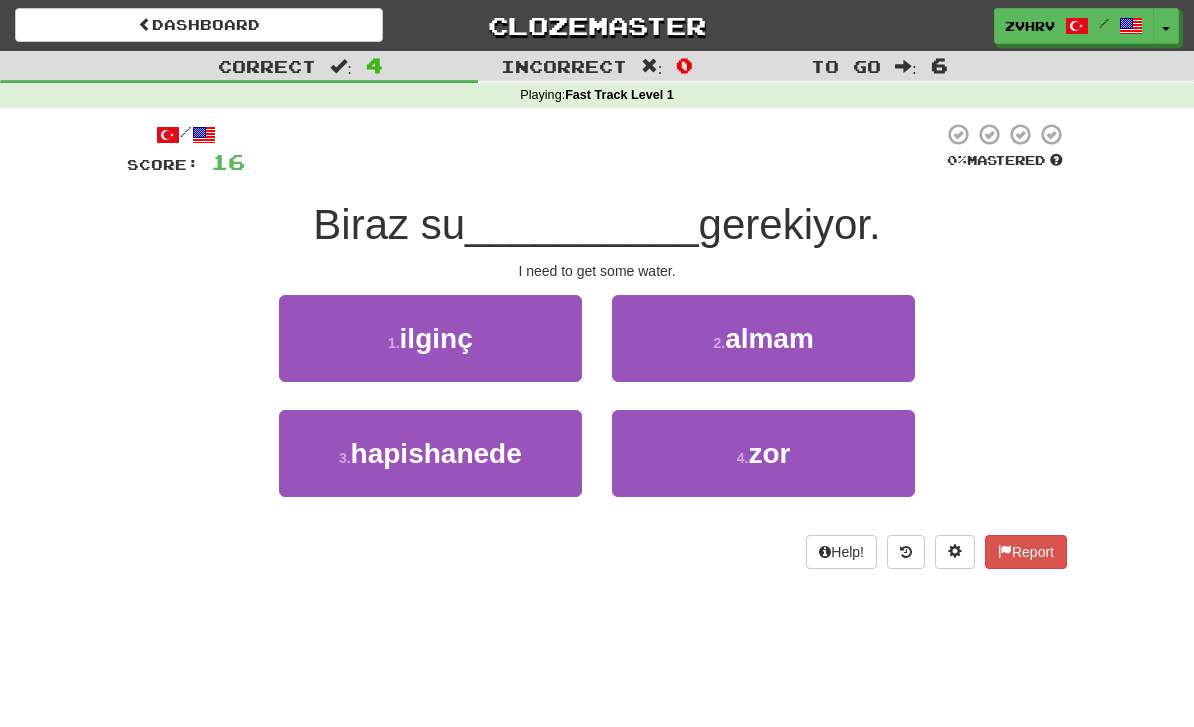 click on "almam" at bounding box center [769, 338] 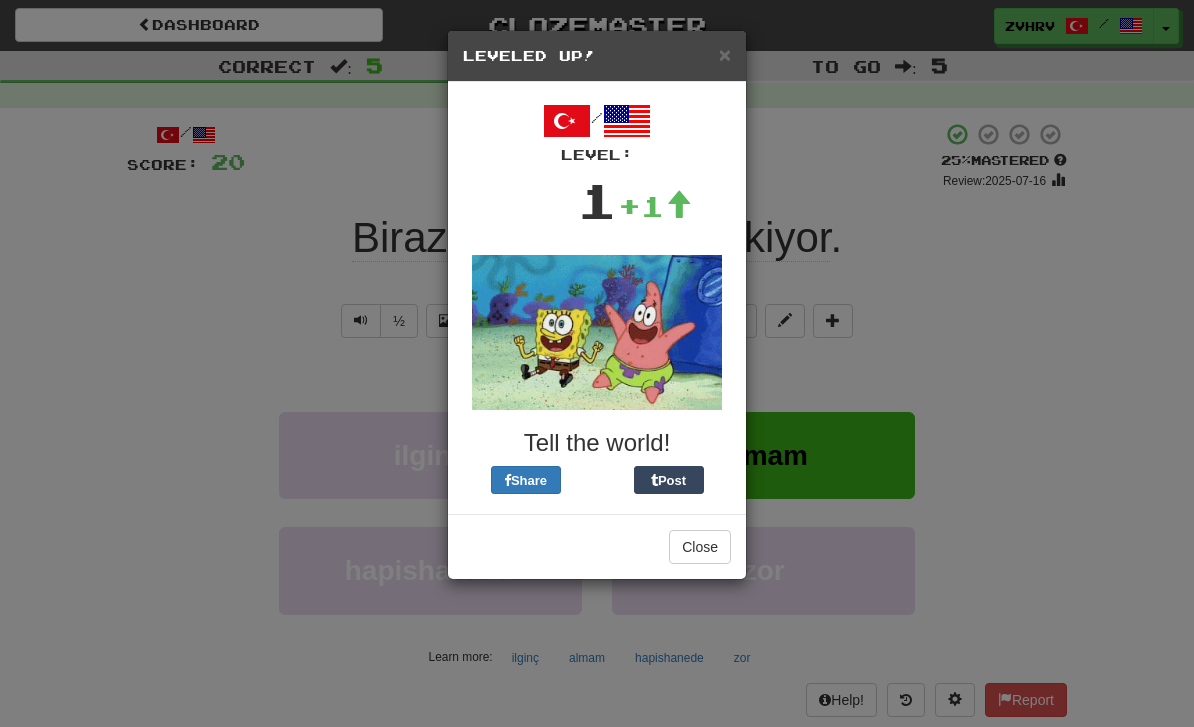 click on "× Leveled Up!  /  Level: 1 +1 Tell the world!  Share  Post Close" at bounding box center (597, 363) 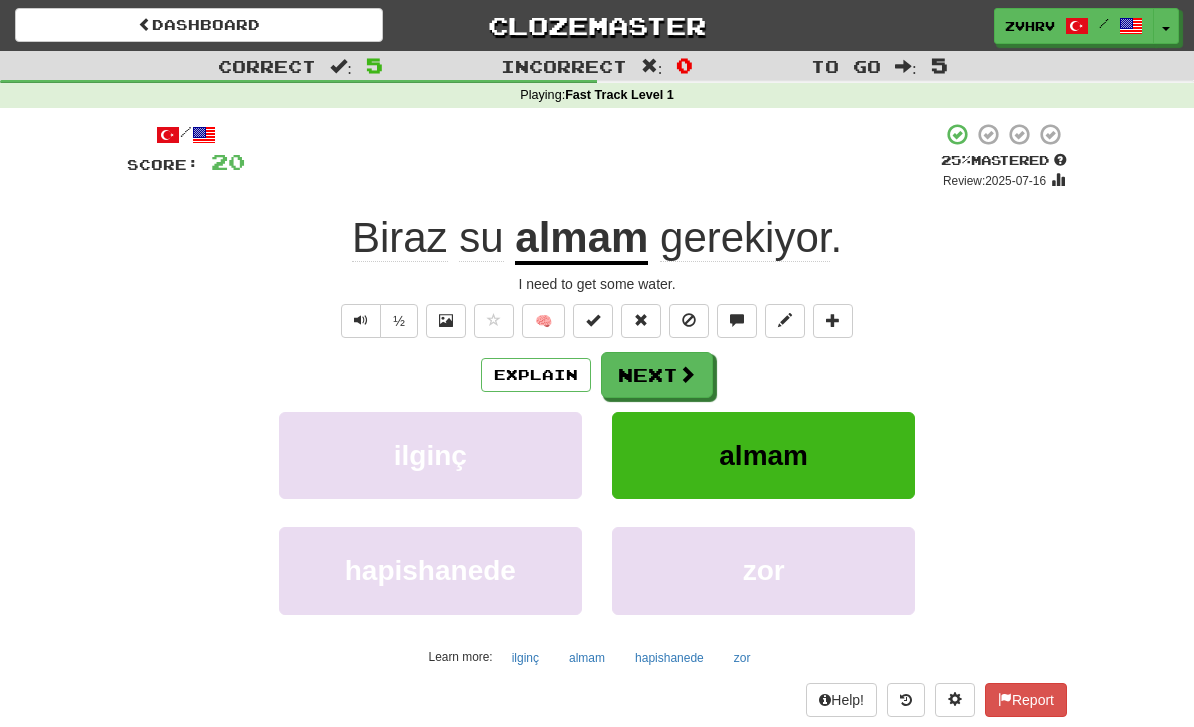 click on "Explain" at bounding box center (536, 375) 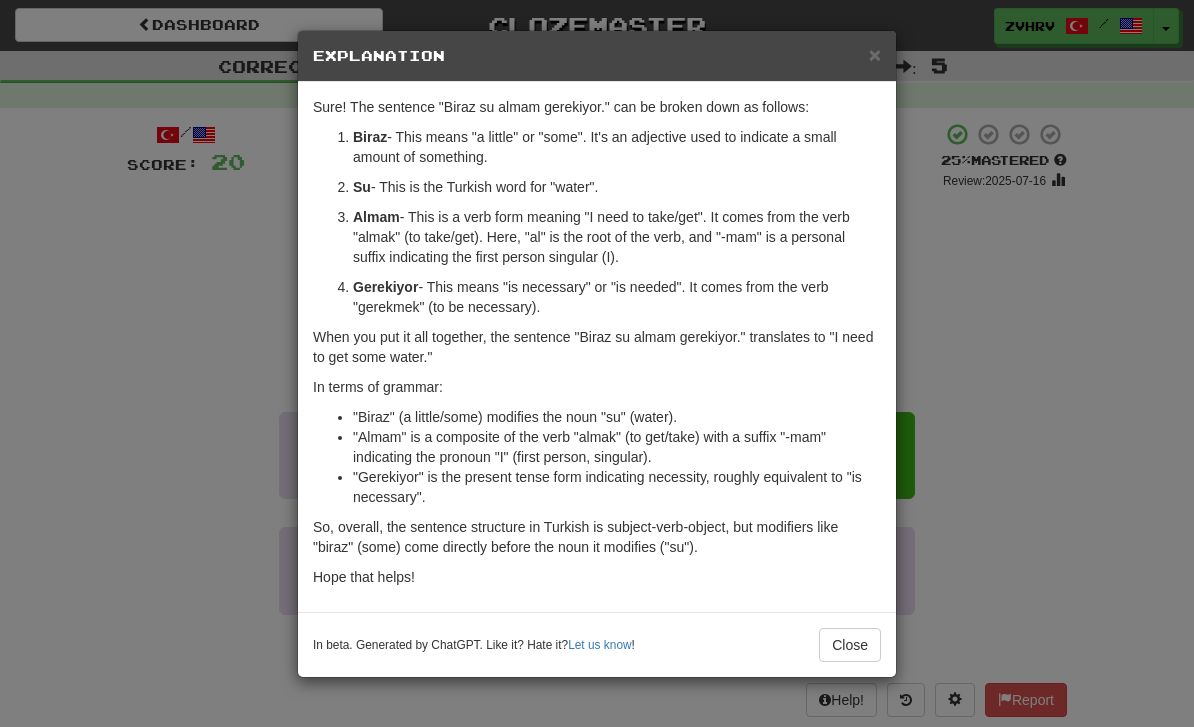 click on "× Explanation Sure! The sentence "Biraz su almam gerekiyor." can be broken down as follows:
Biraz  - This means "a little" or "some". It's an adjective used to indicate a small amount of something.
Su  - This is the Turkish word for "water".
Almam  - This is a verb form meaning "I need to take/get". It comes from the verb "almak" (to take/get). Here, "al" is the root of the verb, and "-mam" is a personal suffix indicating the first person singular (I).
Gerekiyor  - This means "is necessary" or "is needed". It comes from the verb "gerekmek" (to be necessary).
When you put it all together, the sentence "Biraz su almam gerekiyor." translates to "I need to get some water."
In terms of grammar:
"Biraz" (a little/some) modifies the noun "su" (water).
"Almam" is a composite of the verb "almak" (to get/take) with a suffix "-mam" indicating the pronoun "I" (first person, singular).
"Gerekiyor" is the present tense form indicating necessity, roughly equivalent to "is necessary"." at bounding box center (597, 363) 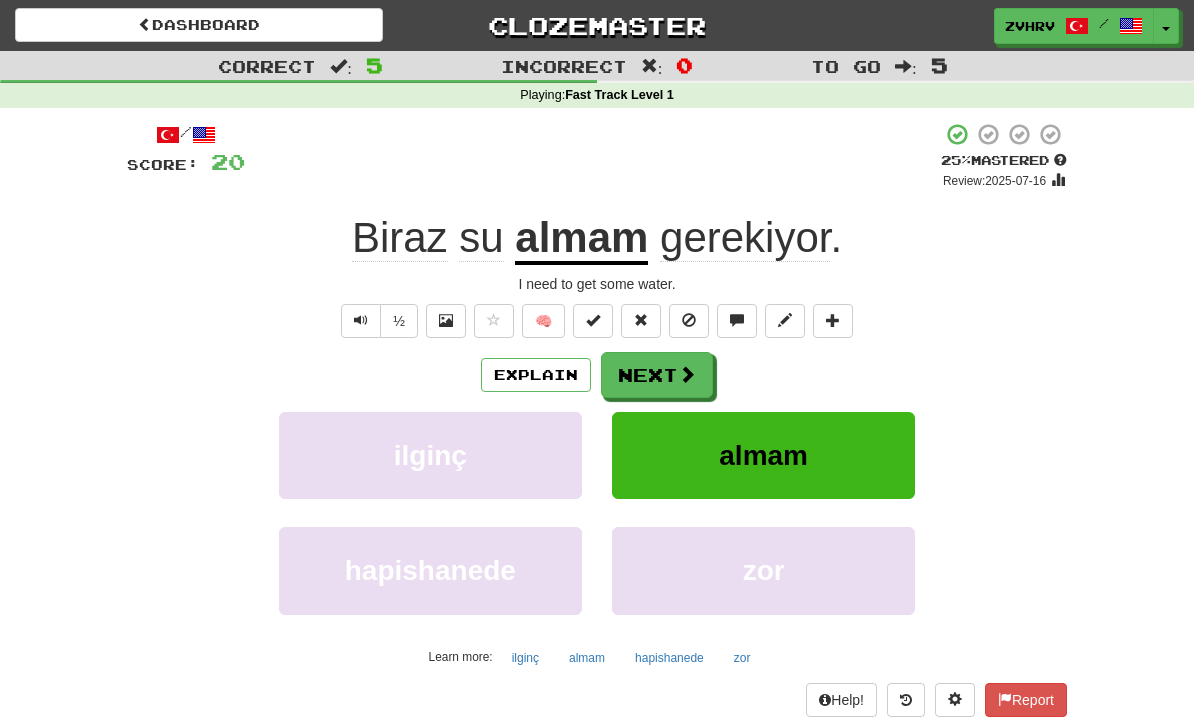 click on "Next" at bounding box center (657, 375) 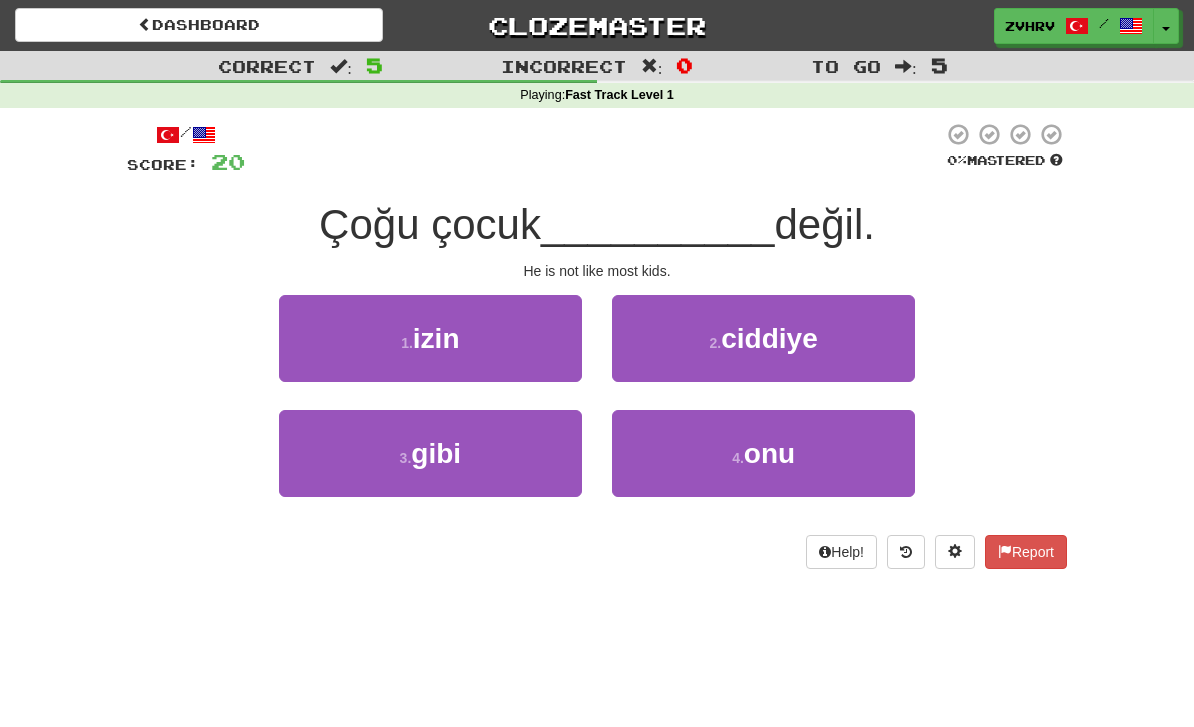 click on "3 .  gibi" at bounding box center [430, 453] 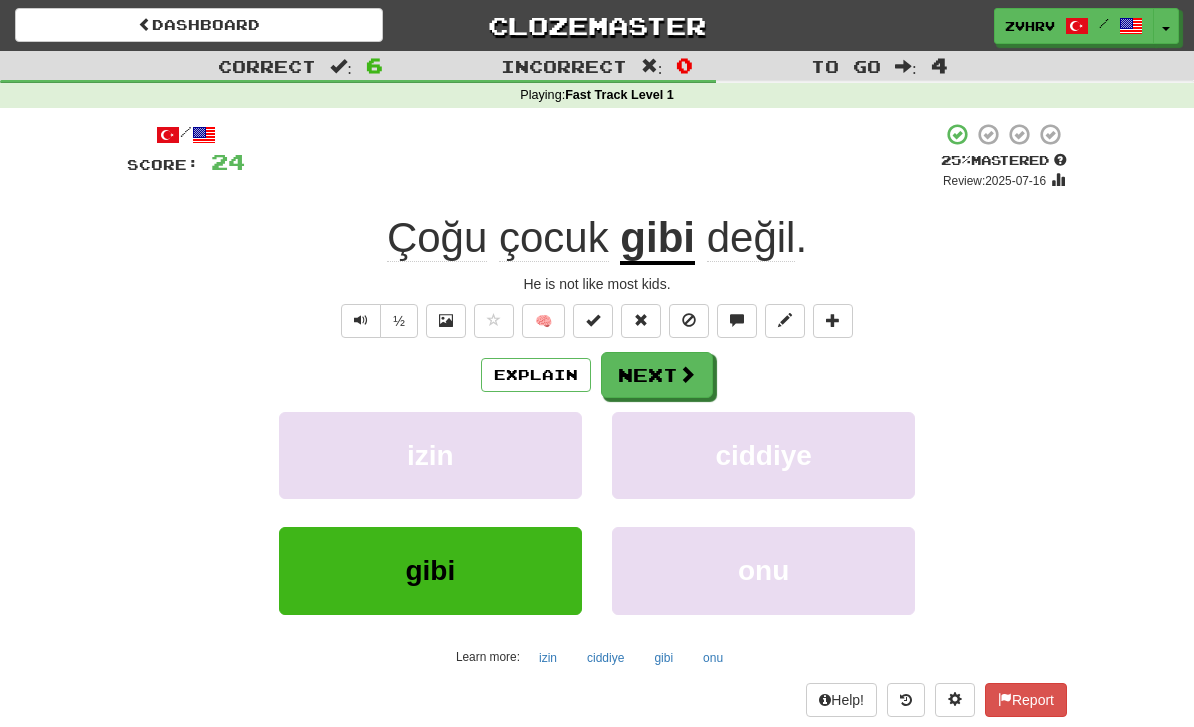 click on "Explain" at bounding box center [536, 375] 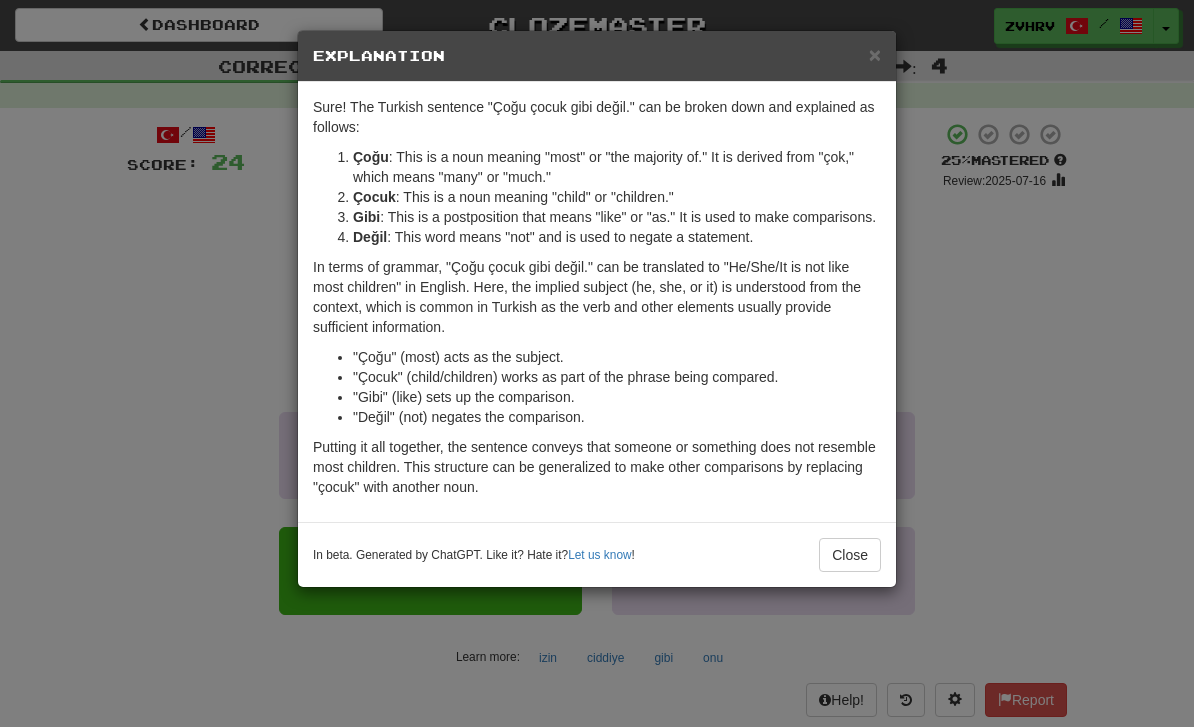 click on "×" at bounding box center [875, 54] 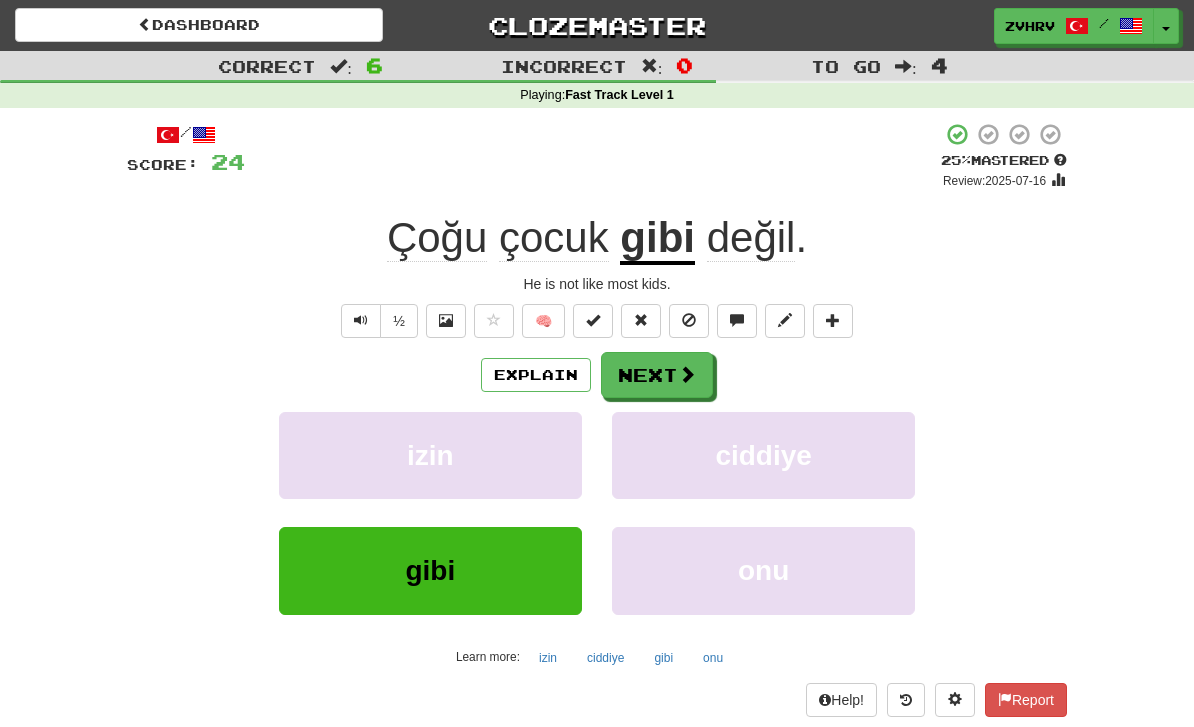 click at bounding box center (687, 374) 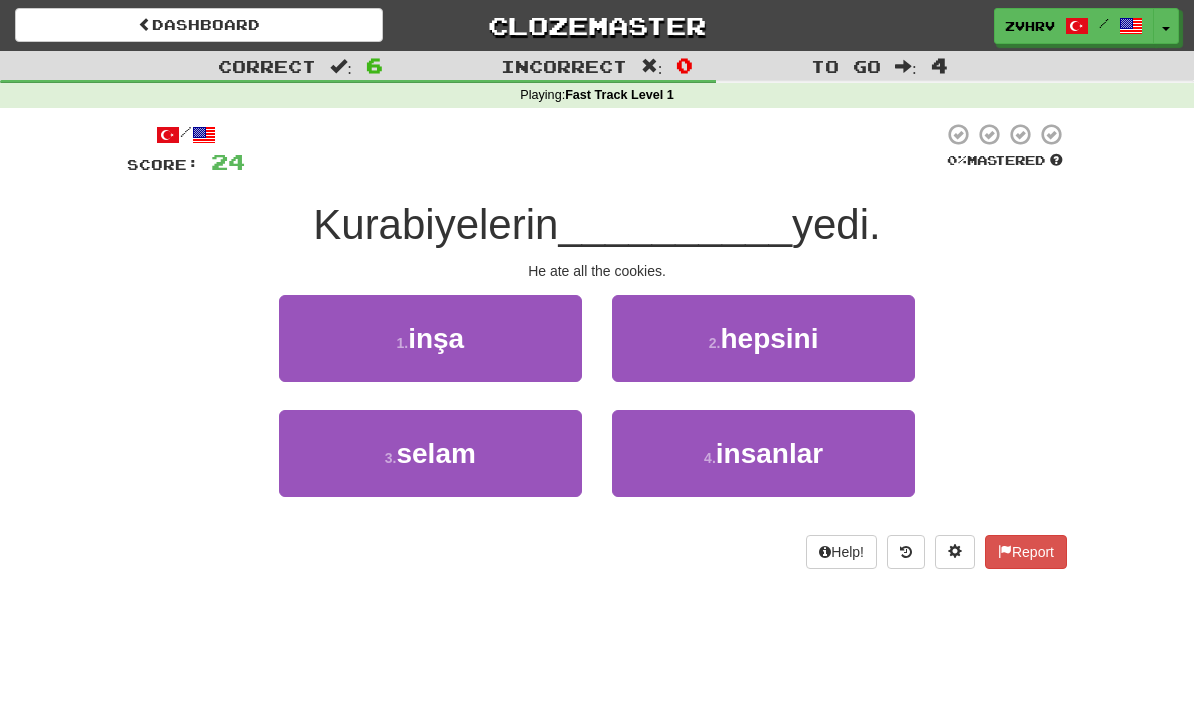 click on "hepsini" at bounding box center (769, 338) 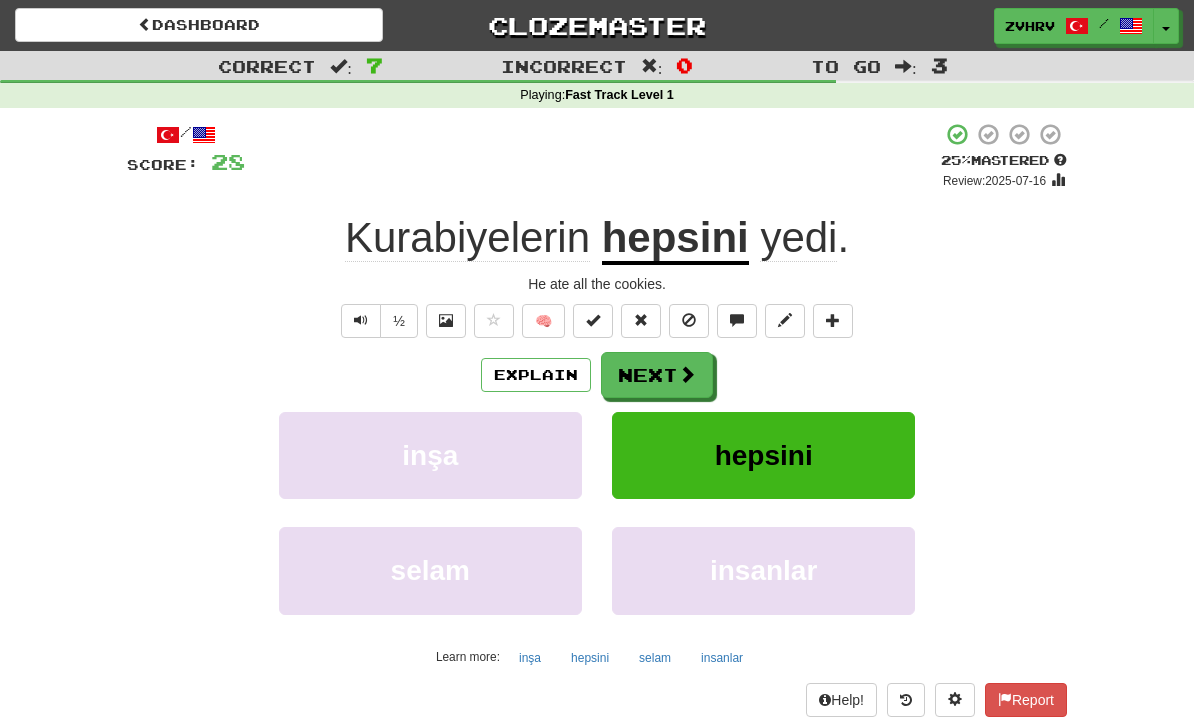 click at bounding box center [687, 374] 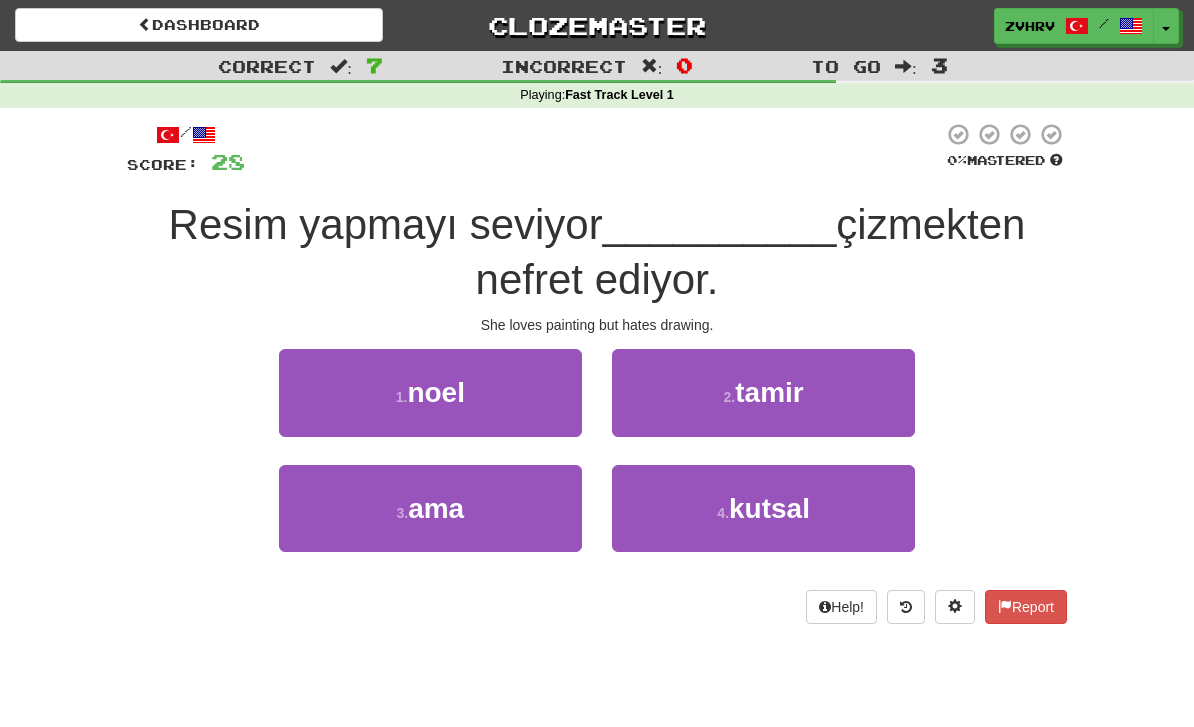 click on "3 .  ama" at bounding box center (430, 508) 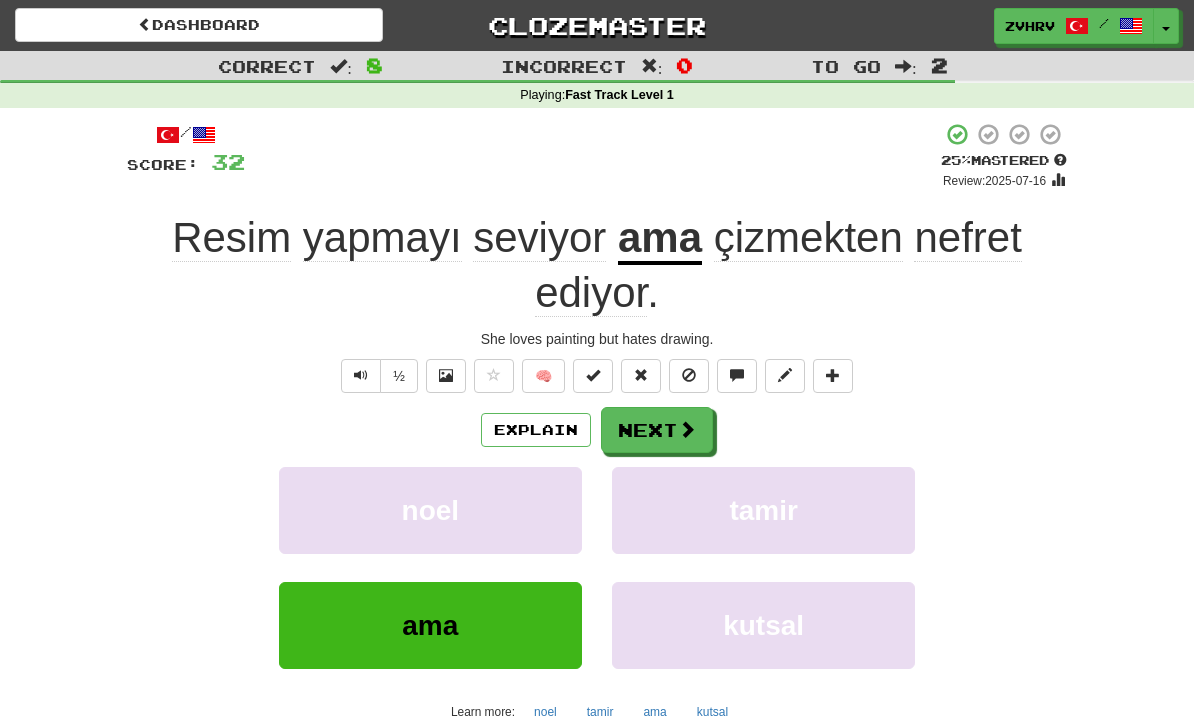 click on "Explain" at bounding box center [536, 430] 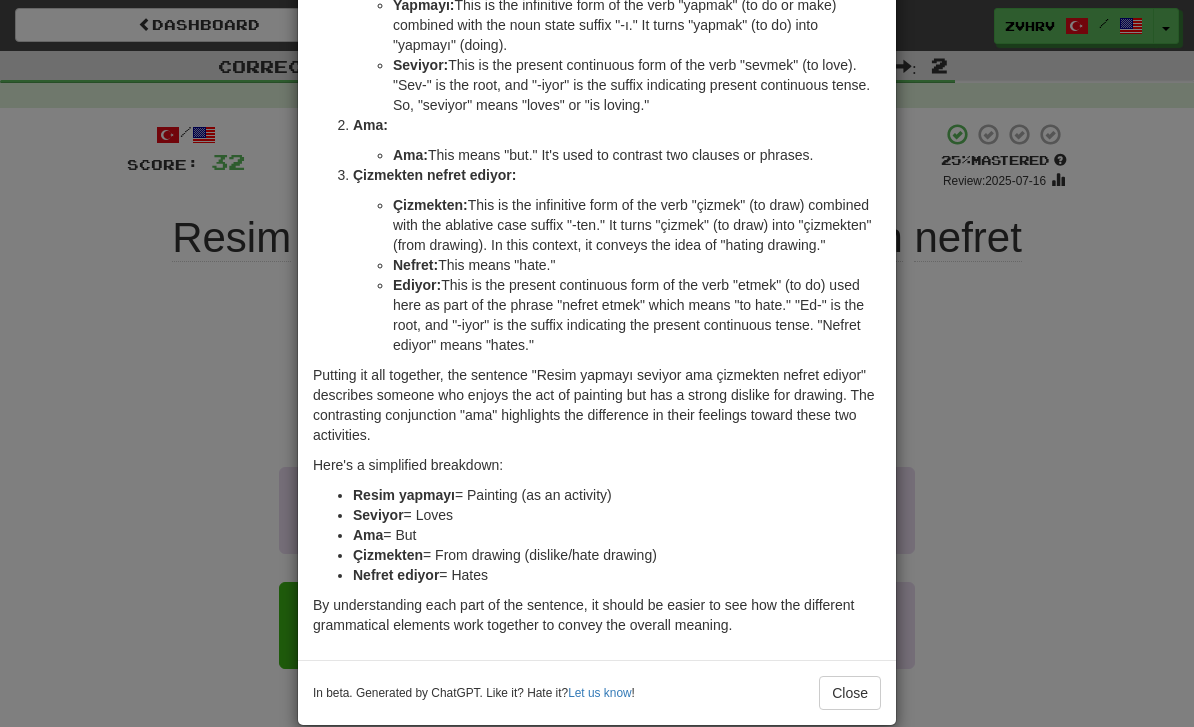 scroll, scrollTop: 225, scrollLeft: 0, axis: vertical 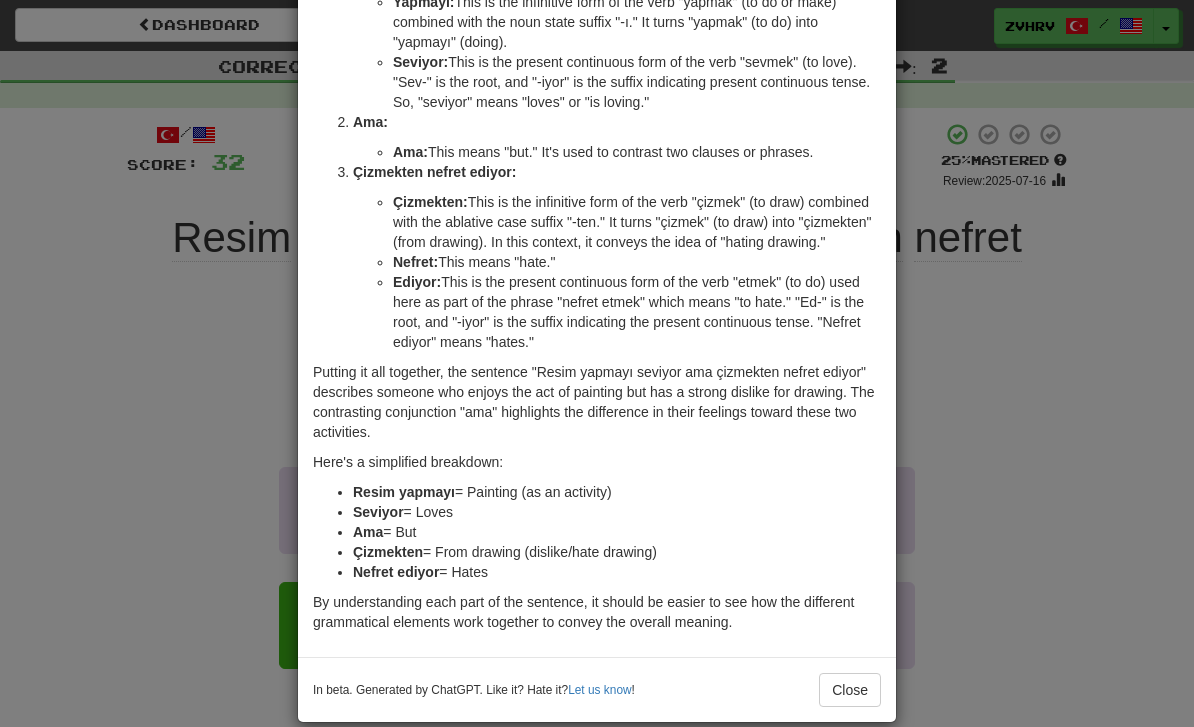 click on "× Explanation Certainly! The Turkish sentence "Resim yapmayı seviyor ama çizmekten nefret ediyor." translates to "He/She loves painting but hates drawing." Let's break down each part of the sentence to understand the grammar and vocabulary:
Resim yapmayı seviyor:
Resim:  This means "painting" or "picture."
Yapmayı:  This is the infinitive form of the verb "yapmak" (to do or make) combined with the noun state suffix "-ı." It turns "yapmak" (to do) into "yapmayı" (doing).
Seviyor:  This is the present continuous form of the verb "sevmek" (to love). "Sev-" is the root, and "-iyor" is the suffix indicating present continuous tense. So, "seviyor" means "loves" or "is loving."
Ama:
Ama:  This means "but." It's used to contrast two clauses or phrases.
Çizmekten nefret ediyor:
Çizmekten:
Nefret:  This means "hate."
Ediyor:
Here's a simplified breakdown:
Resim yapmayı  = Painting (as an activity)
Seviyor  = Loves
Ama  = But
Çizmekten
= Hates" at bounding box center [597, 363] 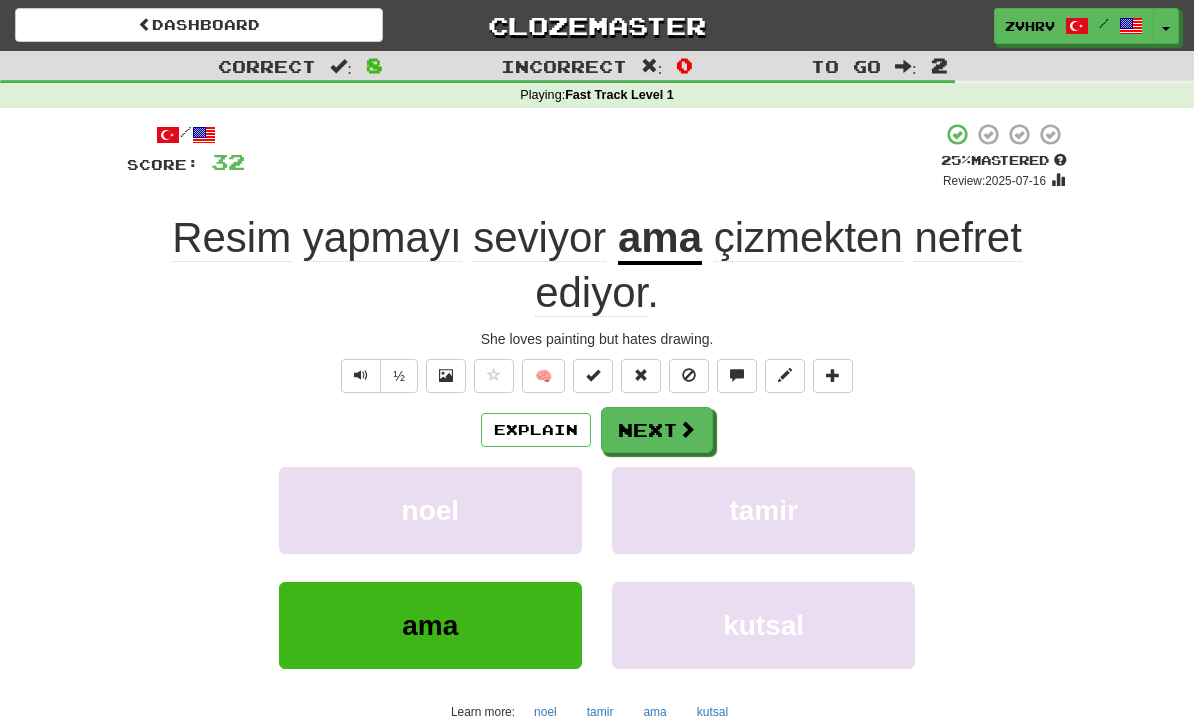 click on "Next" at bounding box center [657, 430] 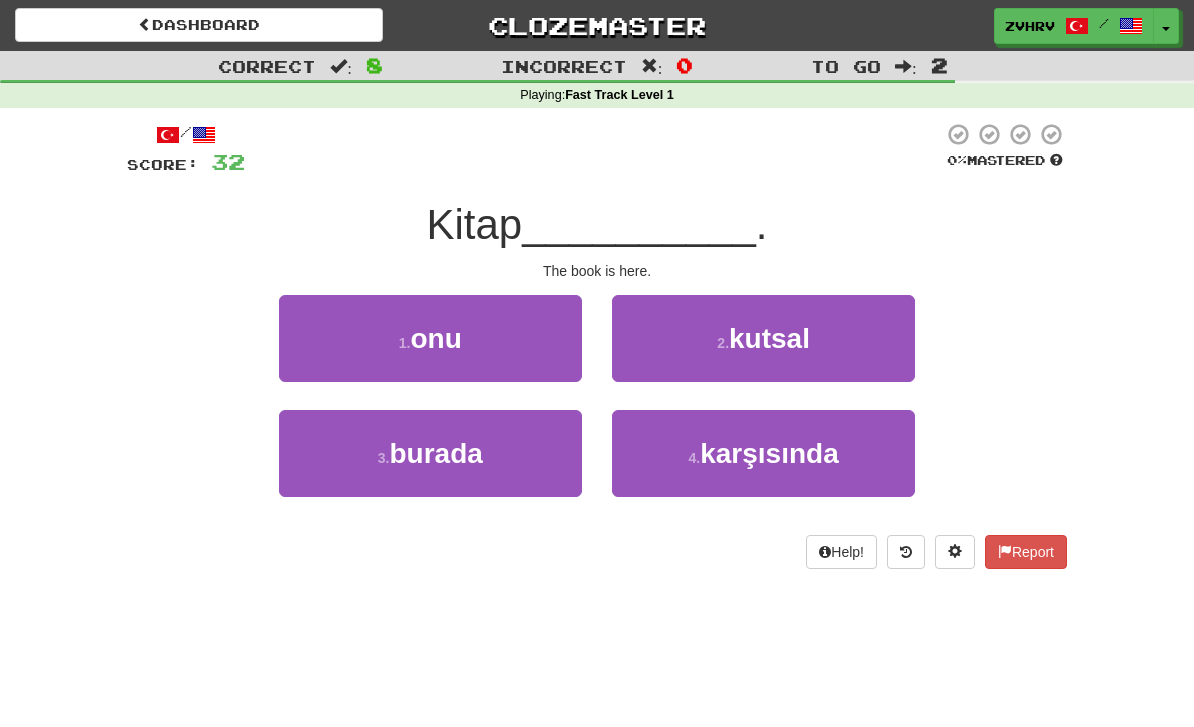 click on "3 .  burada" at bounding box center (430, 453) 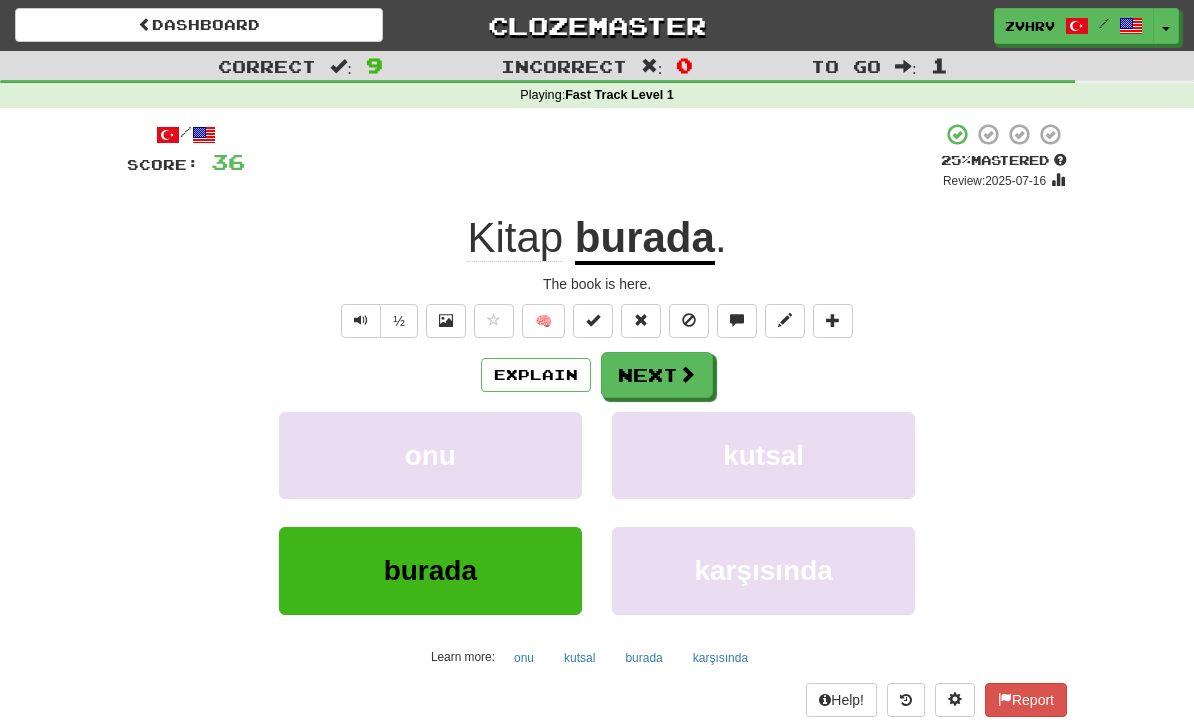 click on "Next" at bounding box center (657, 375) 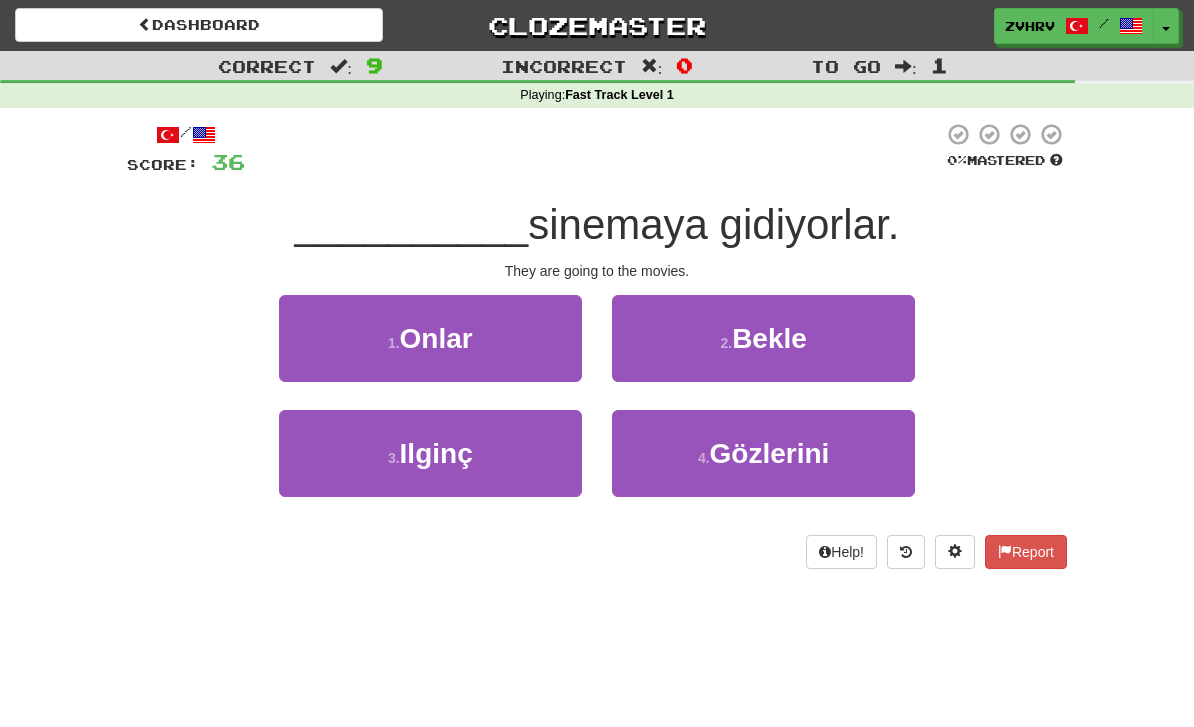 click on "1 .  Onlar" at bounding box center (430, 338) 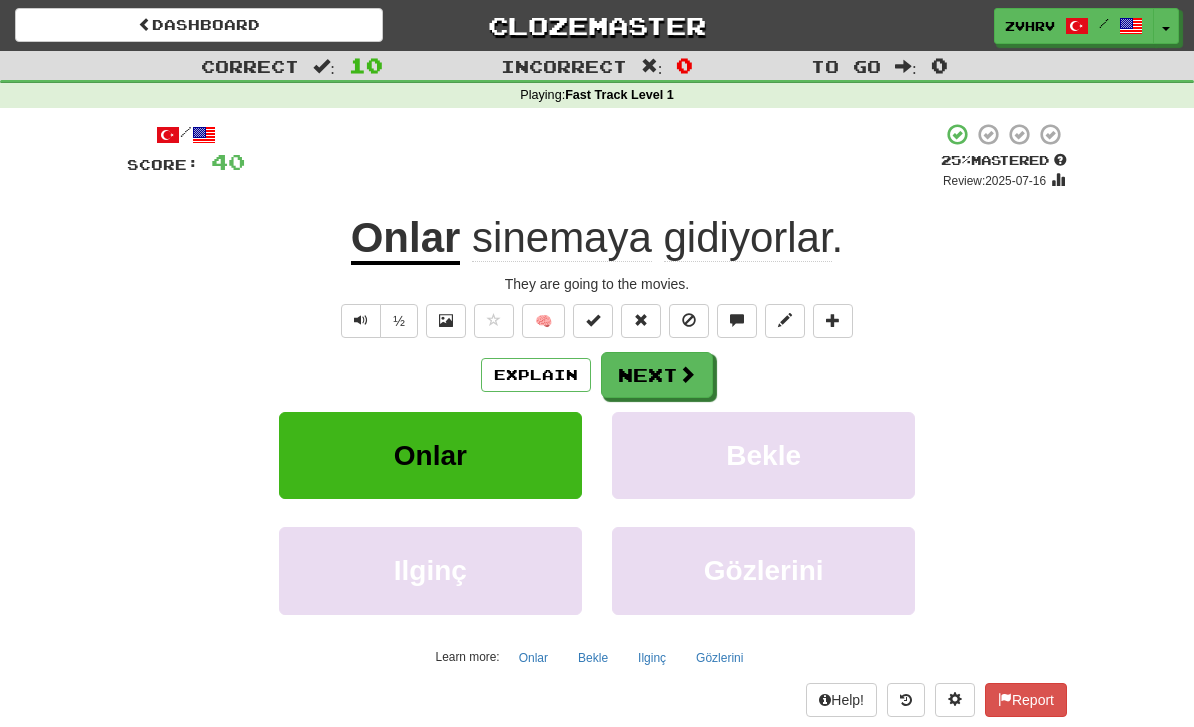 click at bounding box center (687, 374) 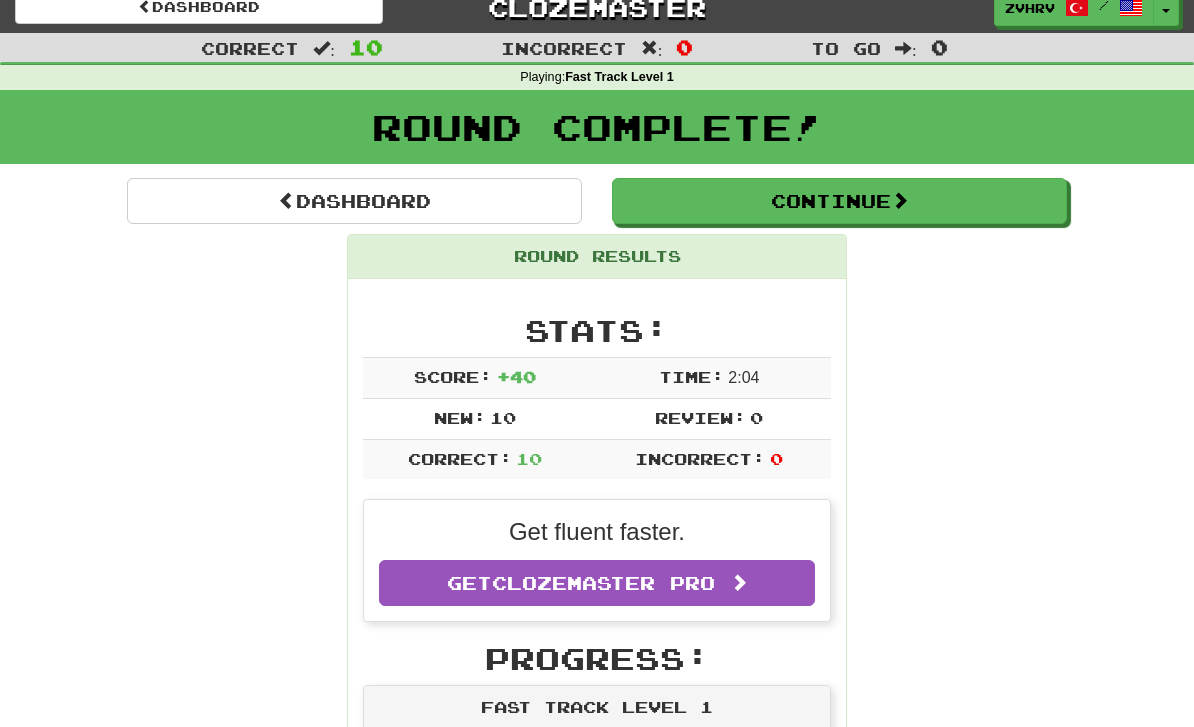 scroll, scrollTop: 0, scrollLeft: 0, axis: both 